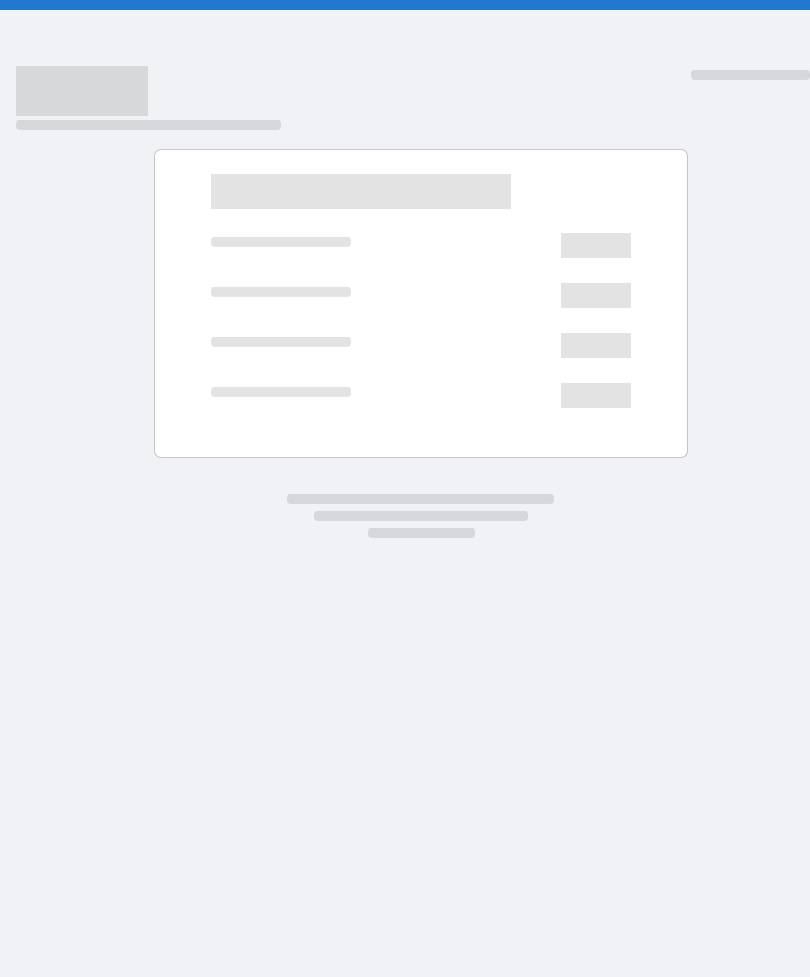 scroll, scrollTop: 0, scrollLeft: 0, axis: both 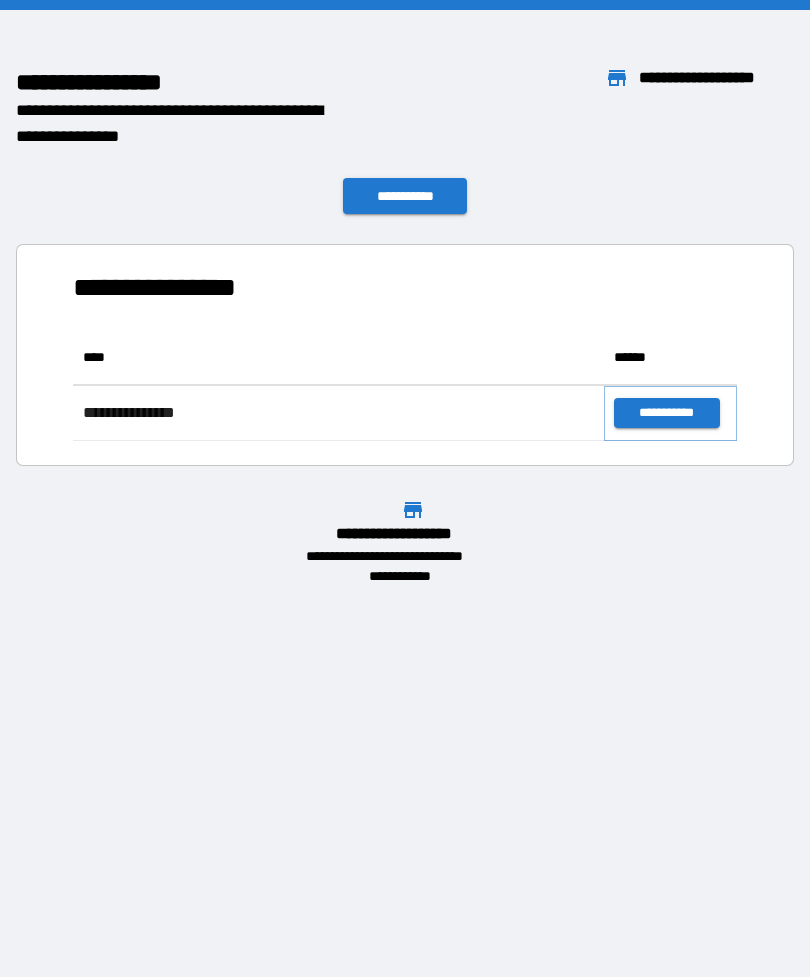 click on "**********" at bounding box center (666, 413) 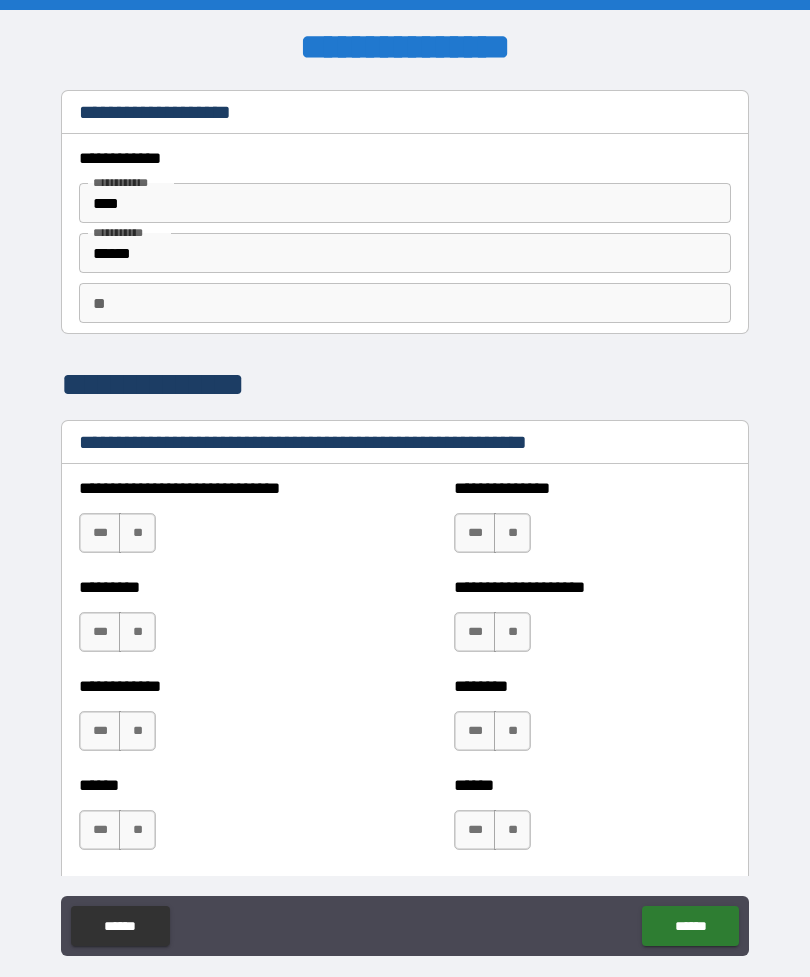 click on "**" at bounding box center (137, 533) 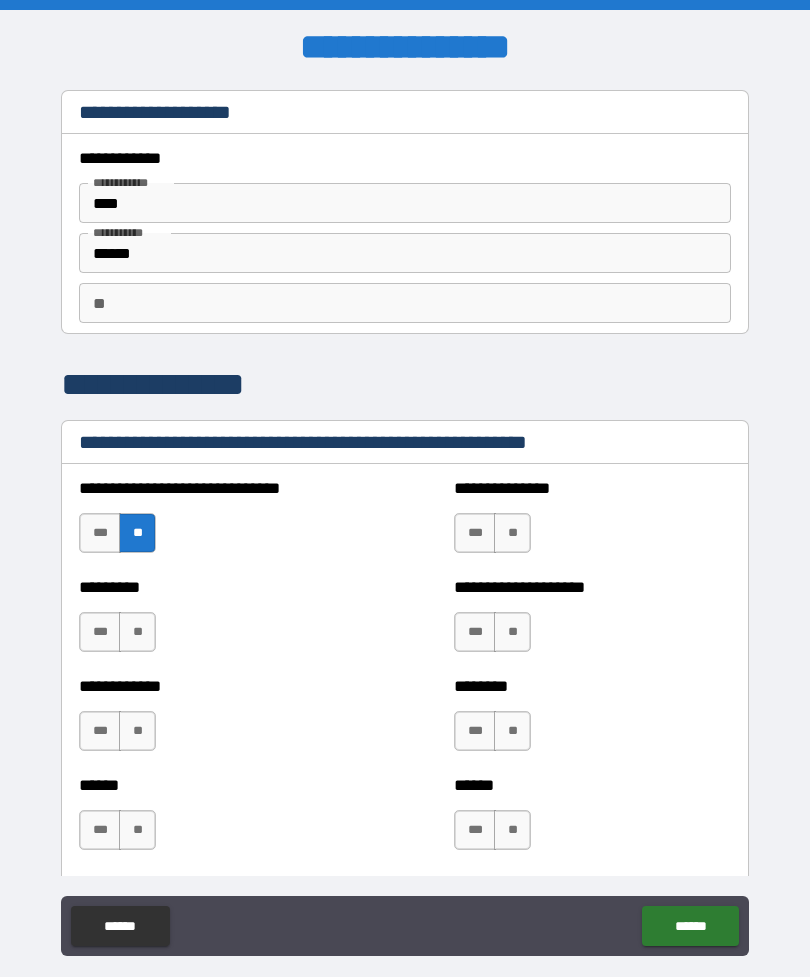 click on "***" at bounding box center (100, 533) 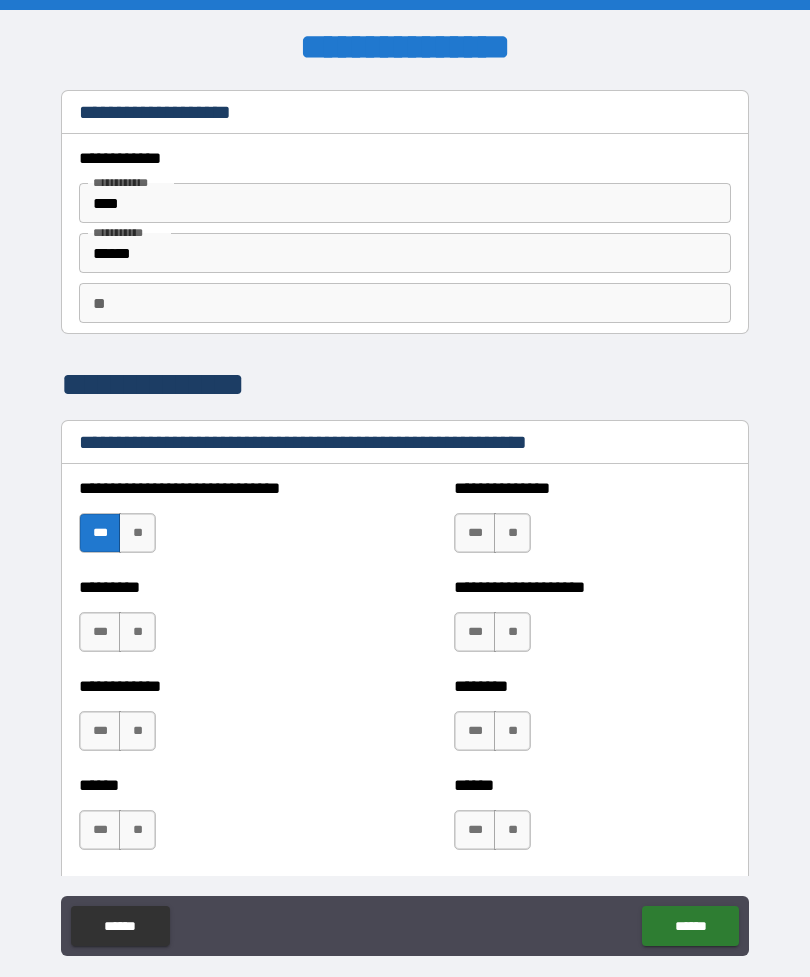 click on "**" at bounding box center [137, 533] 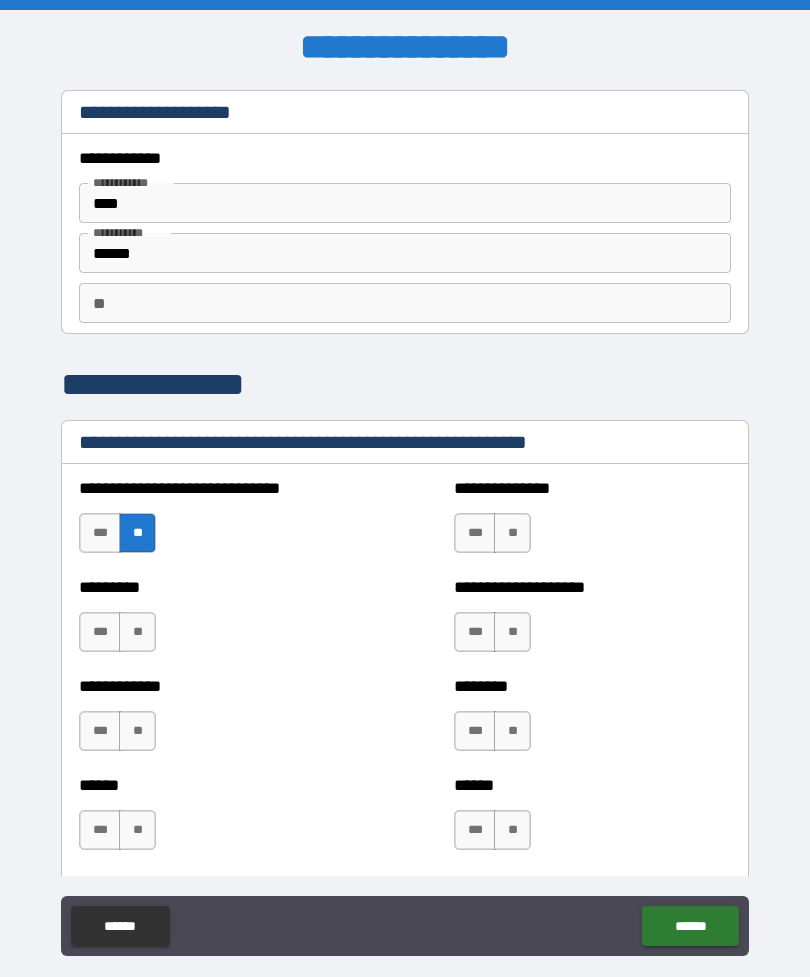 click on "**" at bounding box center (137, 632) 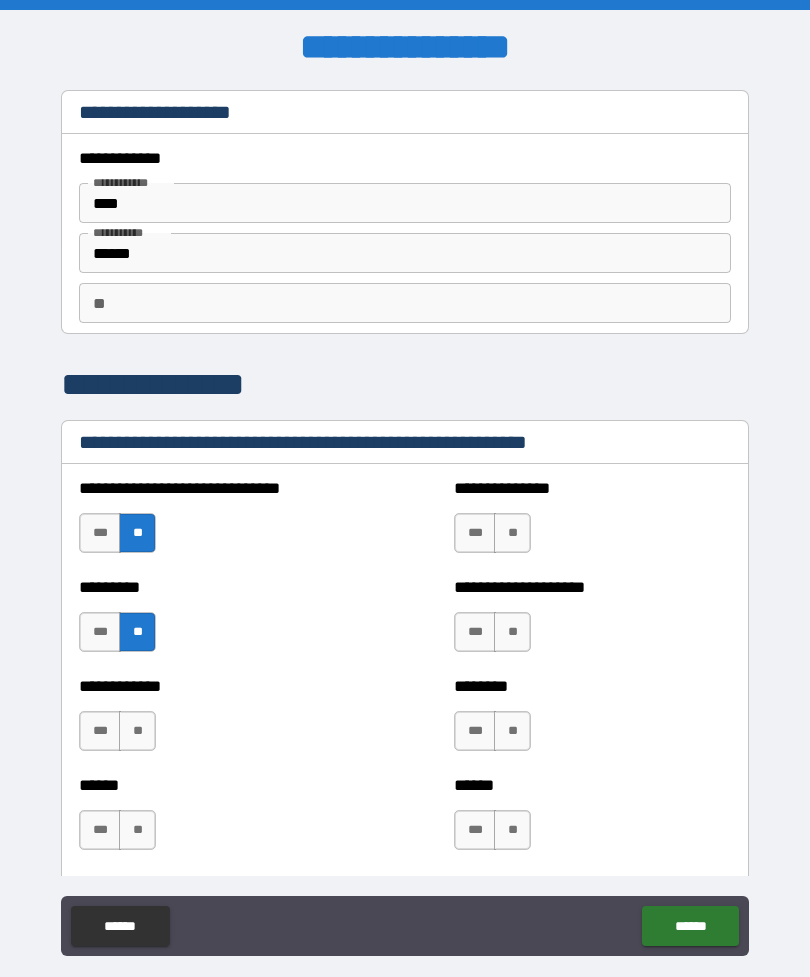 click on "**" at bounding box center (137, 731) 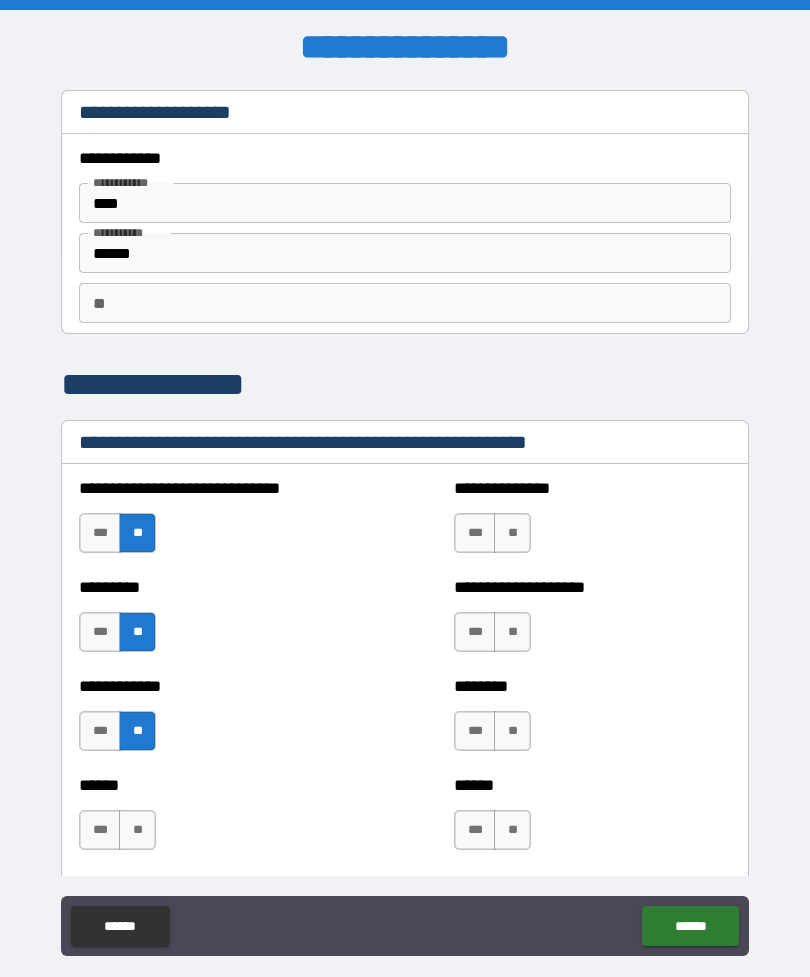 click on "**" at bounding box center [137, 830] 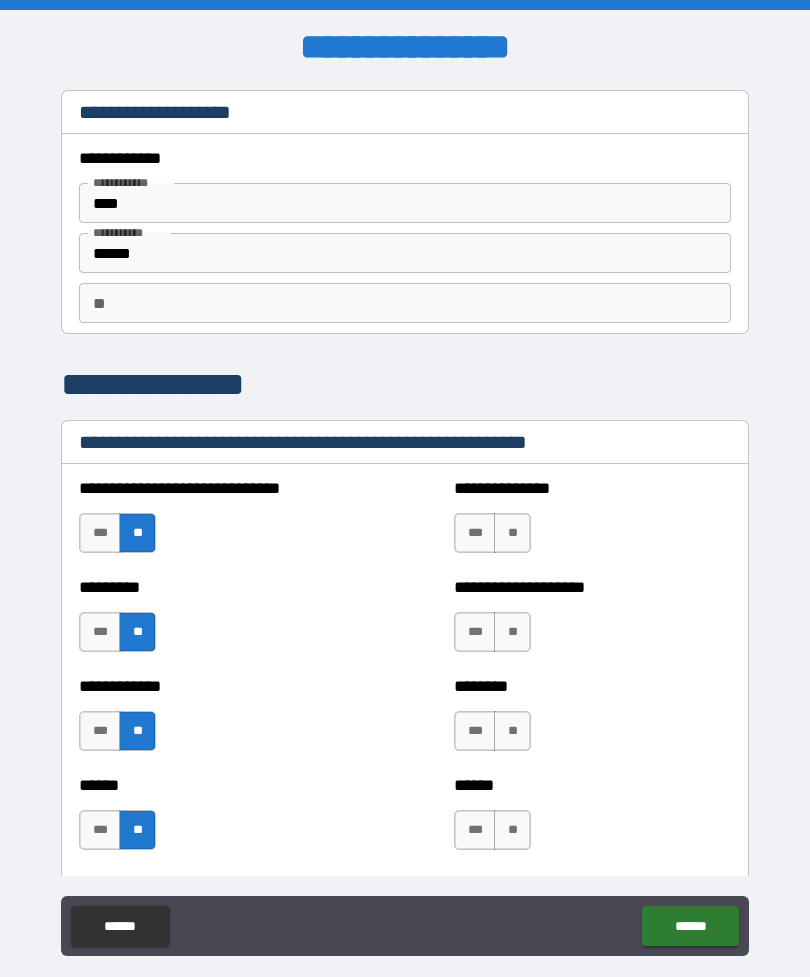 click on "**" at bounding box center [512, 533] 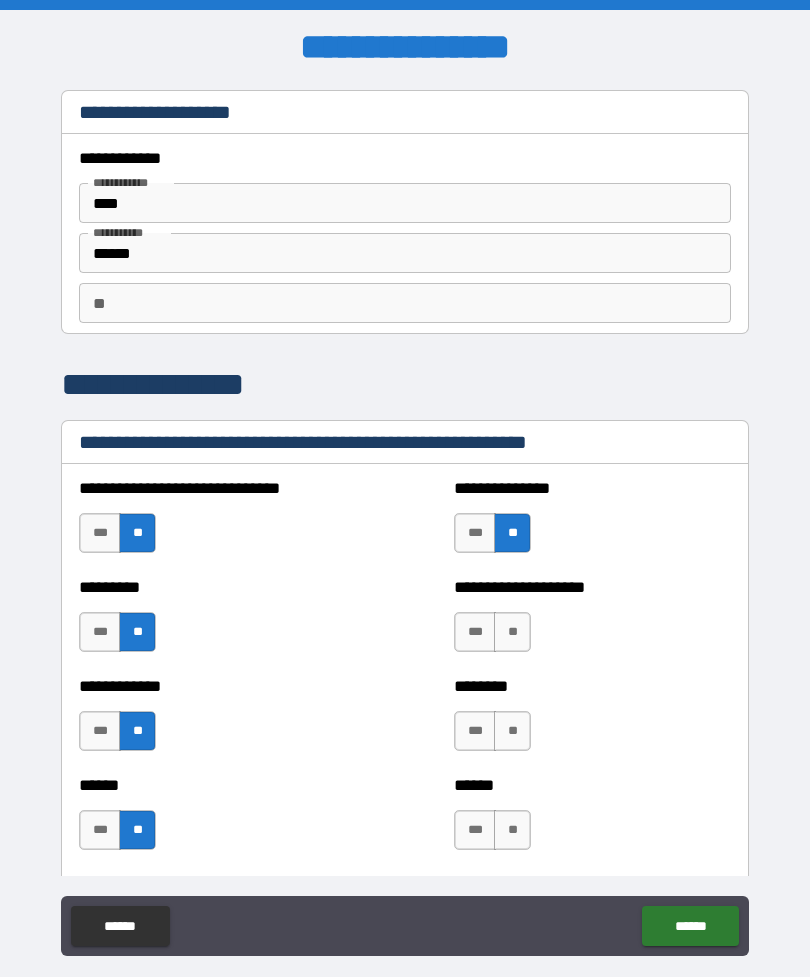 click on "**" at bounding box center (512, 632) 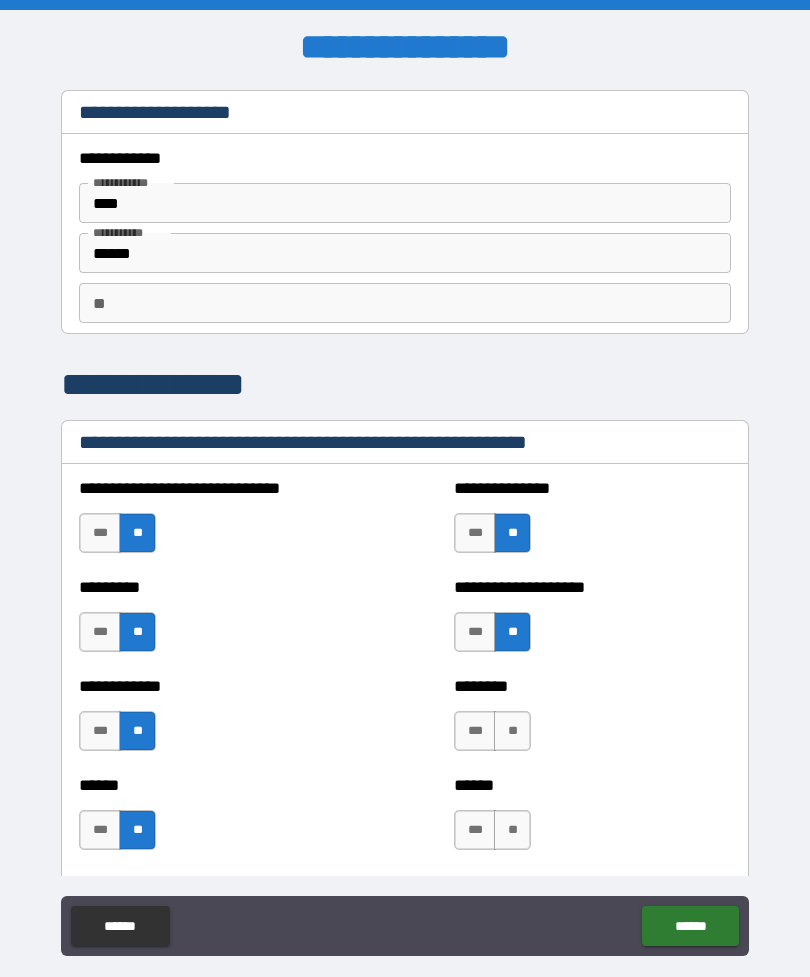 click on "**" at bounding box center [512, 731] 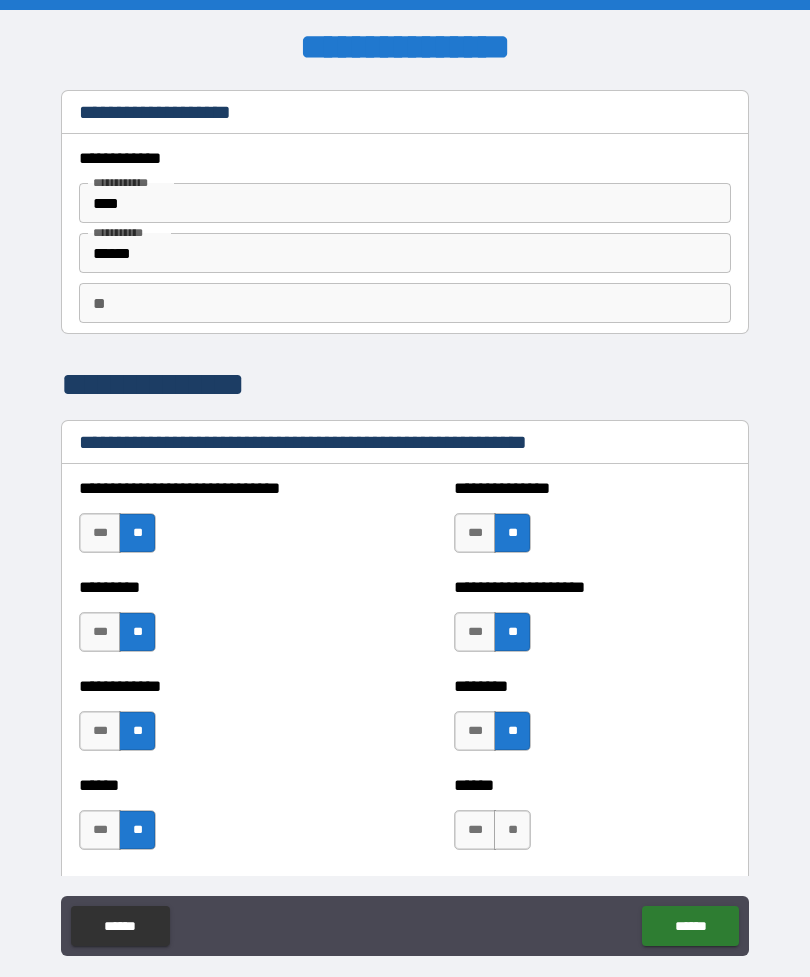 click on "**" at bounding box center [512, 830] 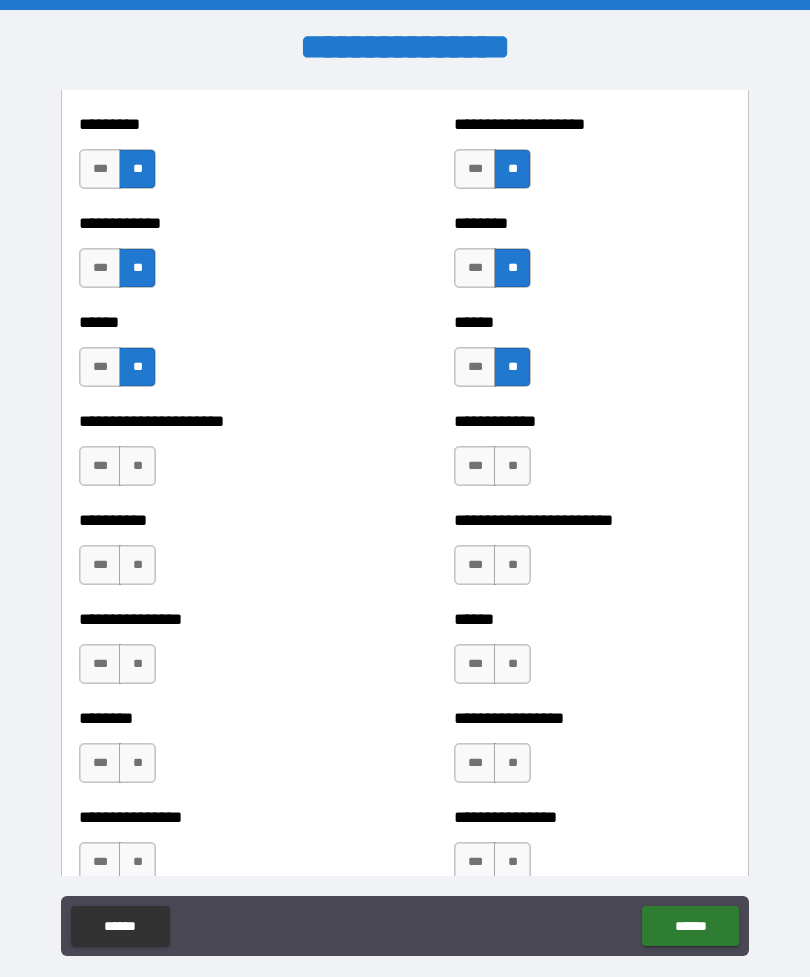 scroll, scrollTop: 476, scrollLeft: 0, axis: vertical 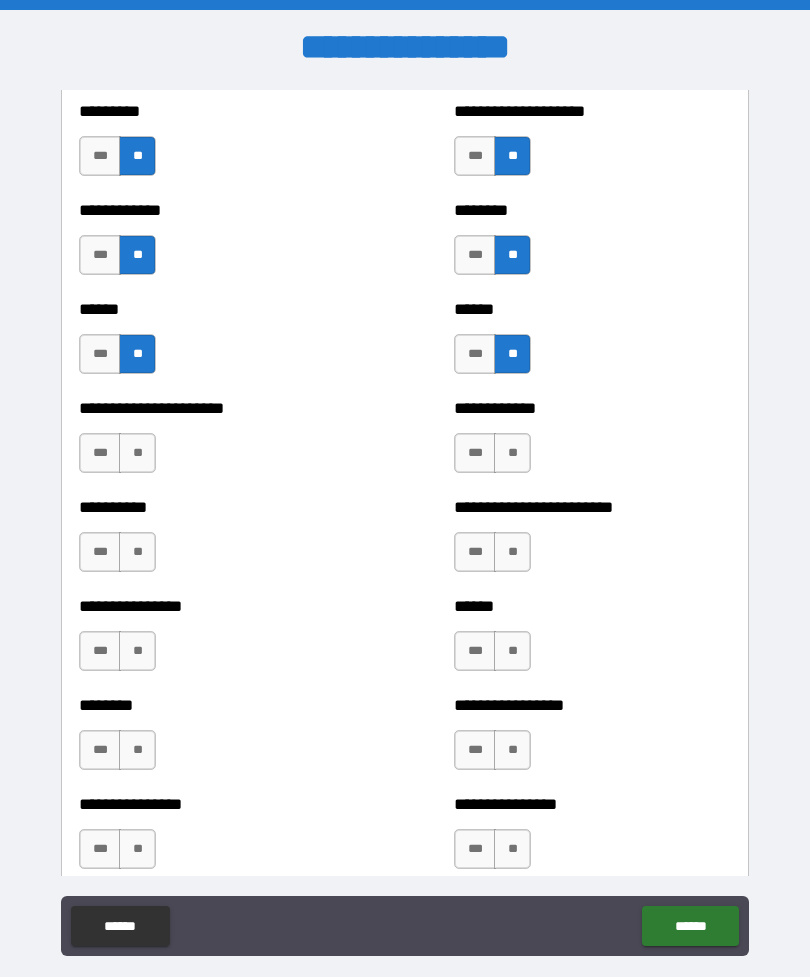 click on "**" at bounding box center (137, 453) 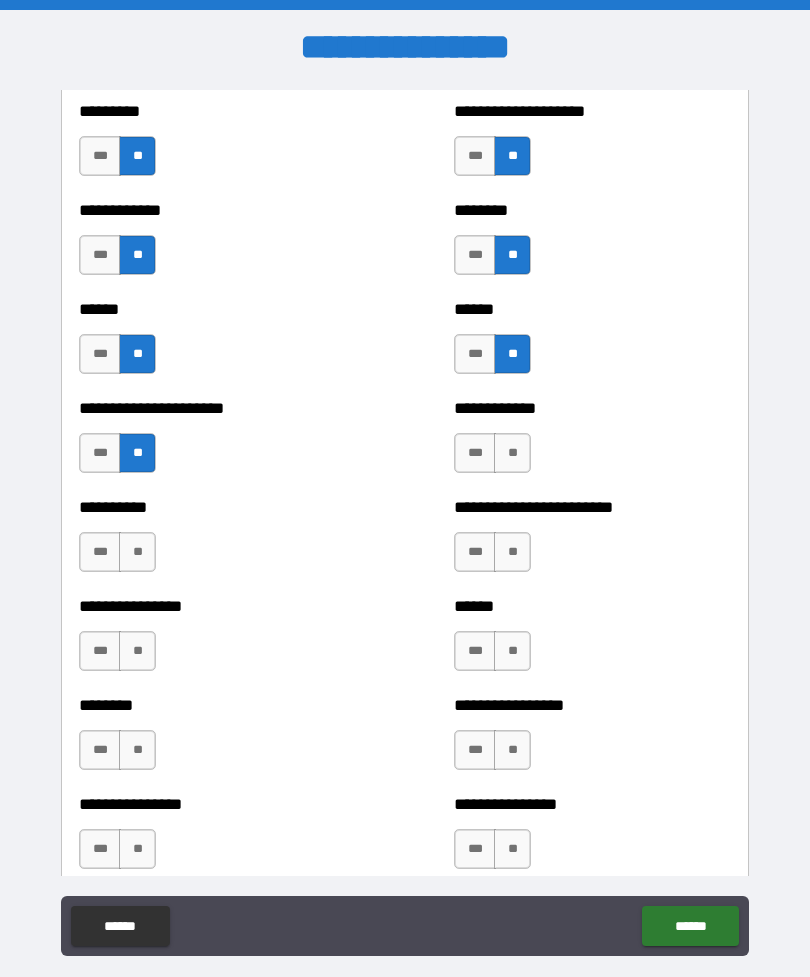 click on "**" at bounding box center [137, 552] 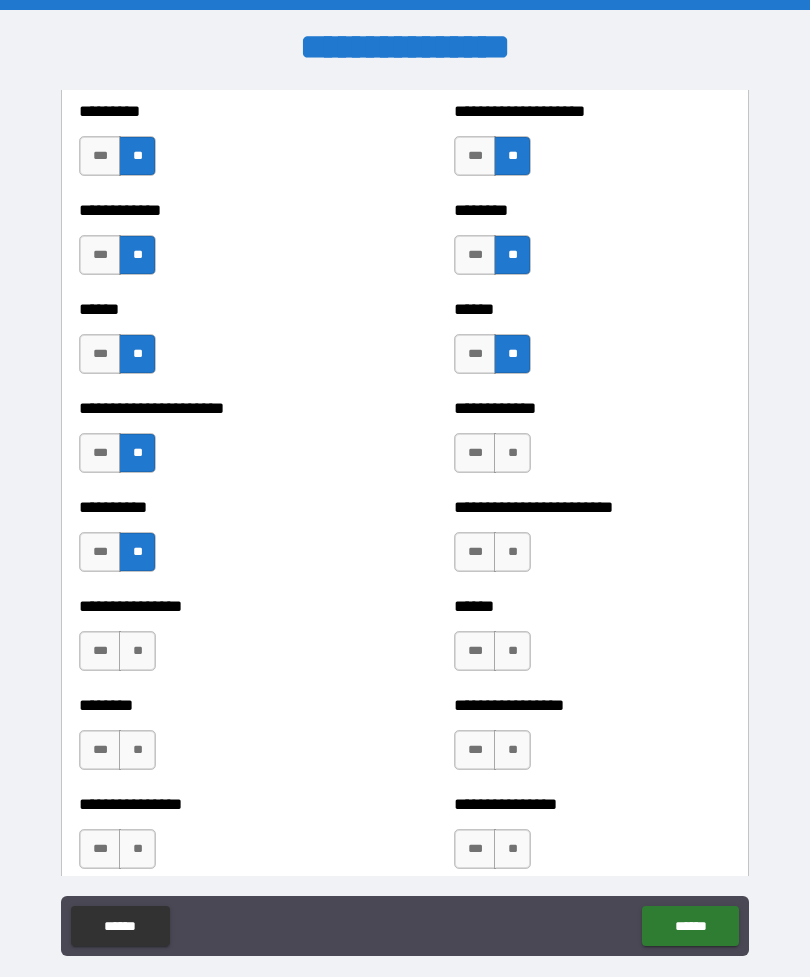 click on "**" at bounding box center [137, 651] 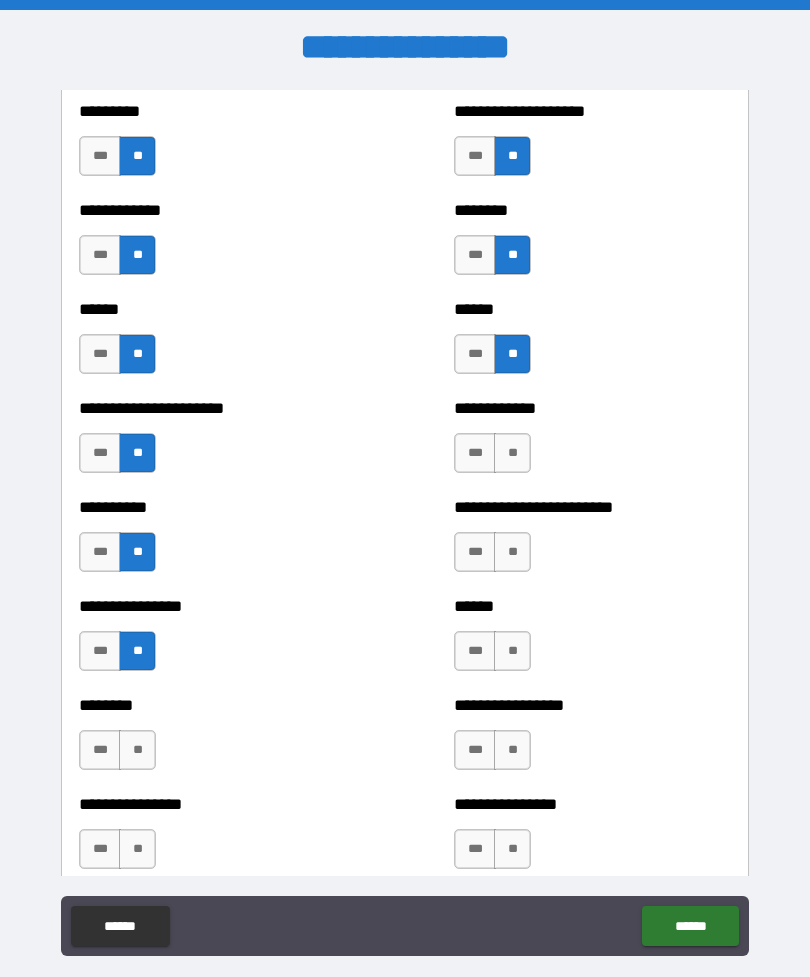 click on "**" at bounding box center [137, 750] 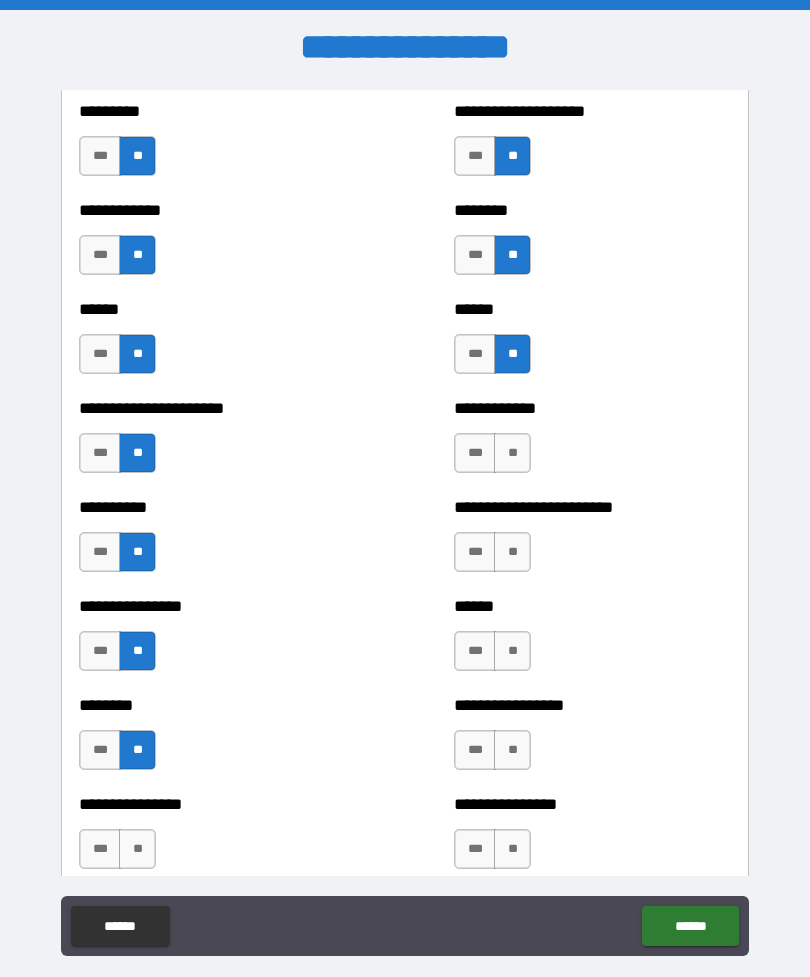 click on "**" at bounding box center (137, 849) 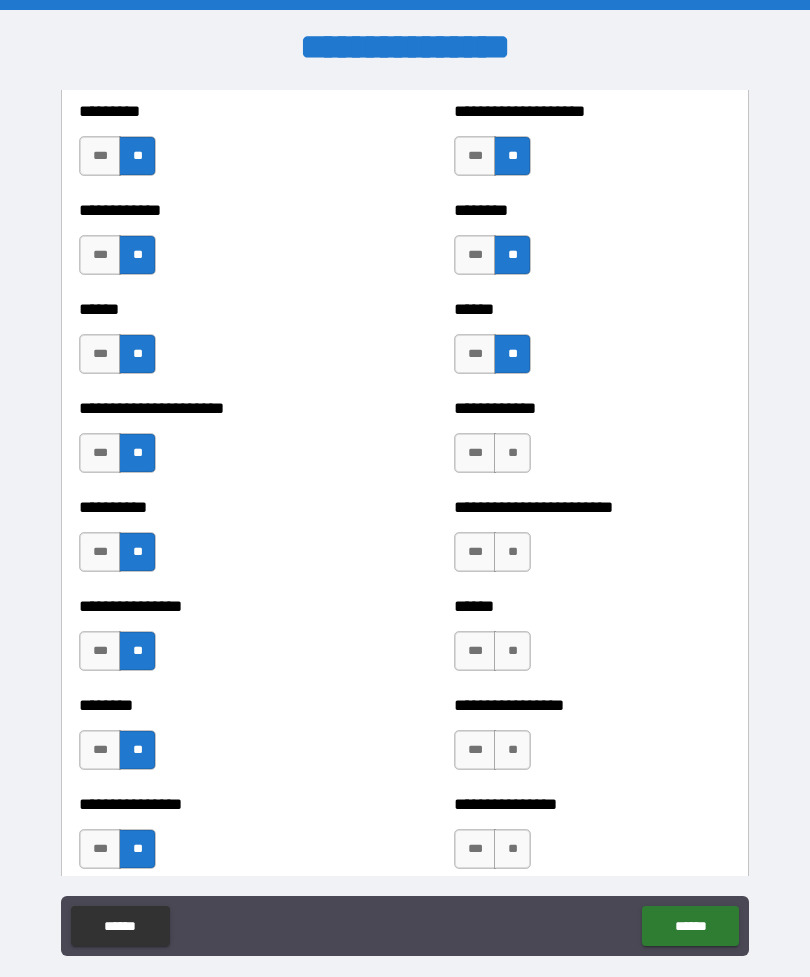 click on "***" at bounding box center [100, 849] 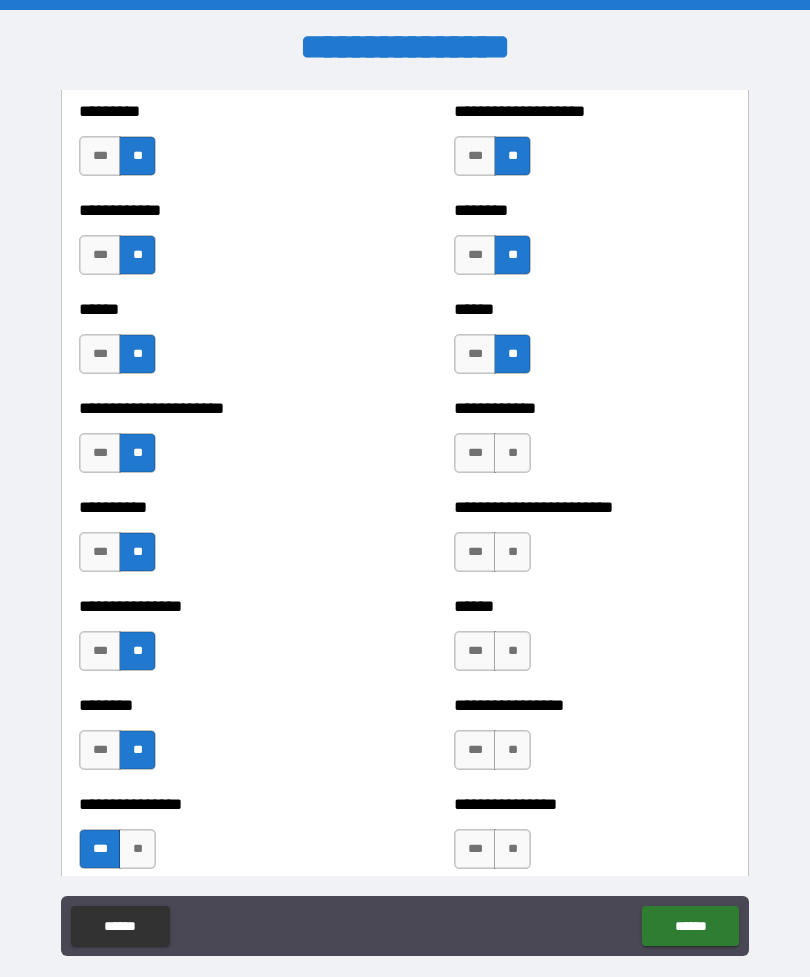 click on "**" at bounding box center [512, 453] 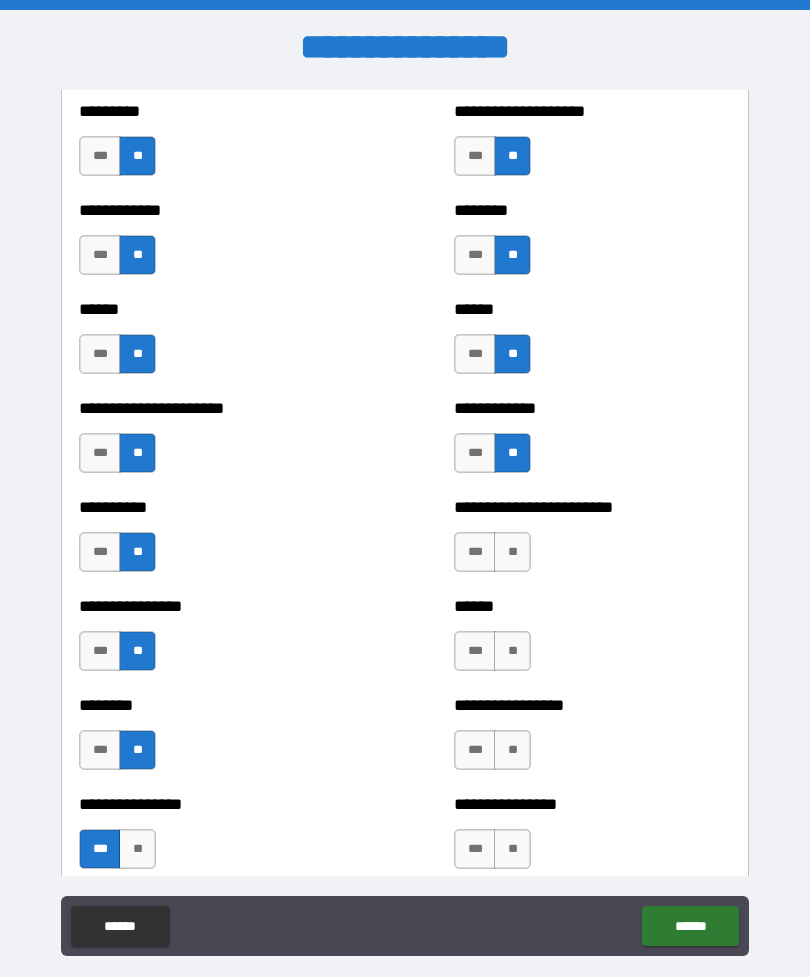 click on "**" at bounding box center (512, 552) 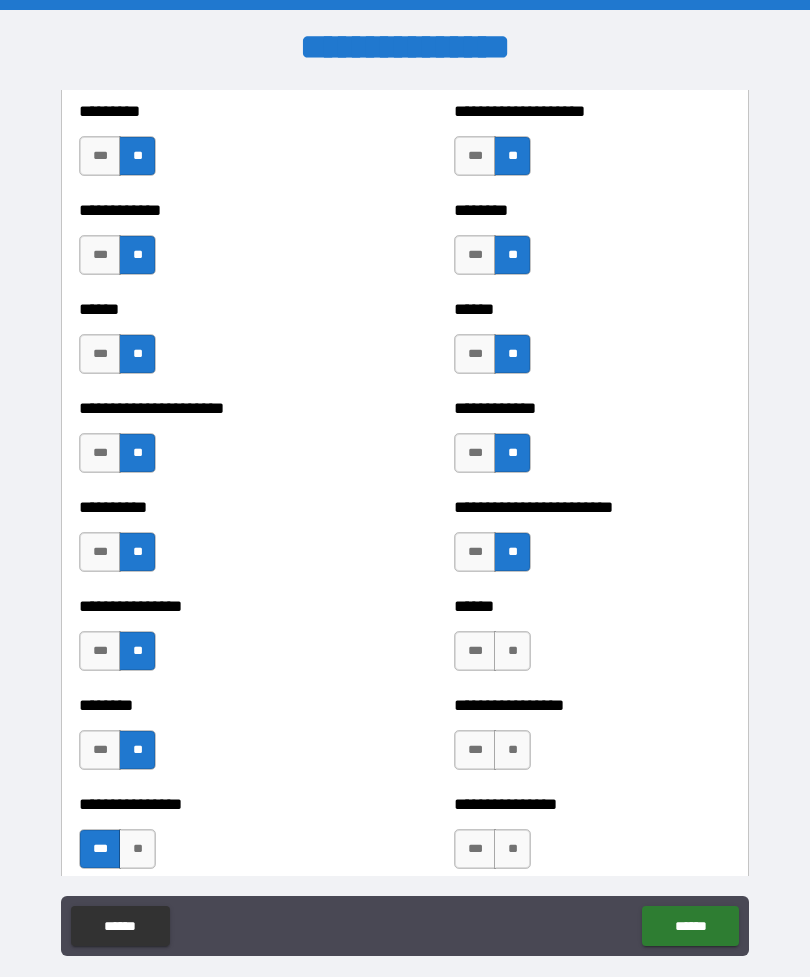 click on "**" at bounding box center [512, 651] 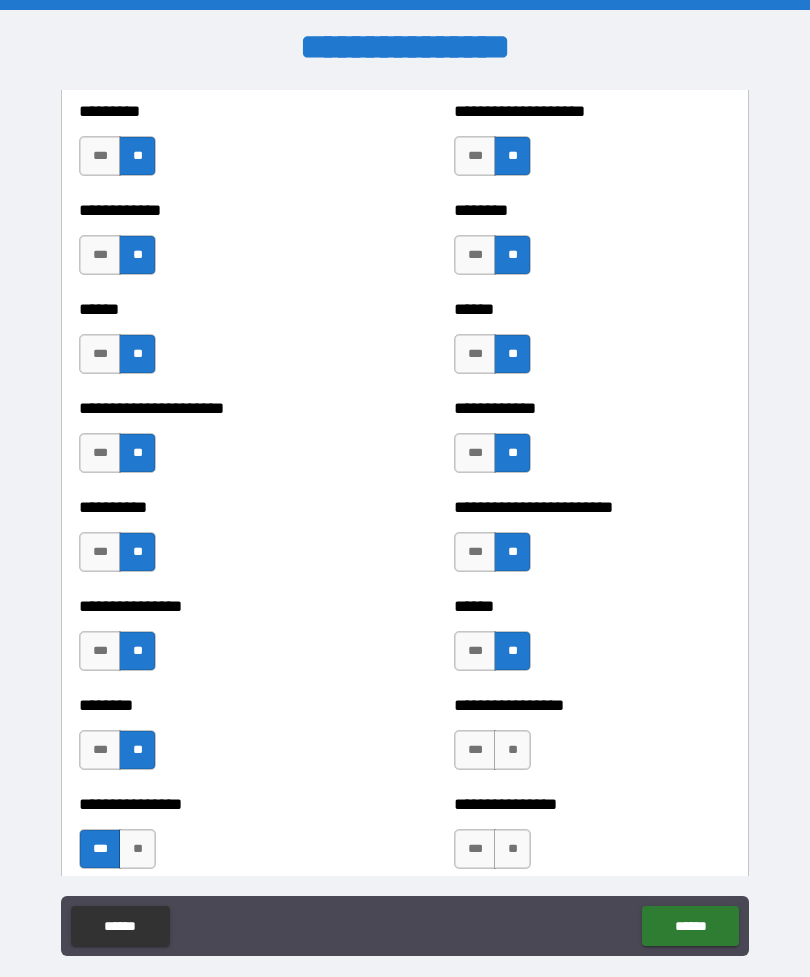 click on "**" at bounding box center [512, 750] 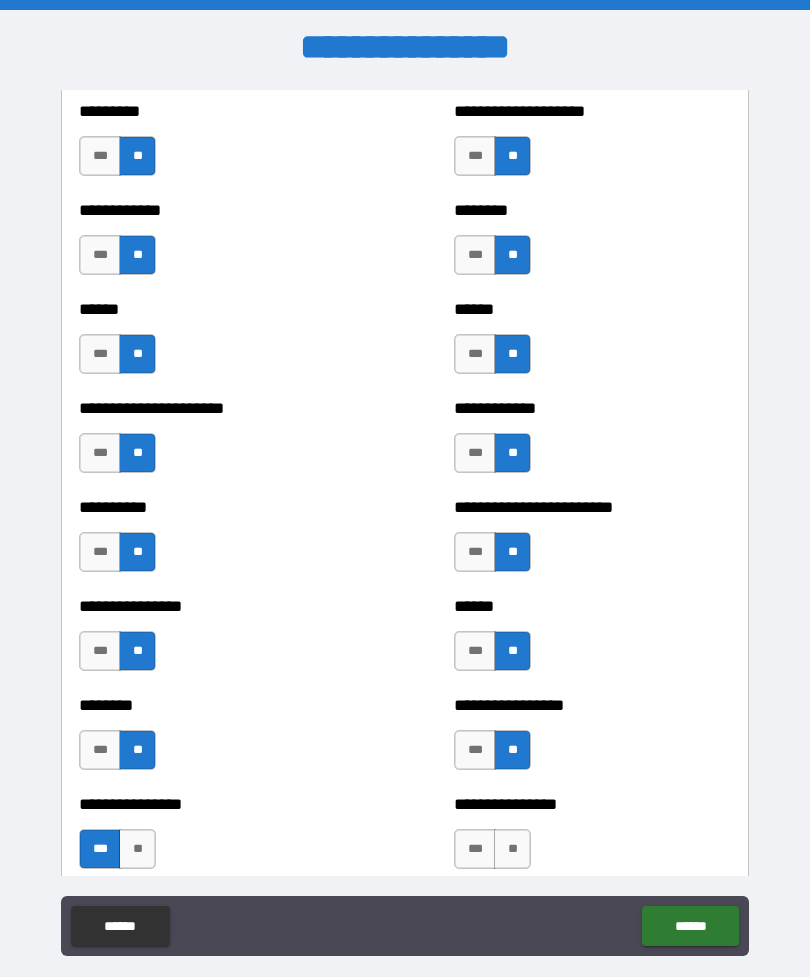 click on "**" at bounding box center (512, 849) 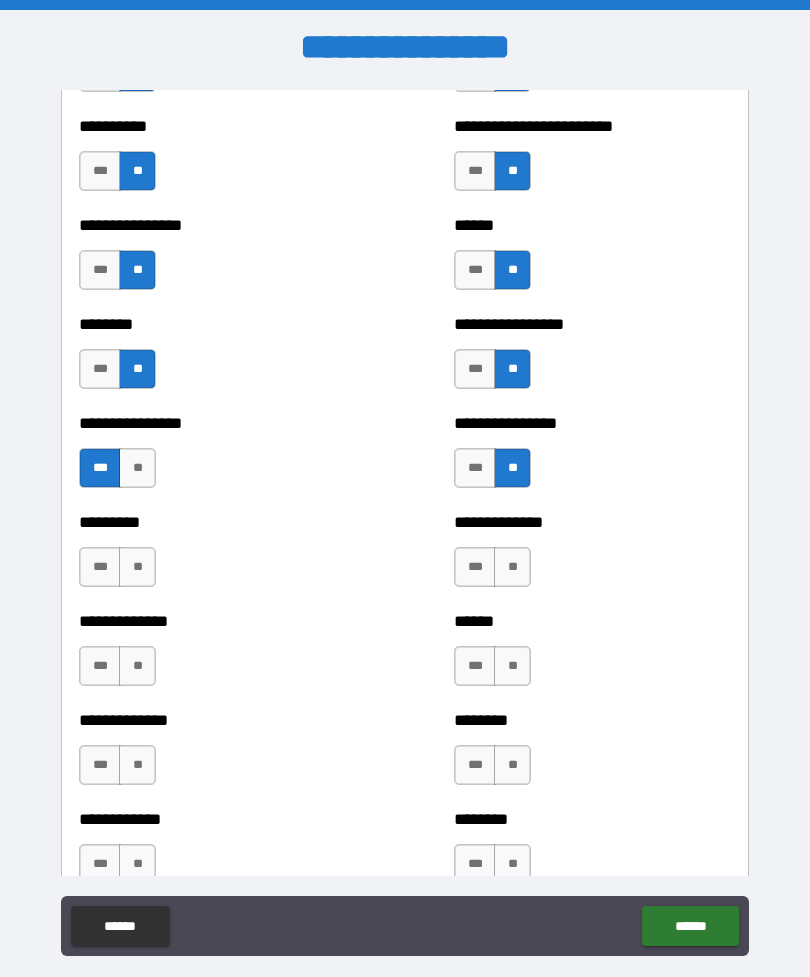 scroll, scrollTop: 858, scrollLeft: 0, axis: vertical 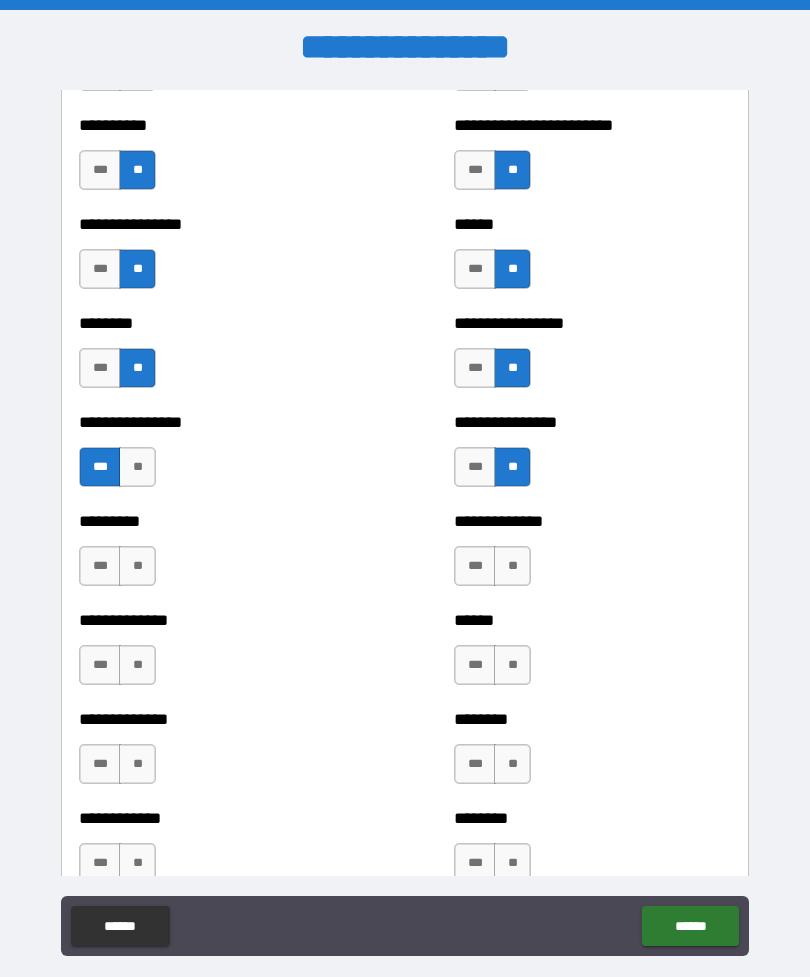 click on "**" at bounding box center (137, 566) 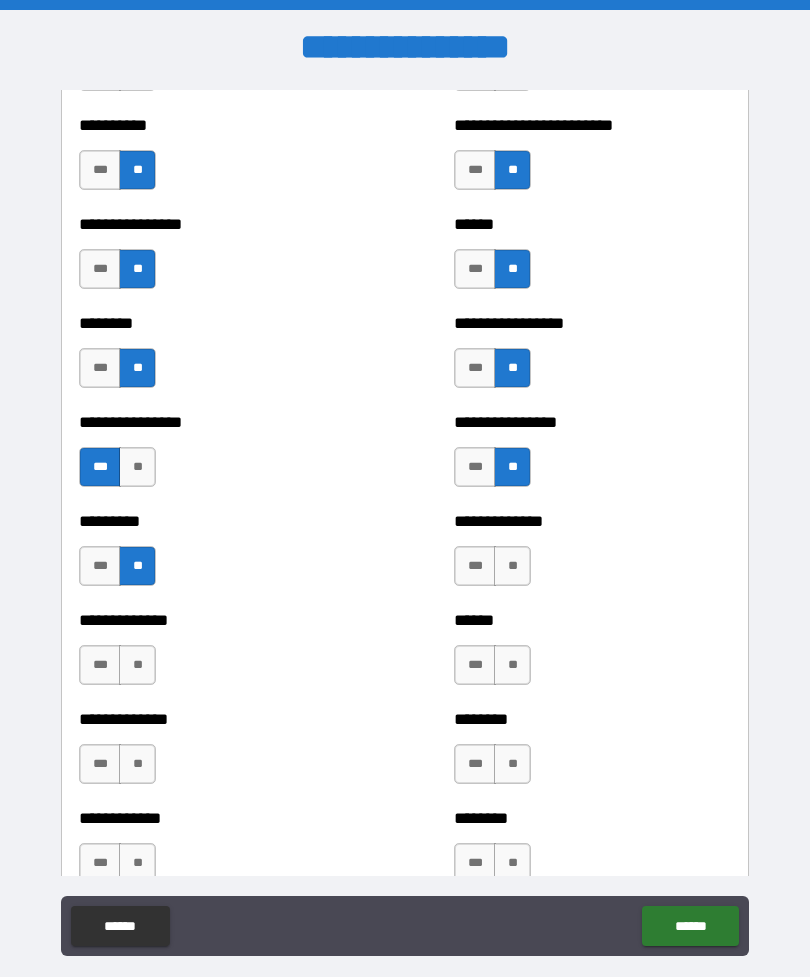 click on "**" at bounding box center [512, 566] 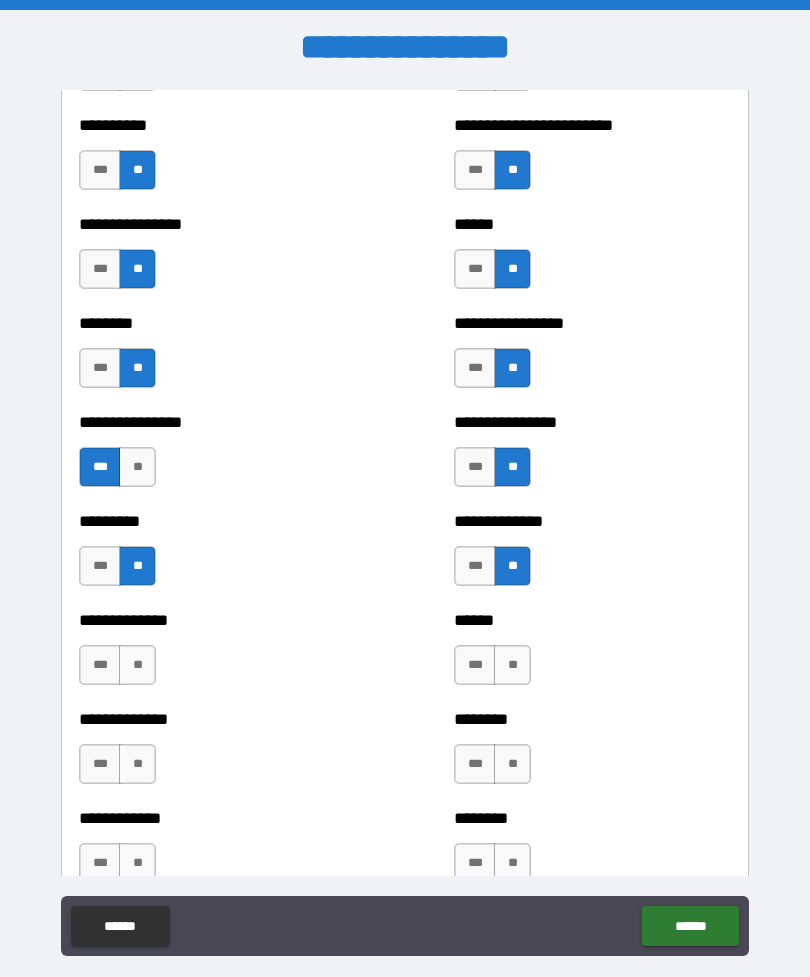 click on "**" at bounding box center (137, 665) 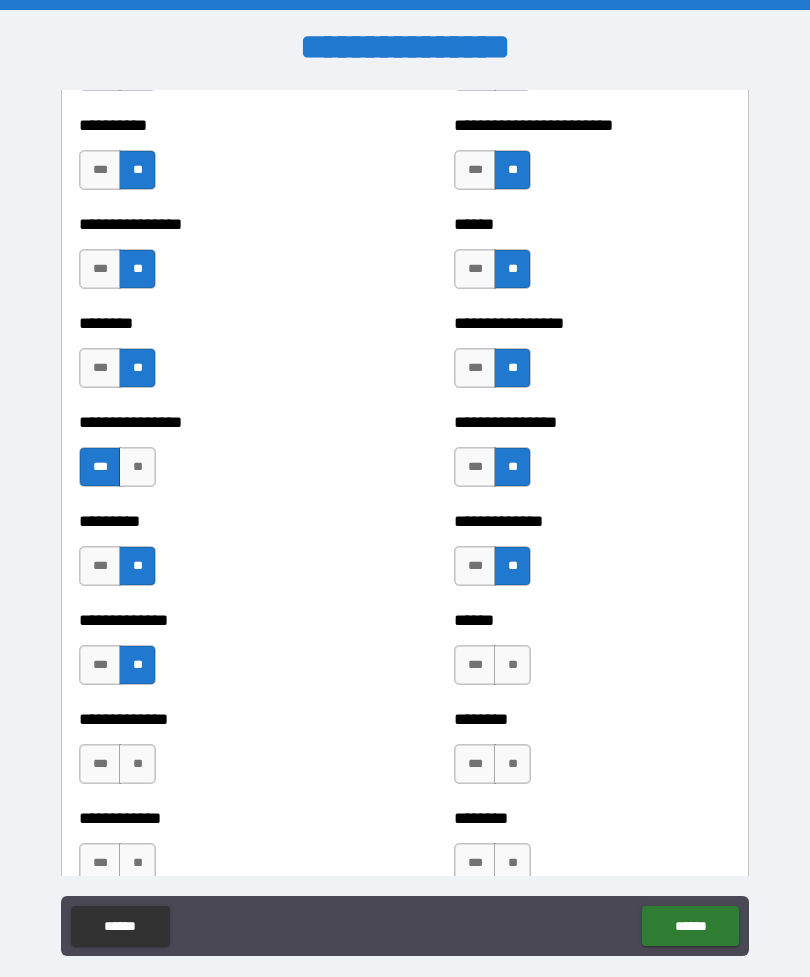 click on "**" at bounding box center [512, 665] 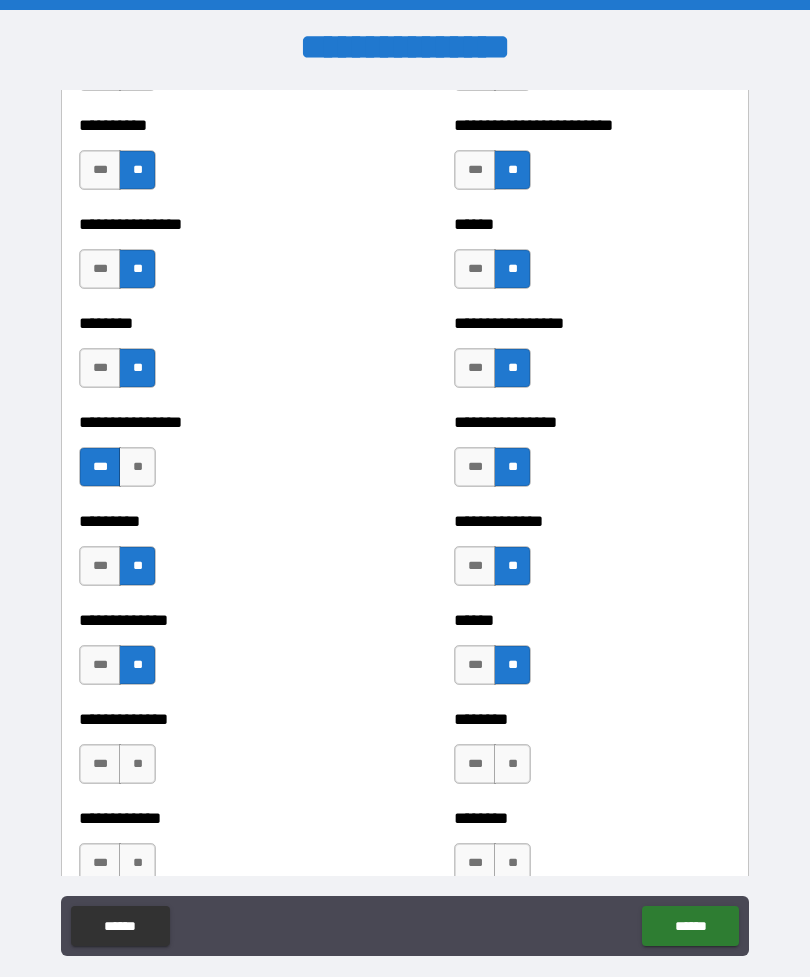 click on "**" at bounding box center [137, 764] 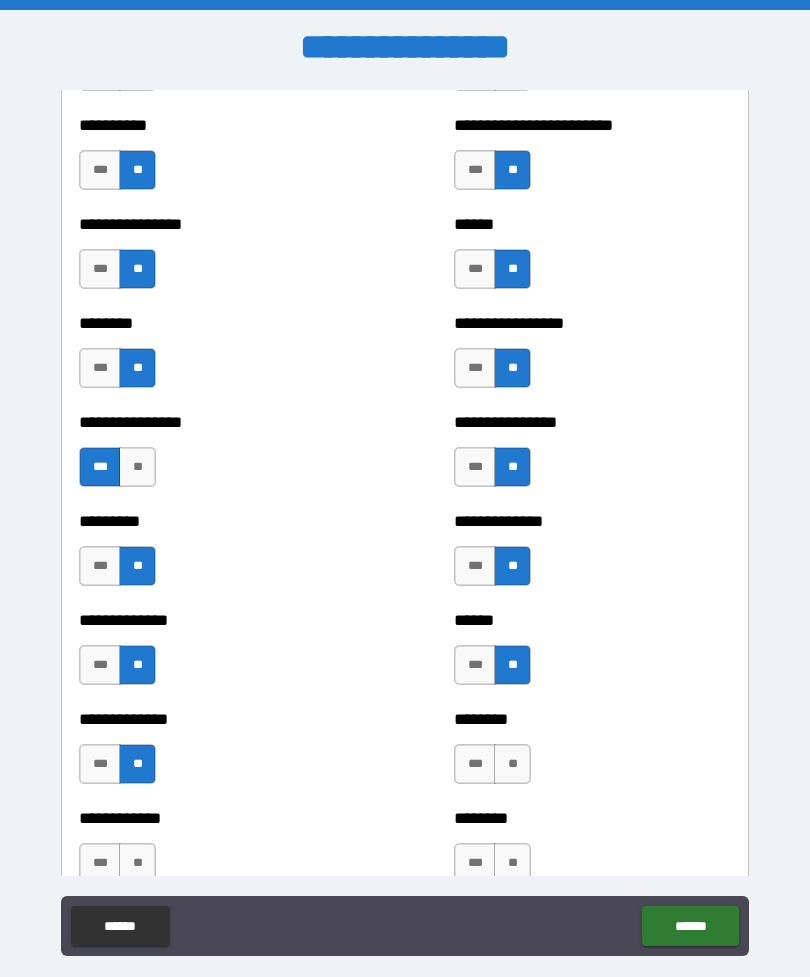 click on "**" at bounding box center (512, 764) 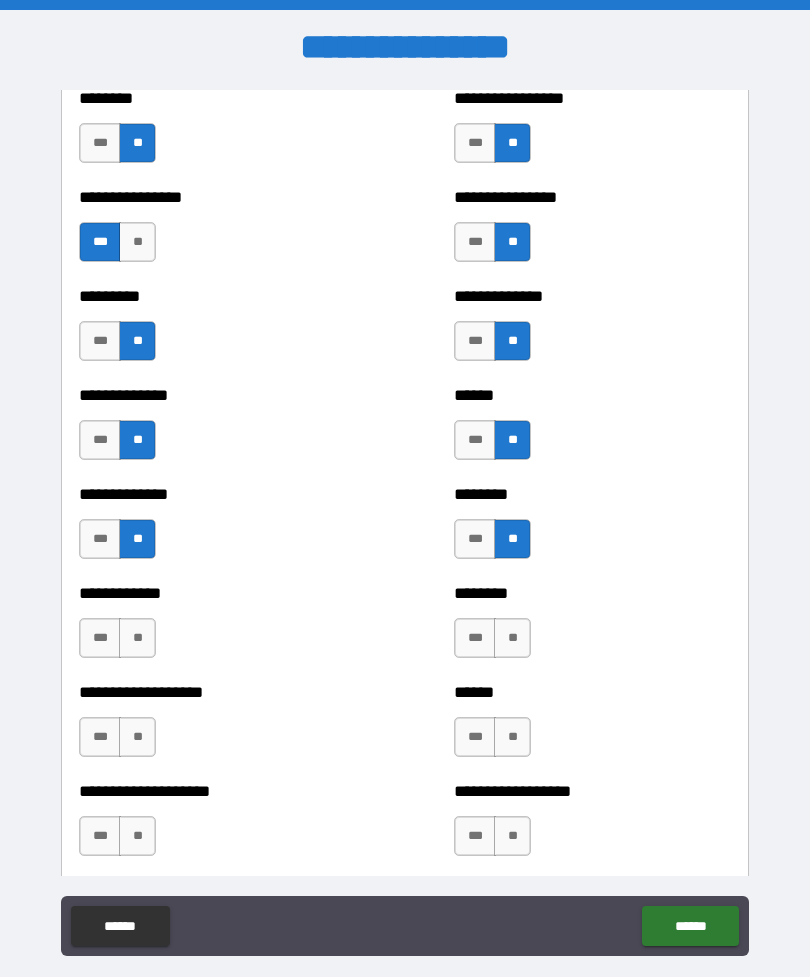 scroll, scrollTop: 1085, scrollLeft: 0, axis: vertical 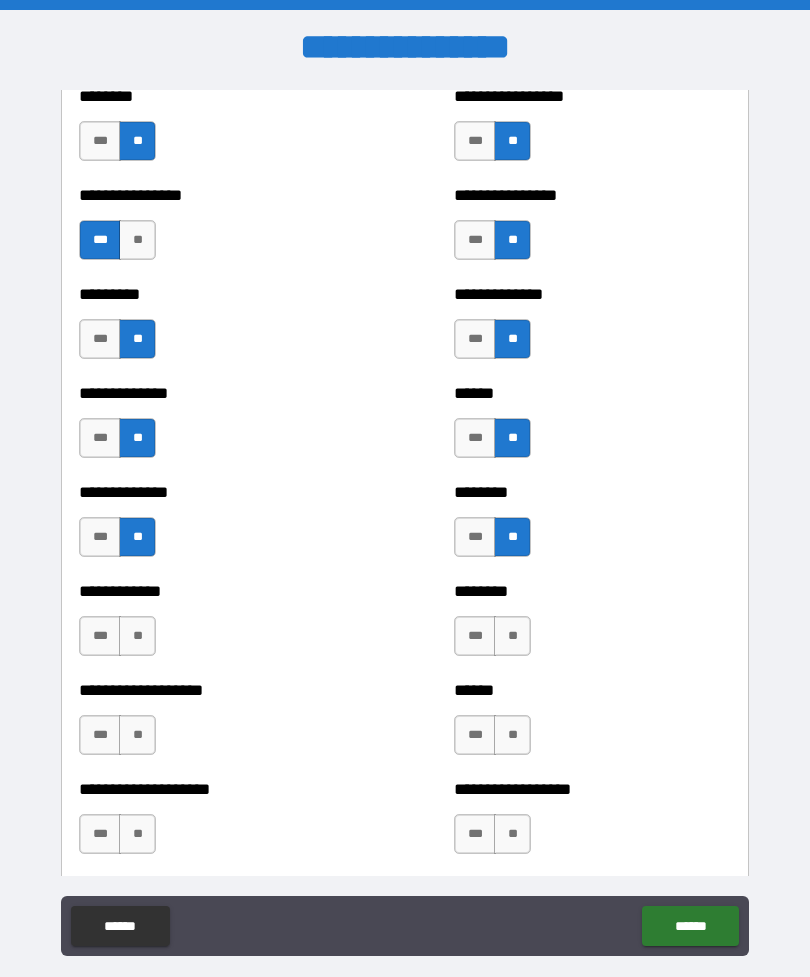 click on "**" at bounding box center [137, 636] 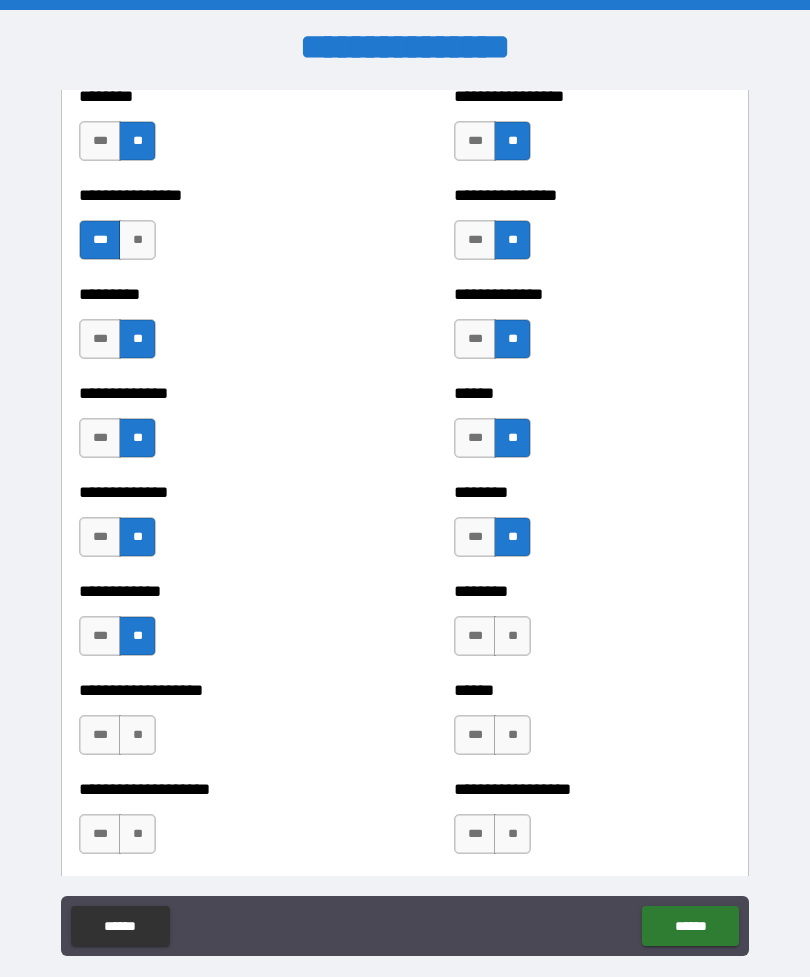 click on "**" at bounding box center (137, 735) 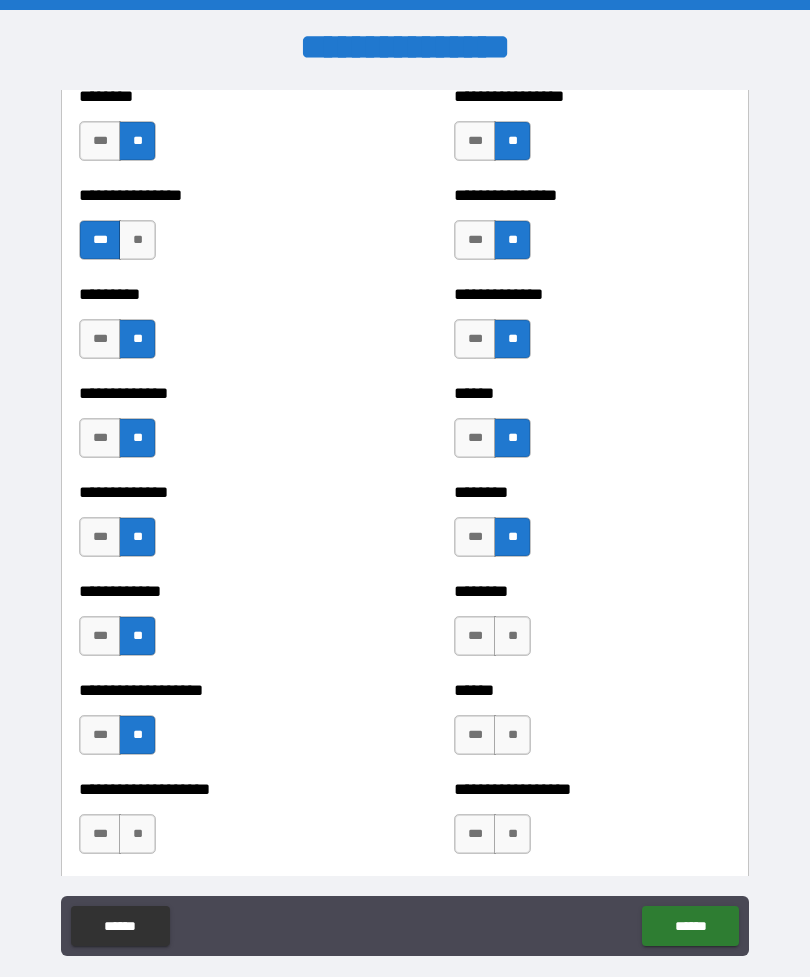 click on "**" at bounding box center (137, 834) 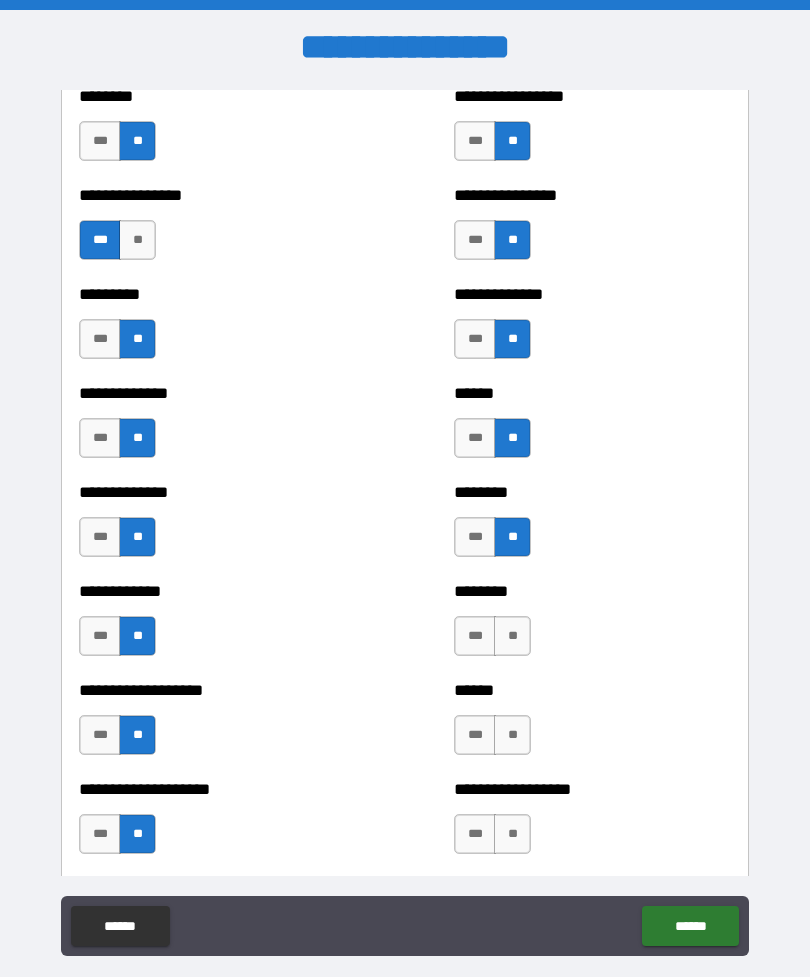 click on "***" at bounding box center (100, 834) 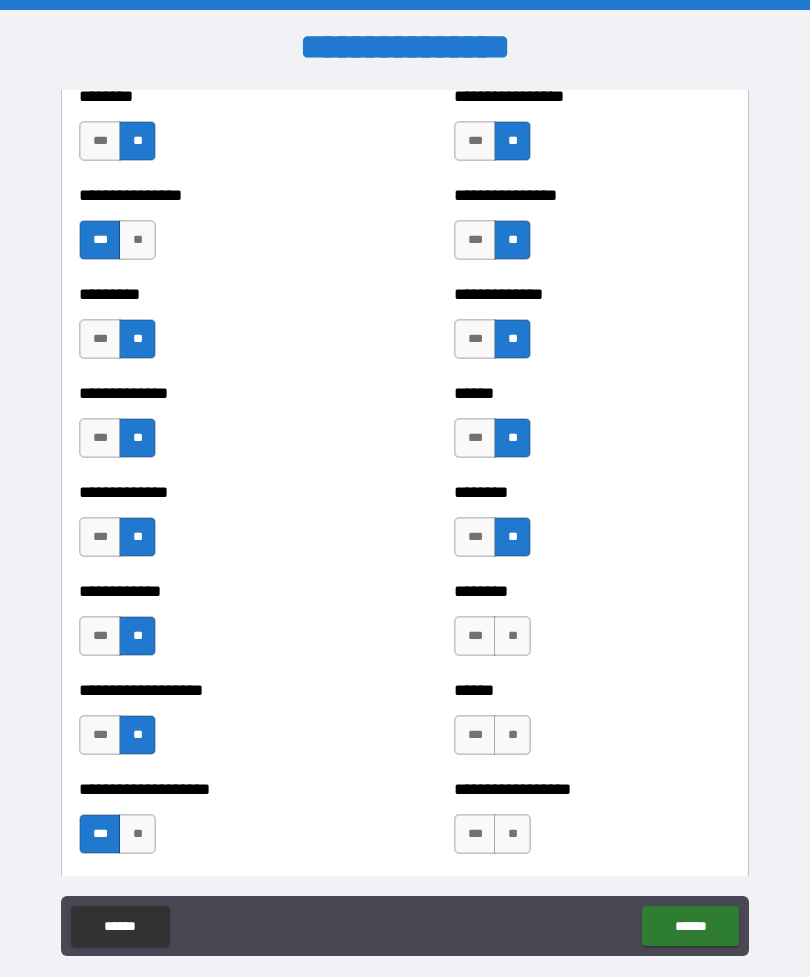 click on "**" at bounding box center (512, 636) 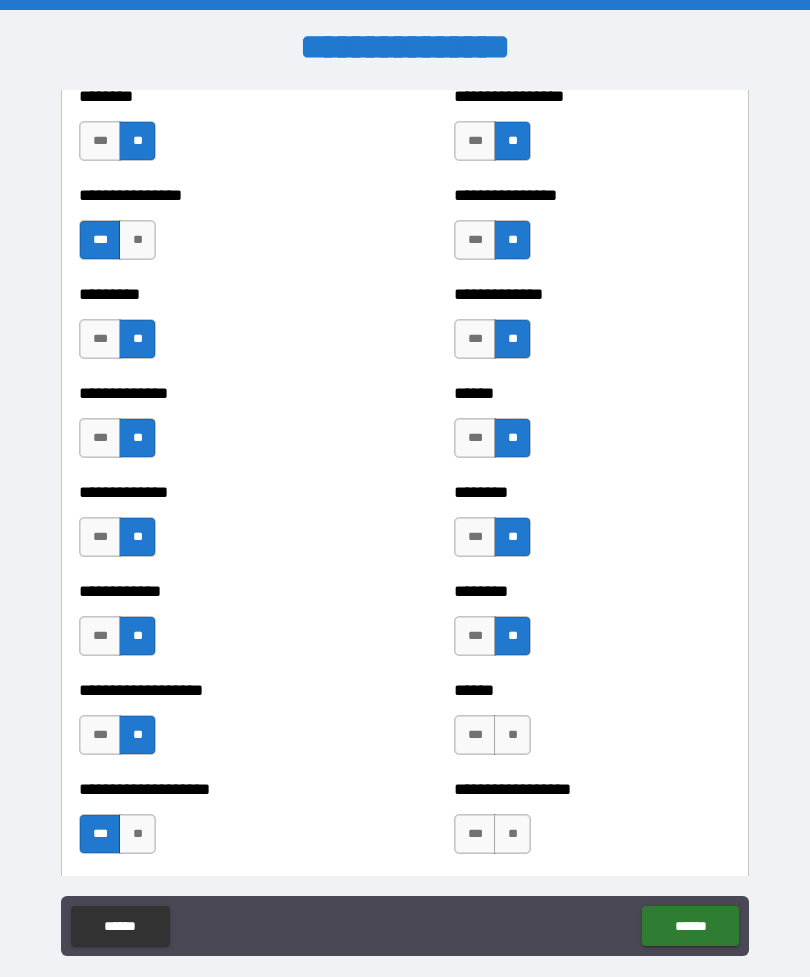 click on "**" at bounding box center (512, 735) 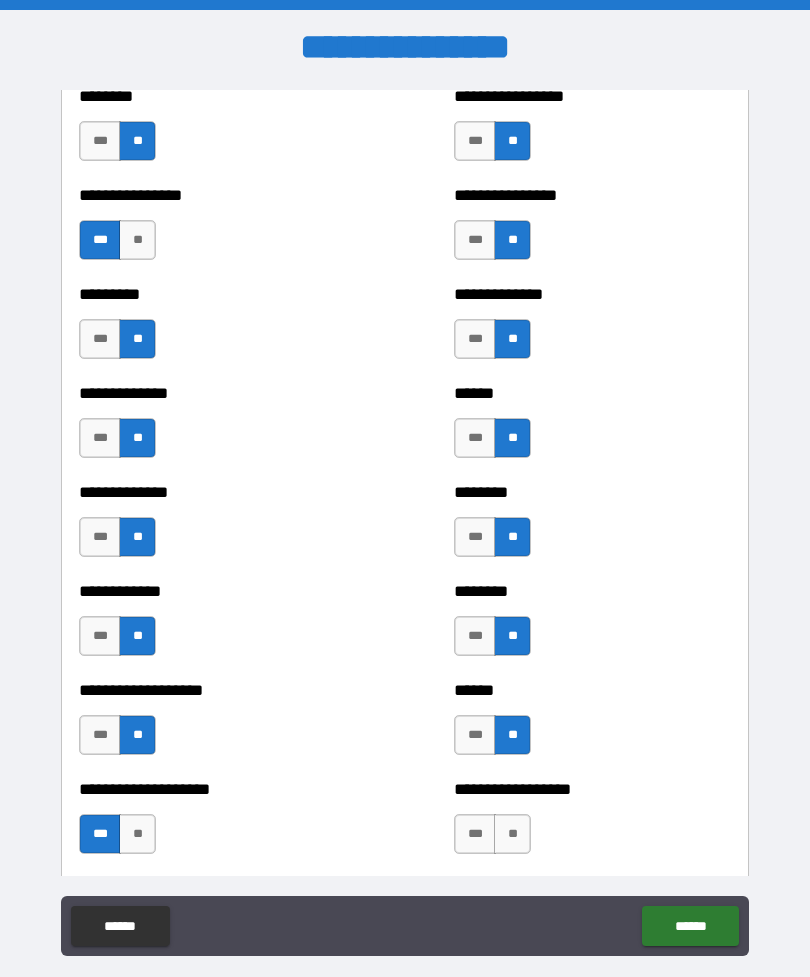 click on "**" at bounding box center (512, 834) 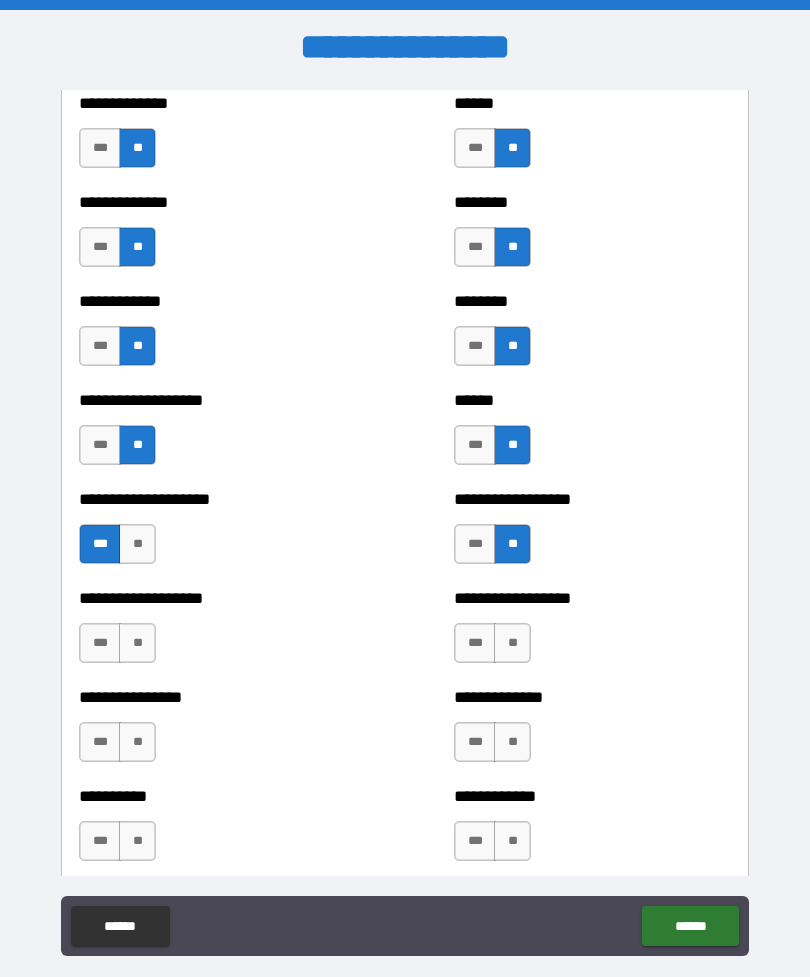 scroll, scrollTop: 1400, scrollLeft: 0, axis: vertical 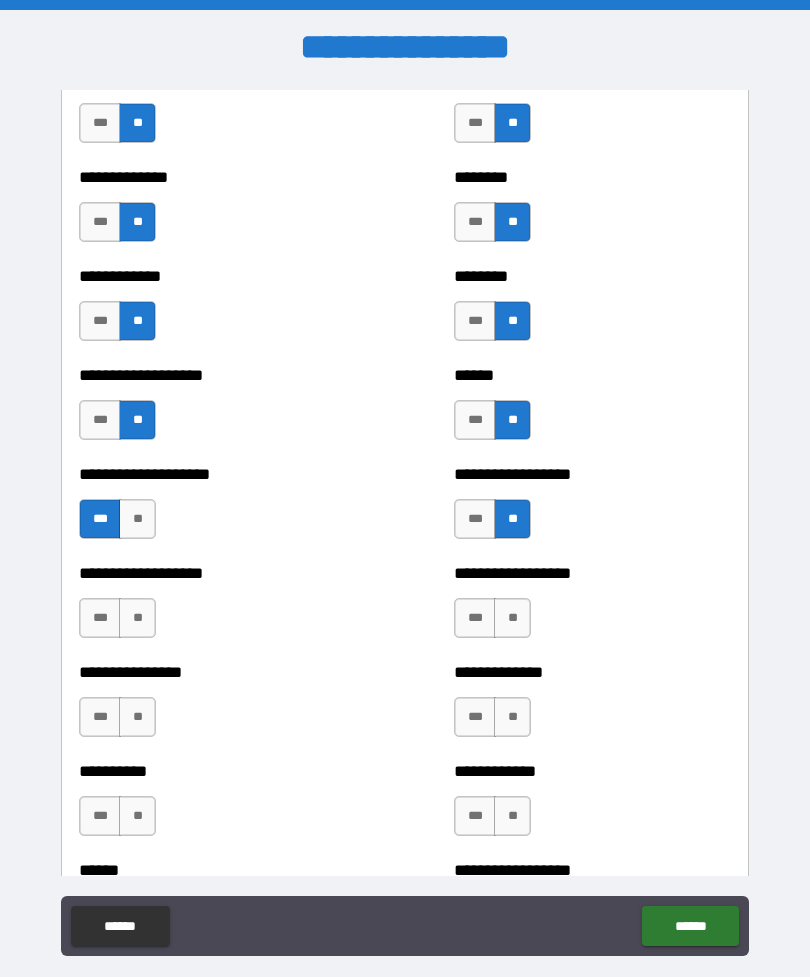 click on "**" at bounding box center [137, 618] 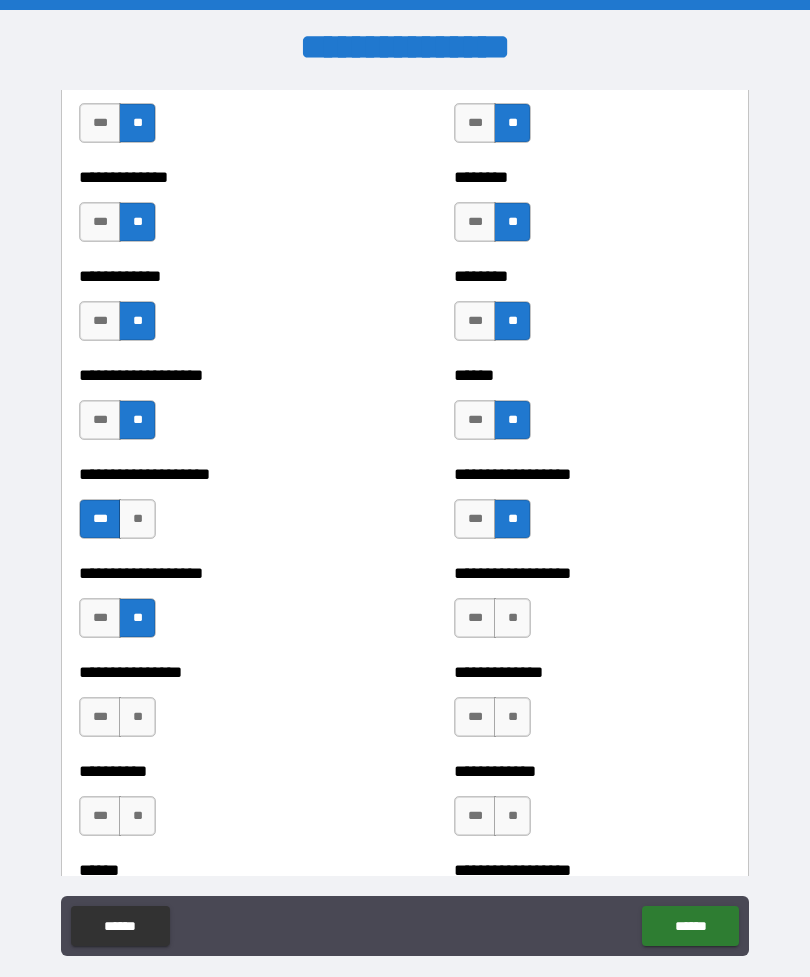 click on "**" at bounding box center (137, 717) 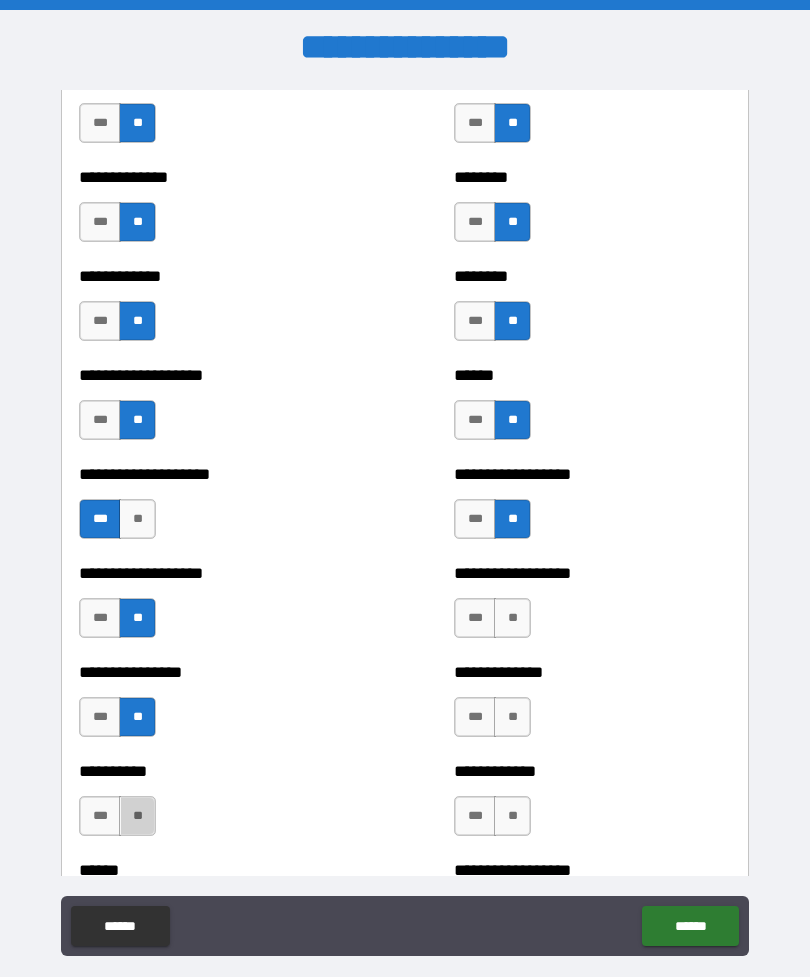 click on "**" at bounding box center [137, 816] 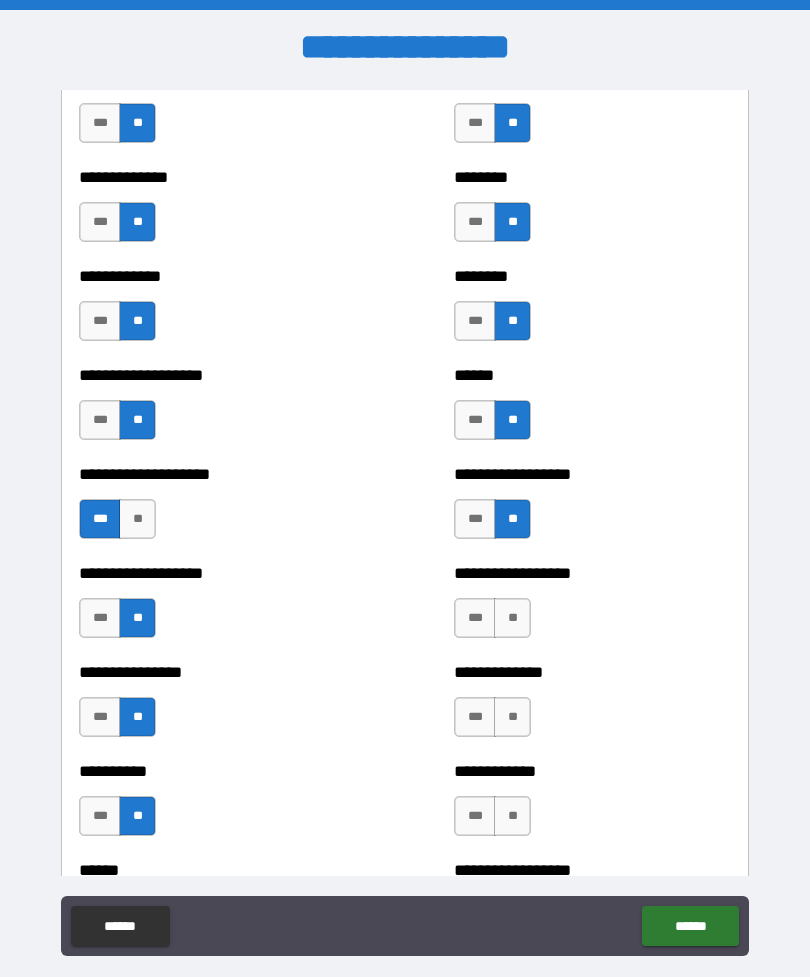 click on "**" at bounding box center (512, 618) 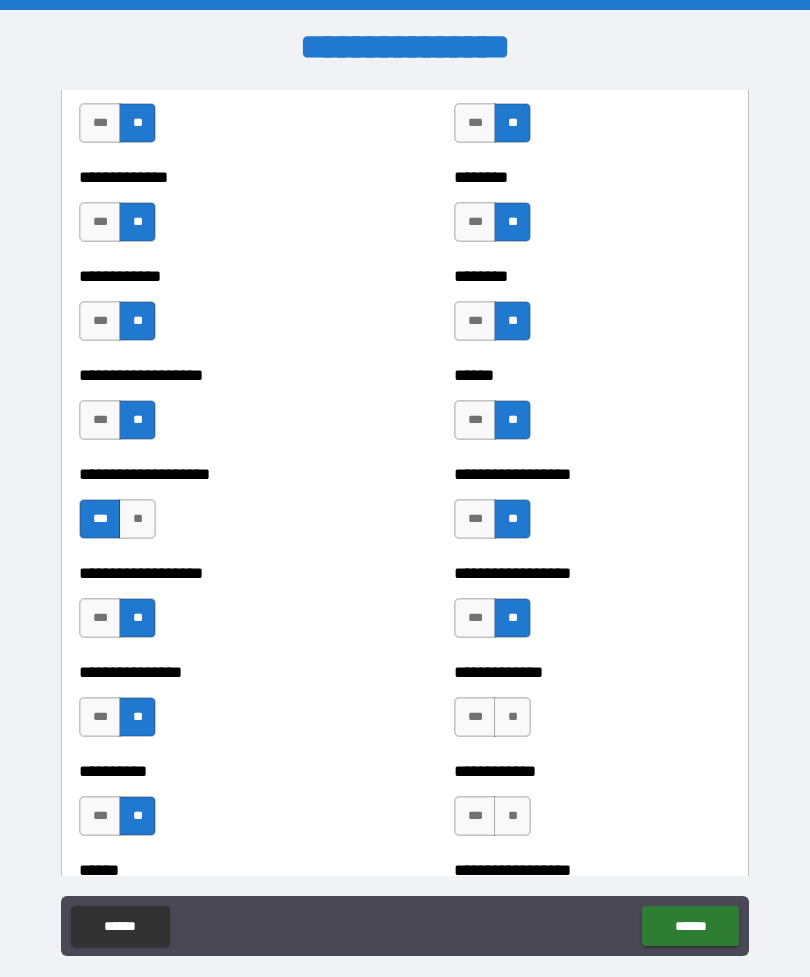 click on "**" at bounding box center (512, 717) 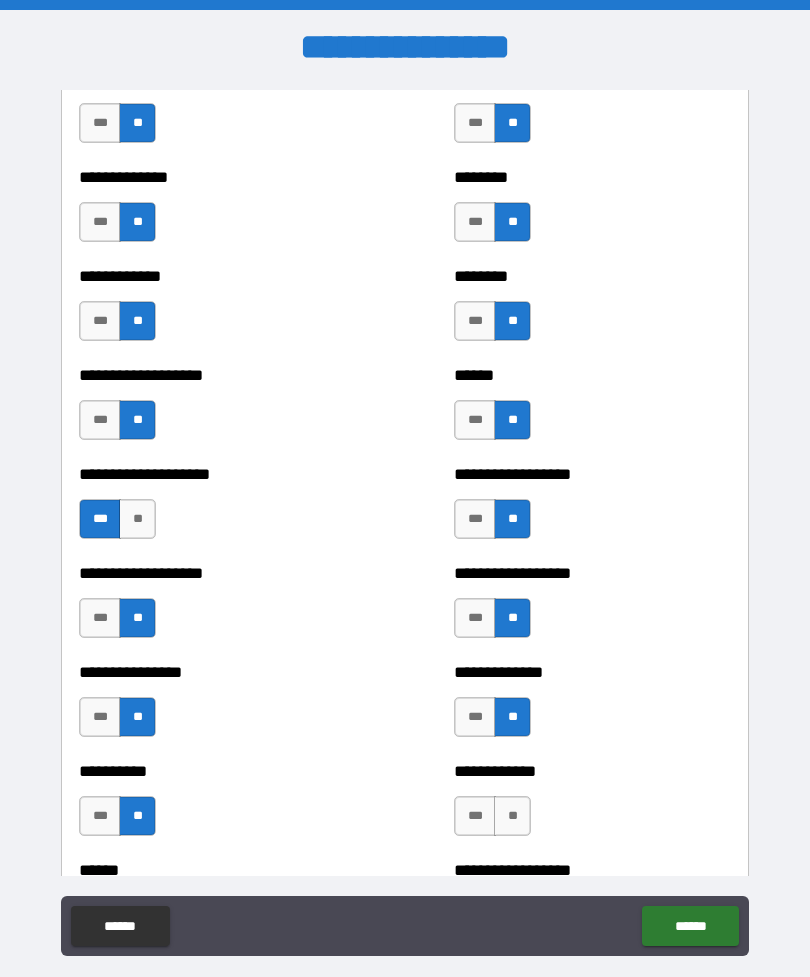 click on "**" at bounding box center (512, 816) 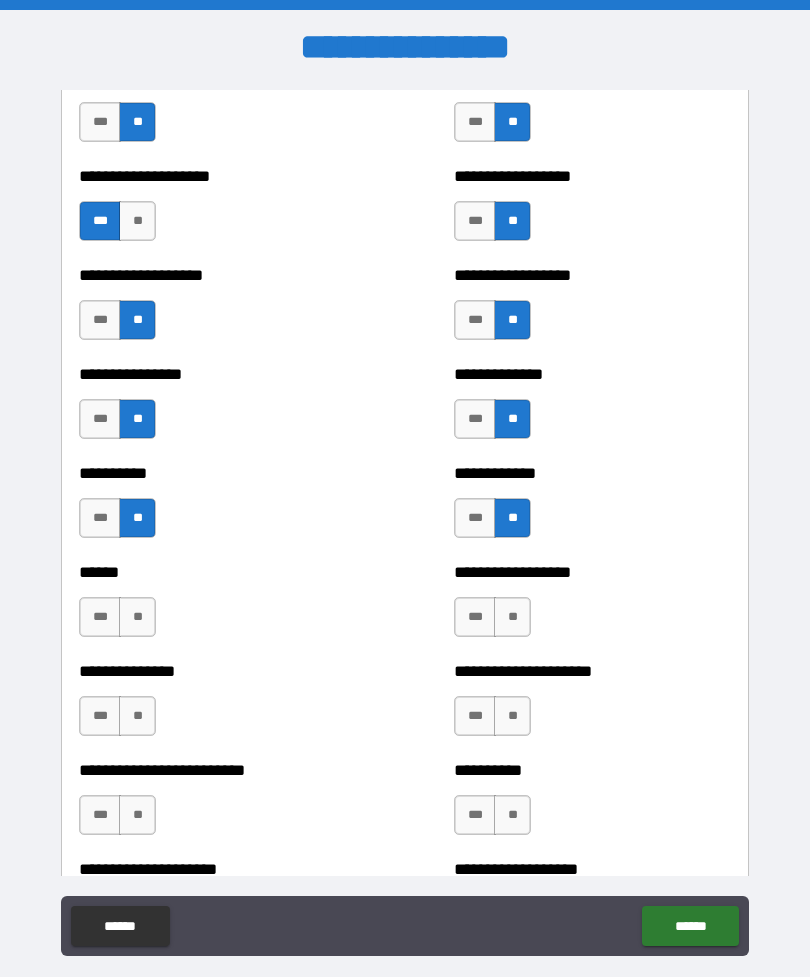 scroll, scrollTop: 1708, scrollLeft: 0, axis: vertical 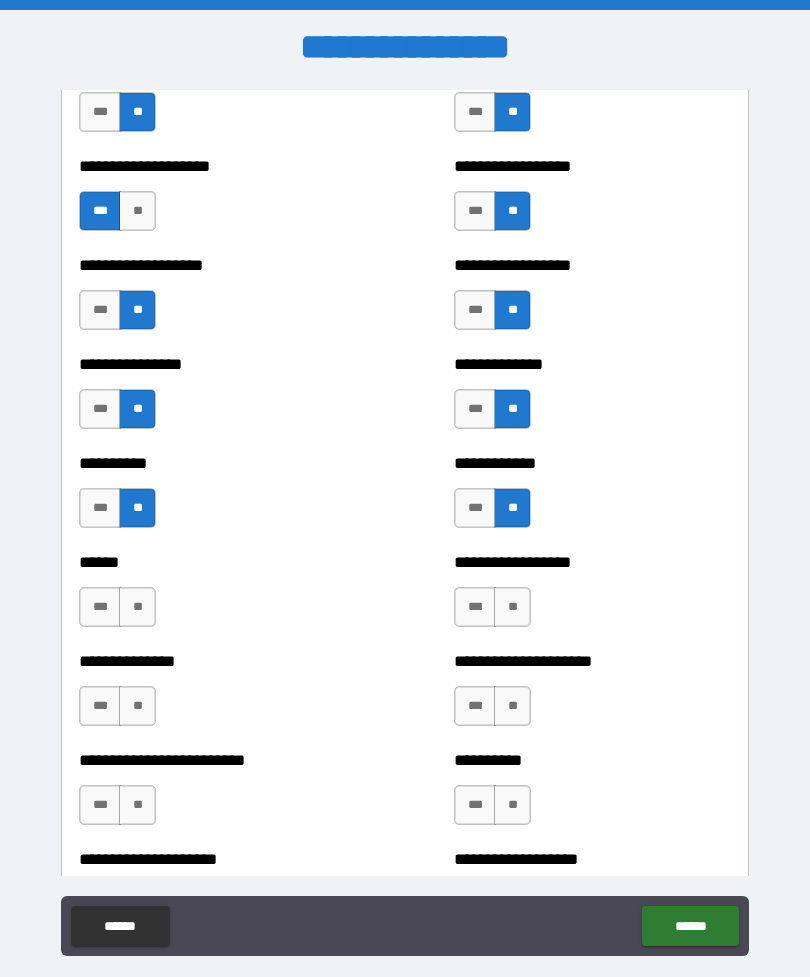 click on "**" at bounding box center (137, 607) 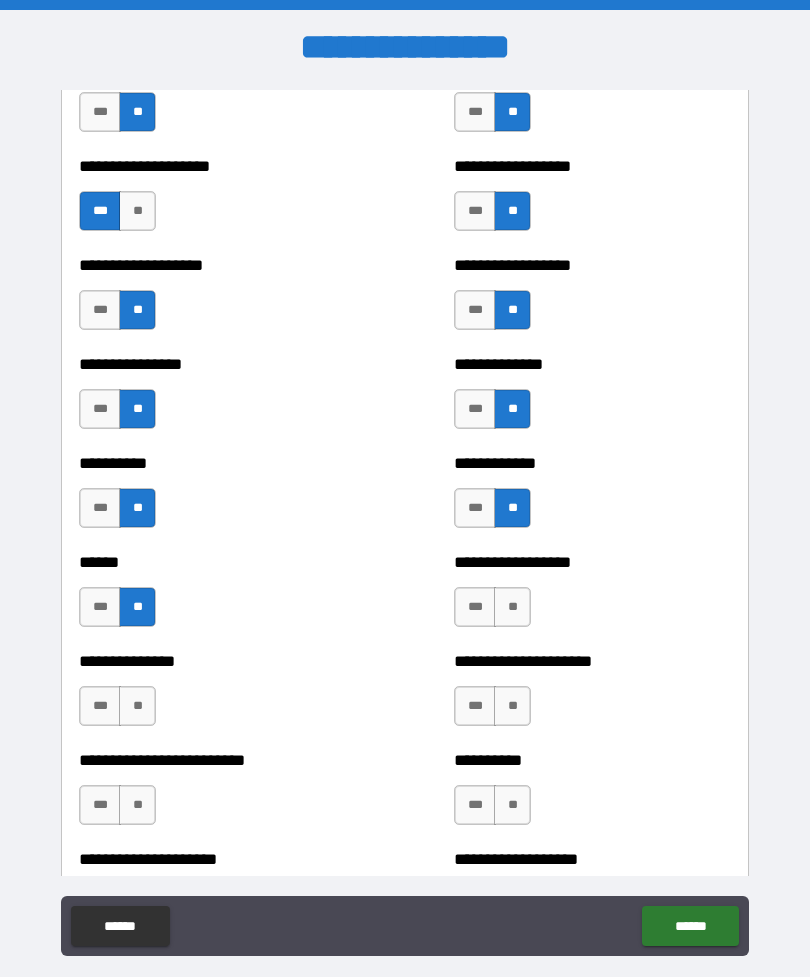 click on "**" at bounding box center (137, 706) 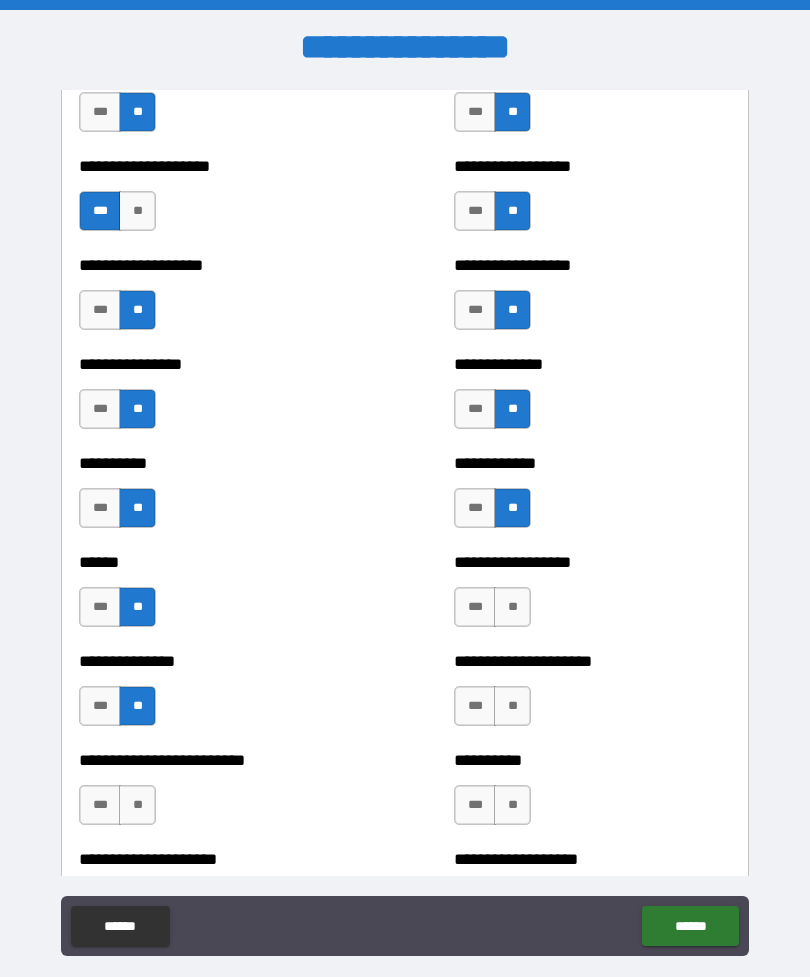 click on "**" at bounding box center [137, 805] 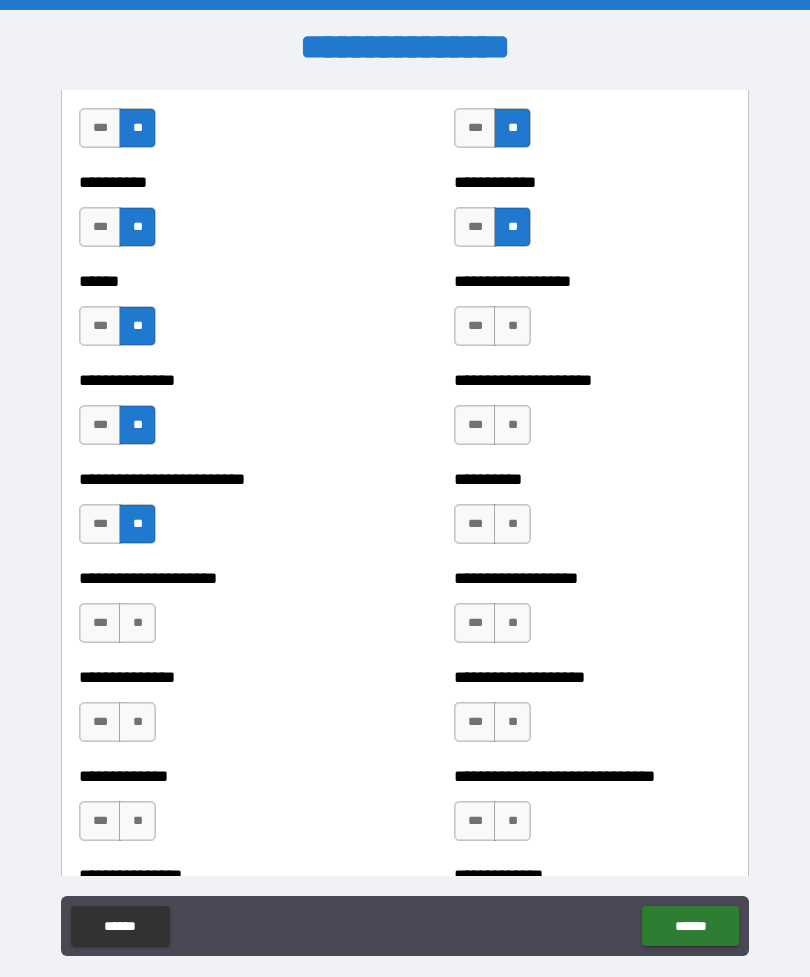 scroll, scrollTop: 1999, scrollLeft: 0, axis: vertical 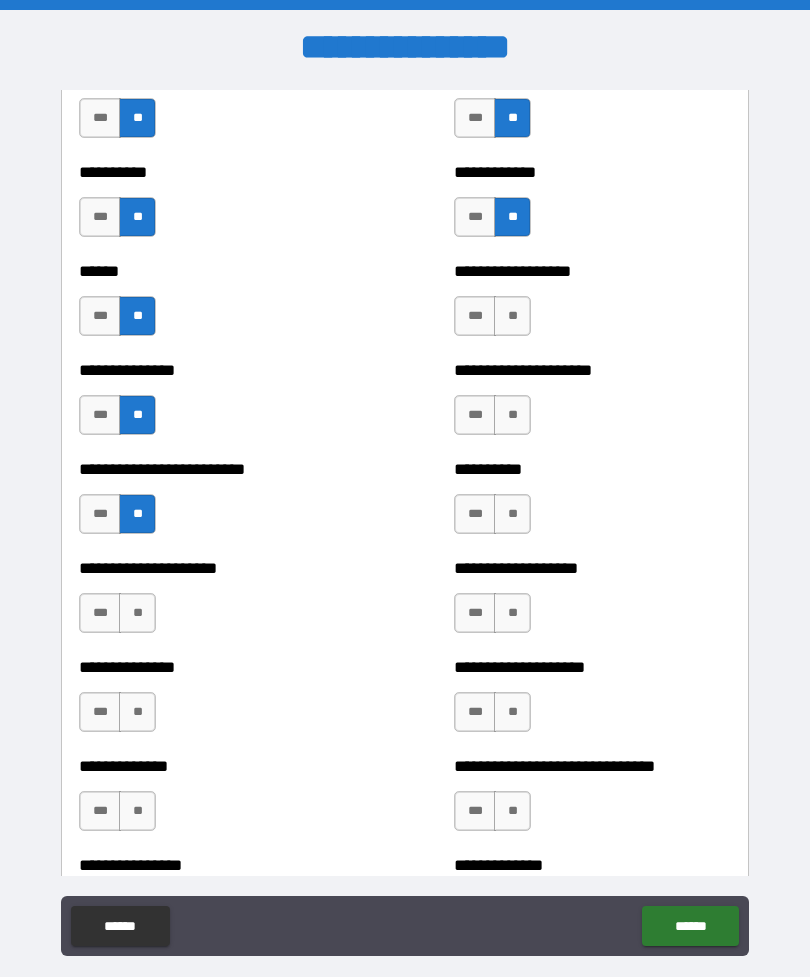 click on "**" at bounding box center [137, 613] 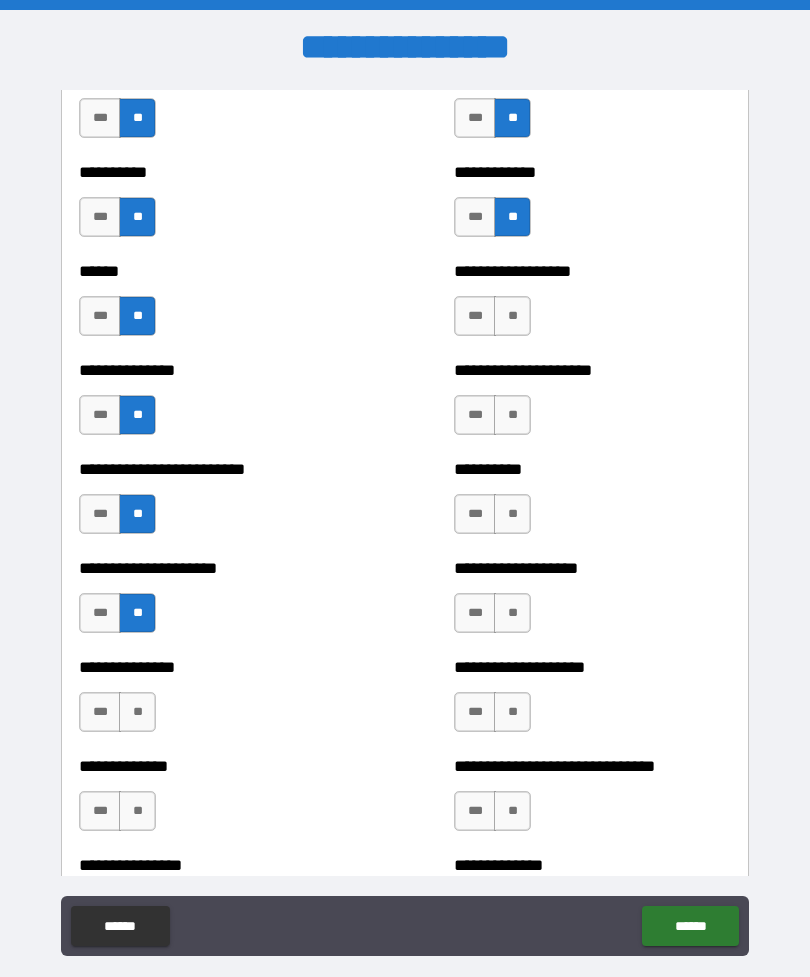 click on "**" at bounding box center (137, 712) 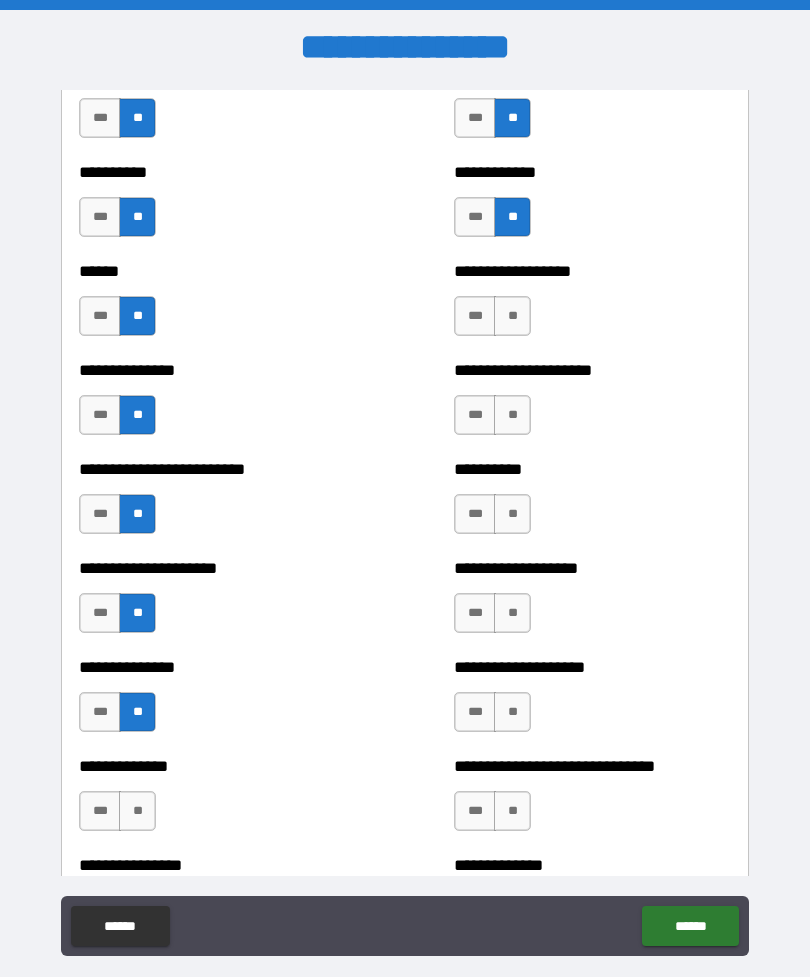 click on "**" at bounding box center (137, 811) 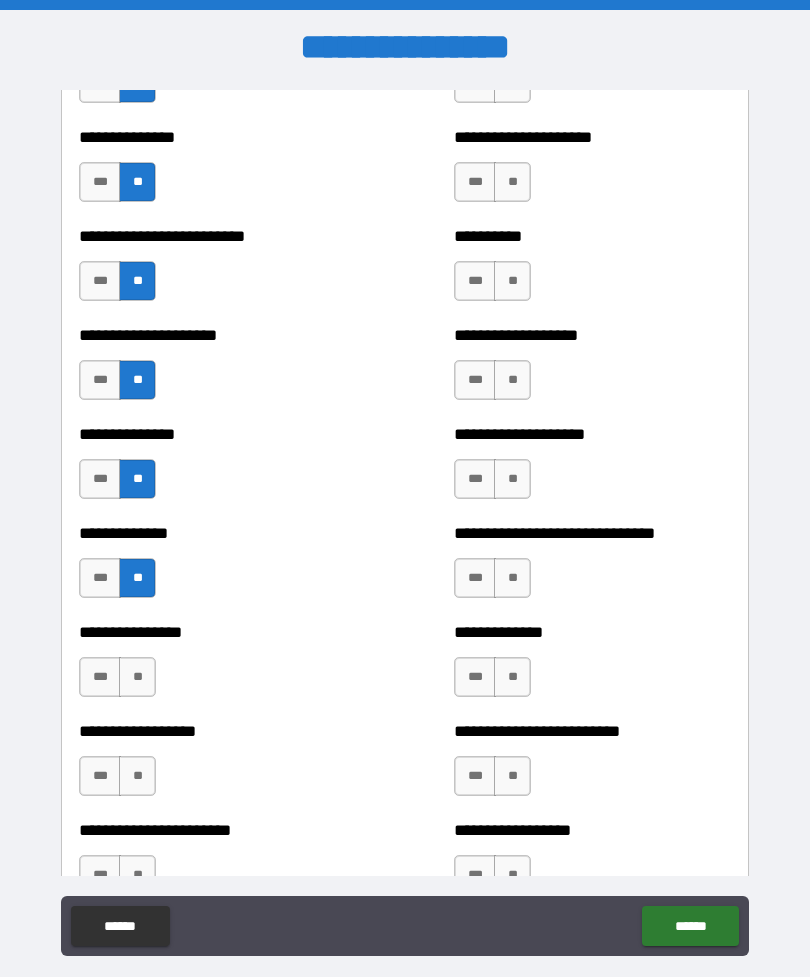 scroll, scrollTop: 2236, scrollLeft: 0, axis: vertical 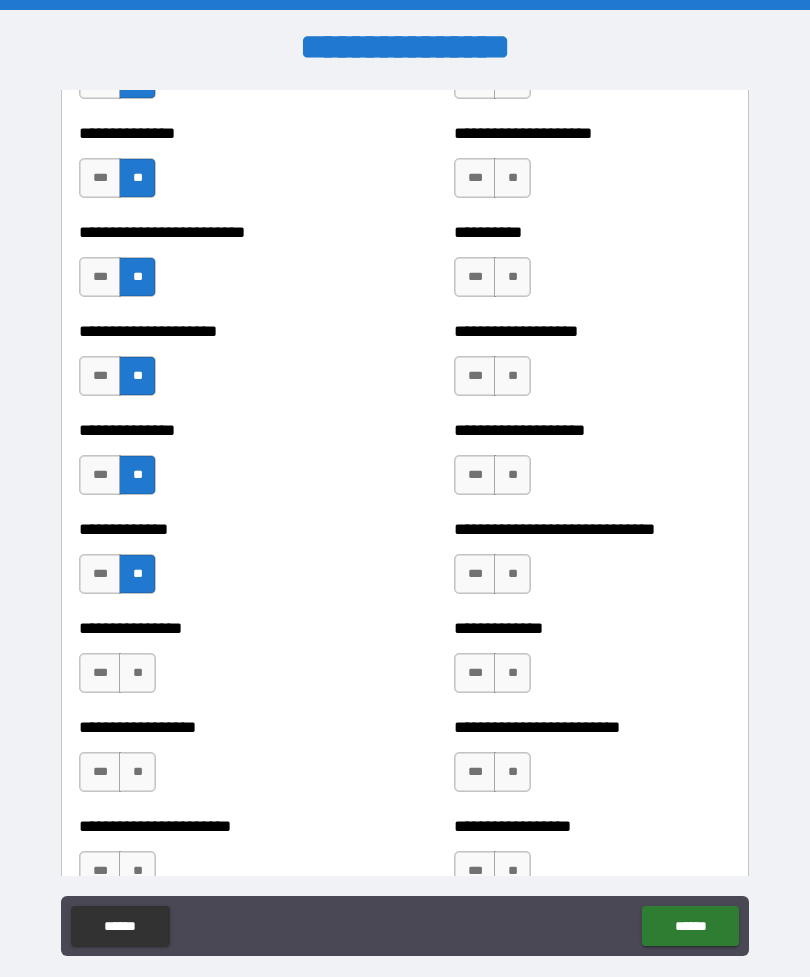 click on "**" at bounding box center (137, 673) 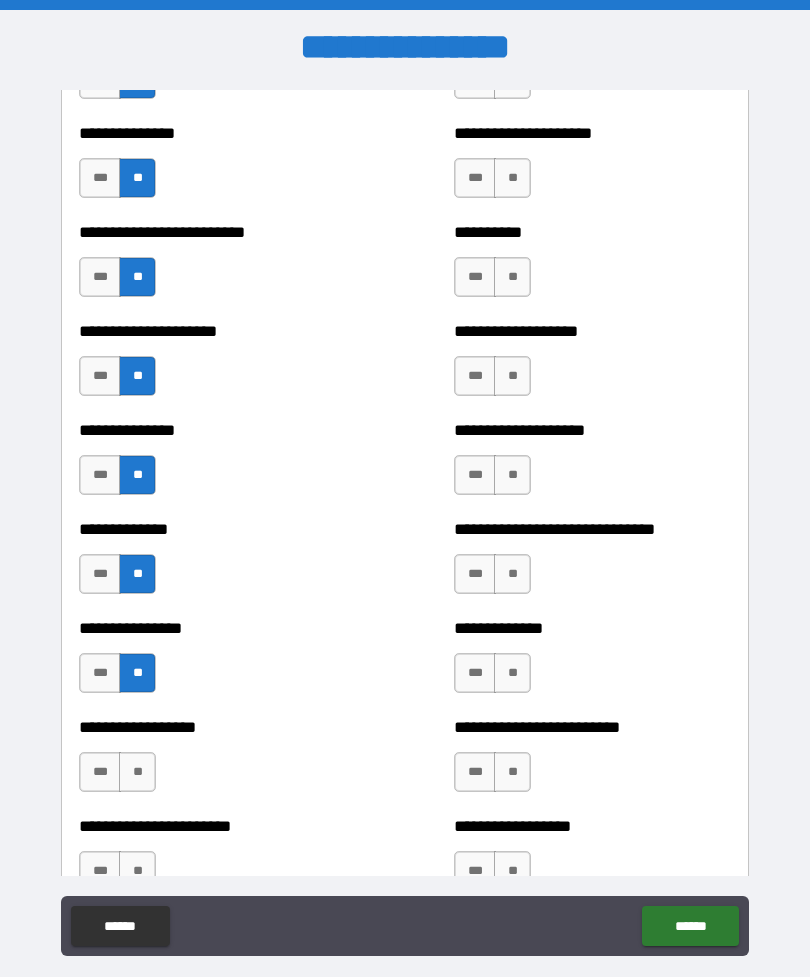click on "**" at bounding box center (137, 772) 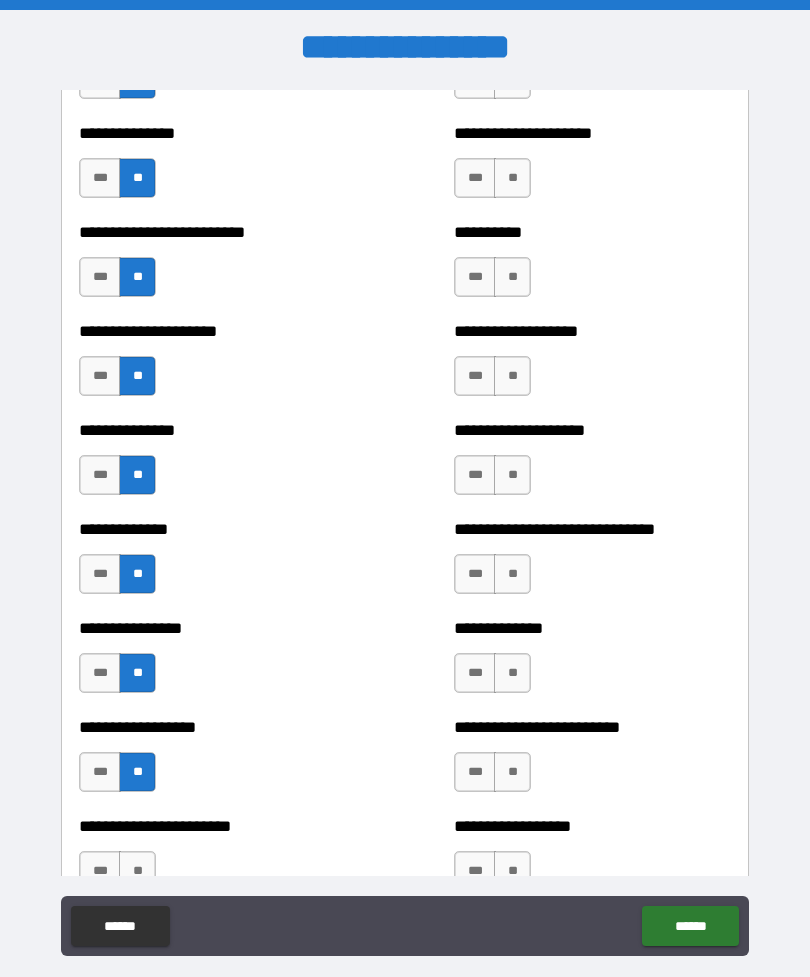 click on "**" at bounding box center (137, 871) 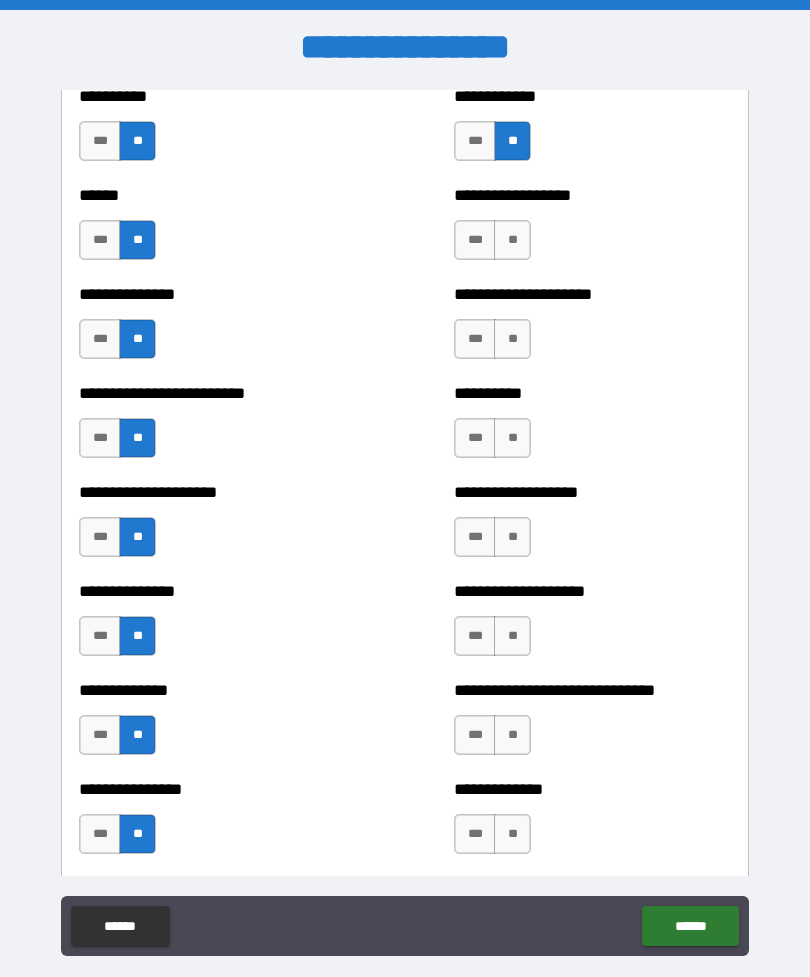 scroll, scrollTop: 2061, scrollLeft: 0, axis: vertical 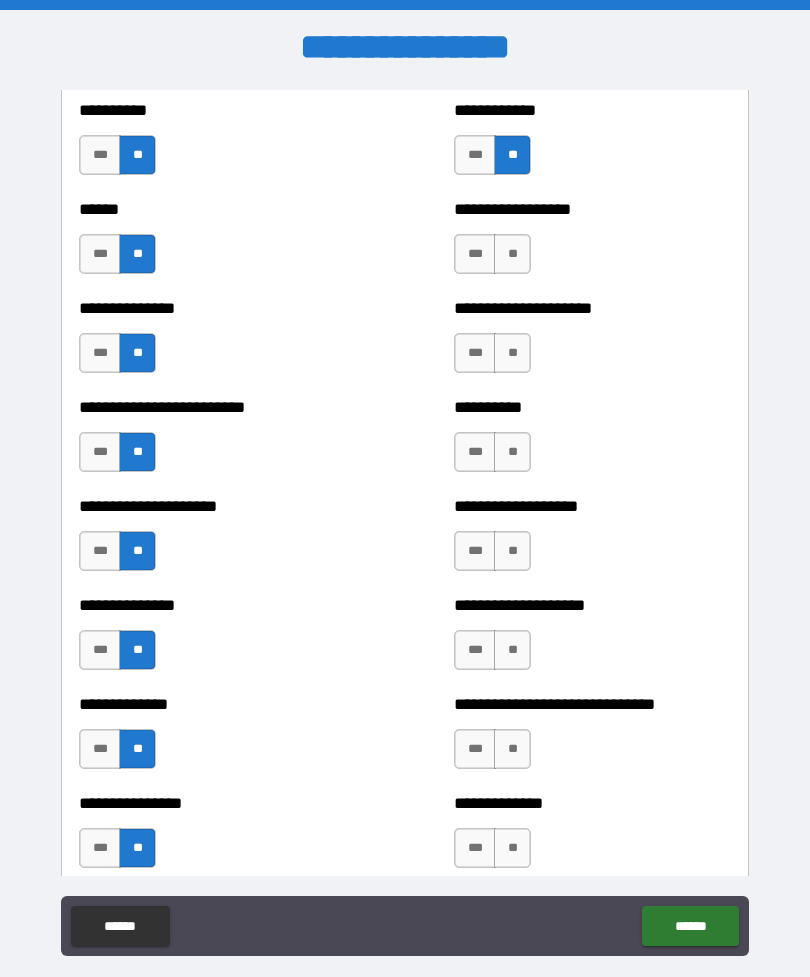 click on "**" at bounding box center (512, 254) 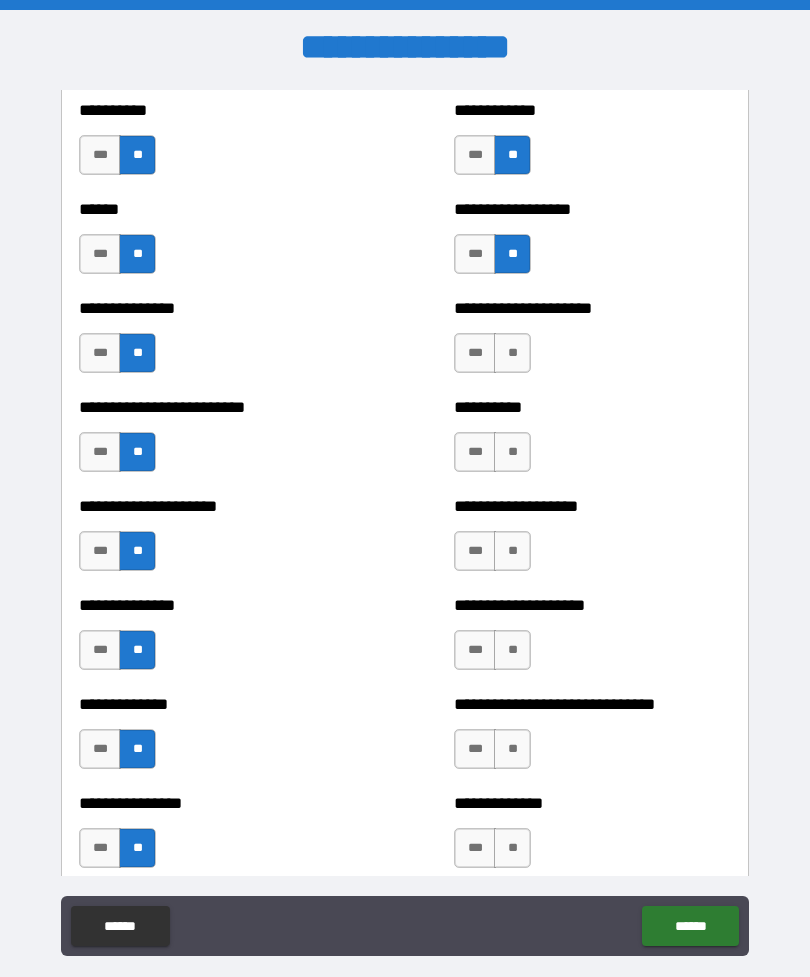 click on "**" at bounding box center (512, 353) 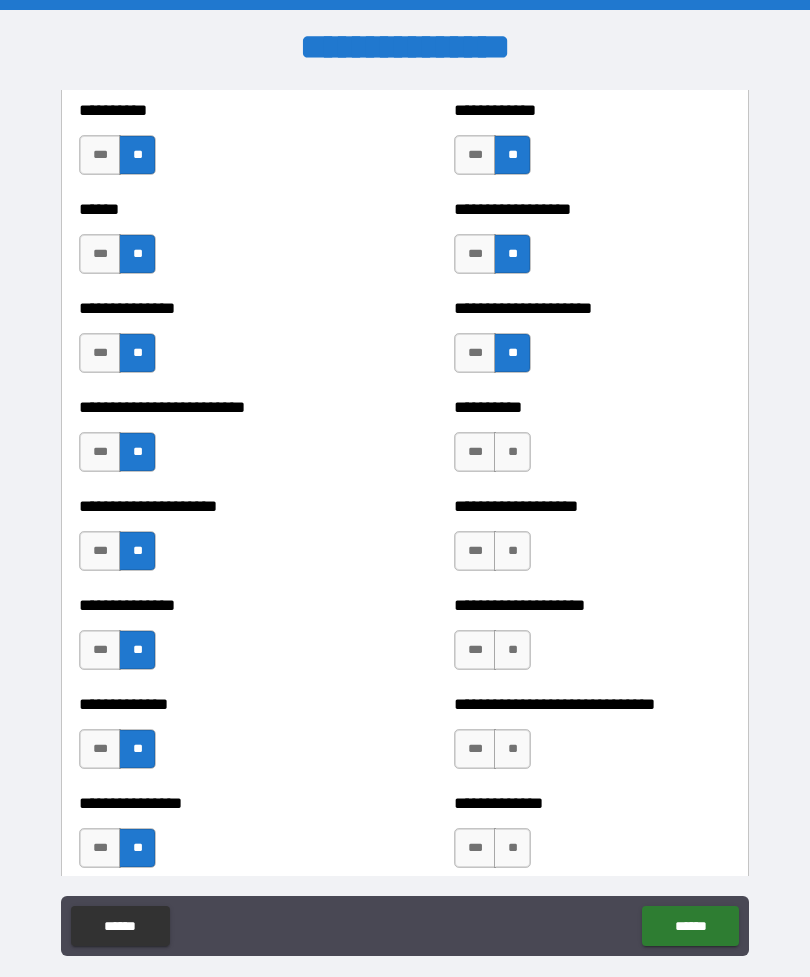click on "**" at bounding box center (512, 452) 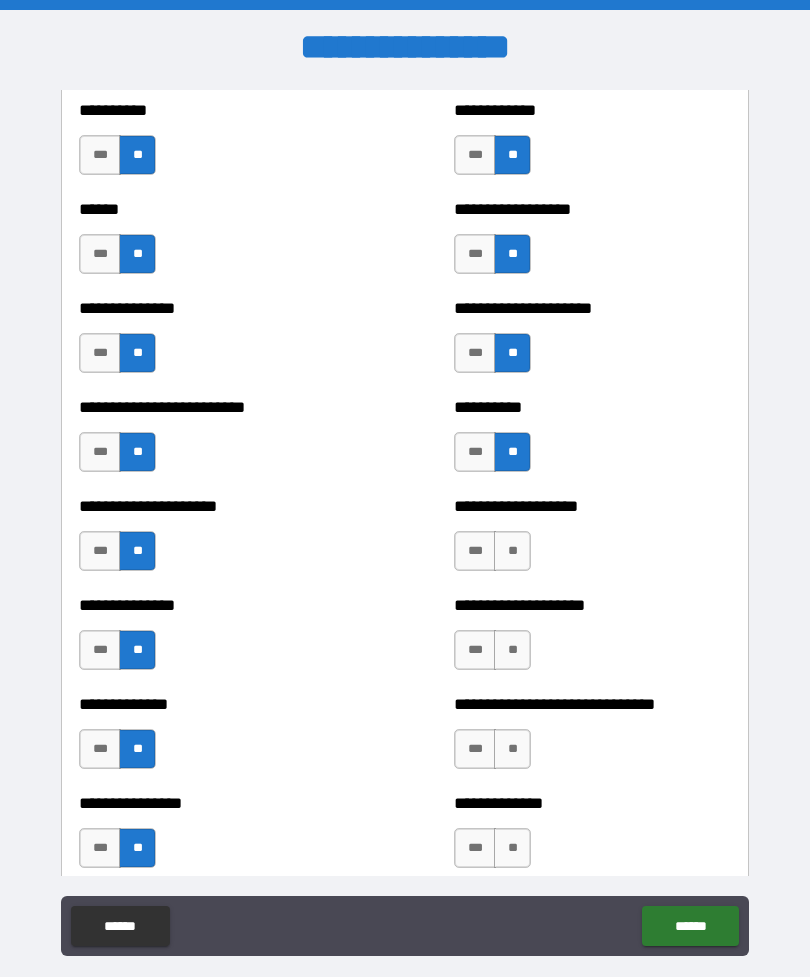 click on "**" at bounding box center (512, 551) 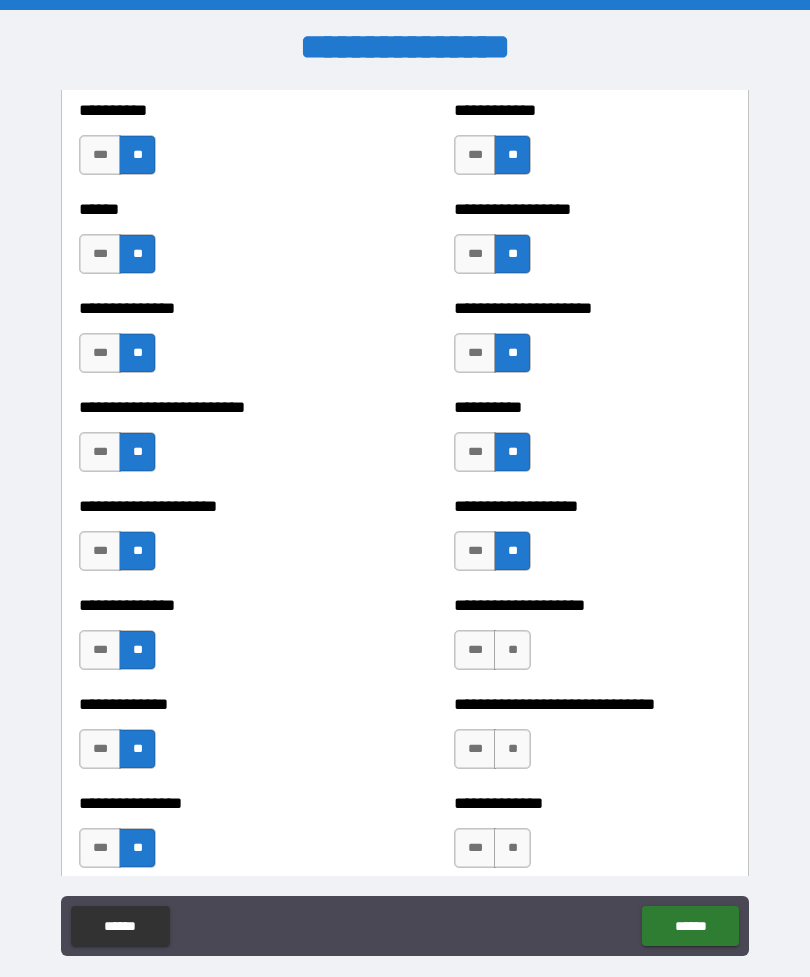 click on "**" at bounding box center (512, 650) 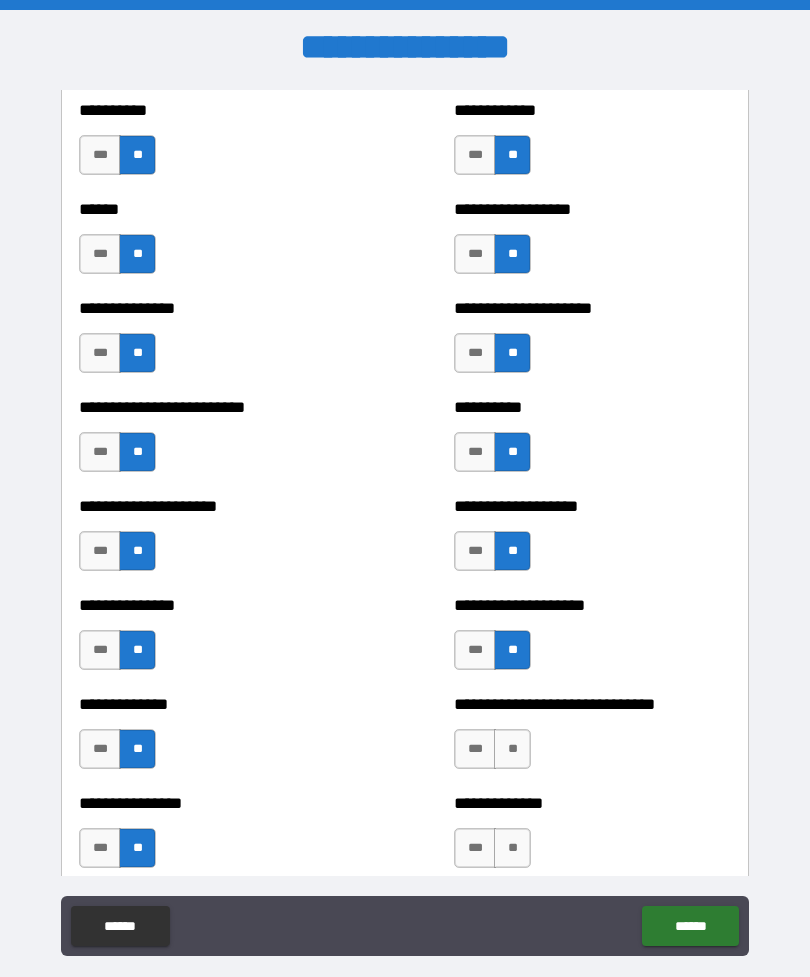 click on "**" at bounding box center [512, 749] 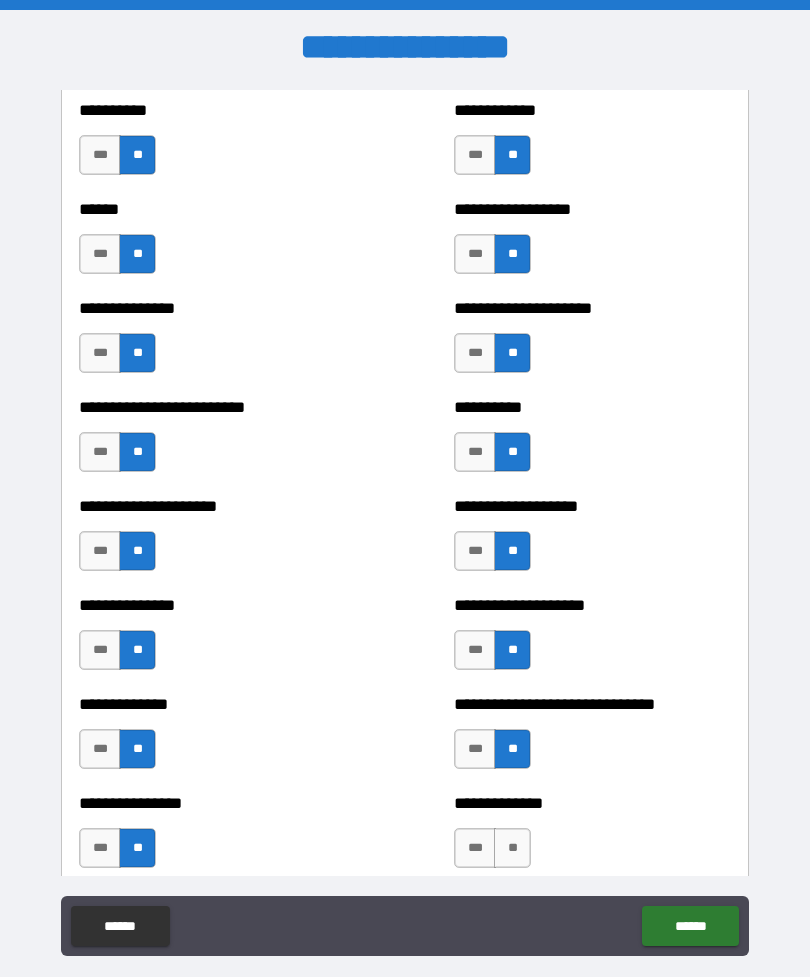 click on "**" at bounding box center (512, 848) 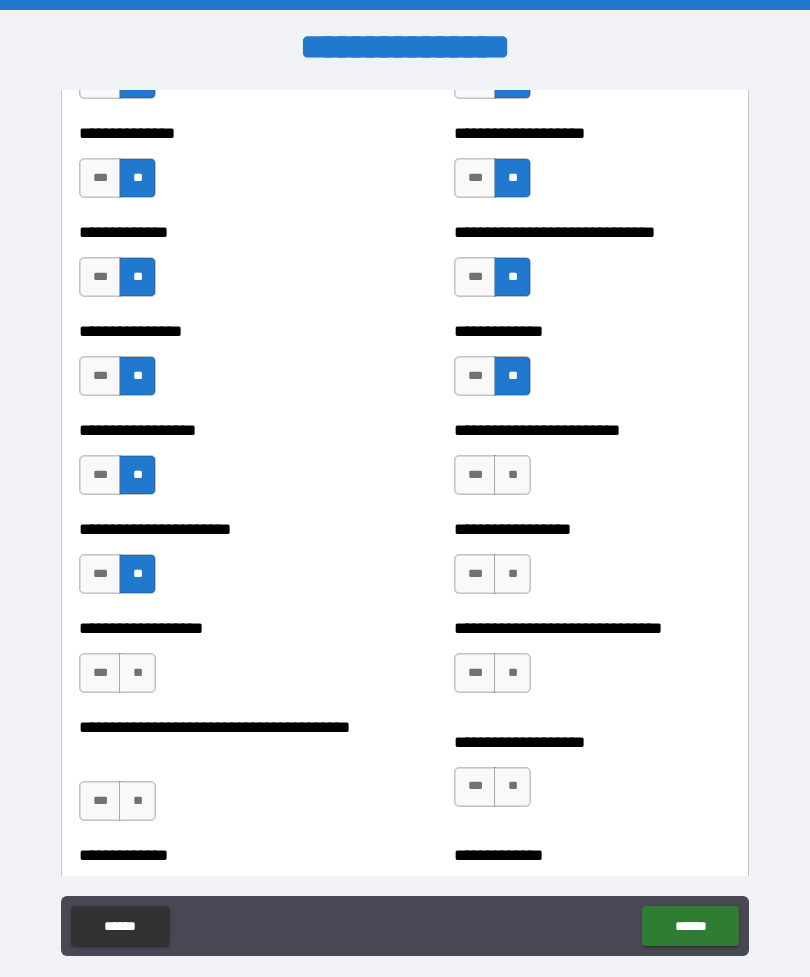 scroll, scrollTop: 2534, scrollLeft: 0, axis: vertical 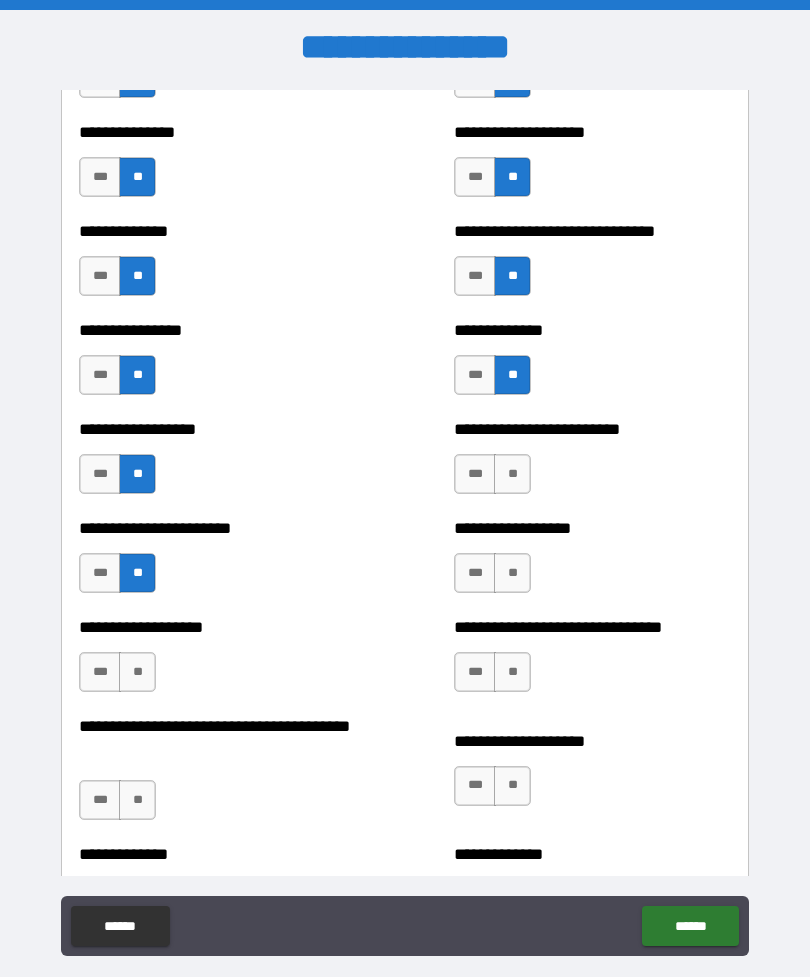 click on "**" at bounding box center [512, 474] 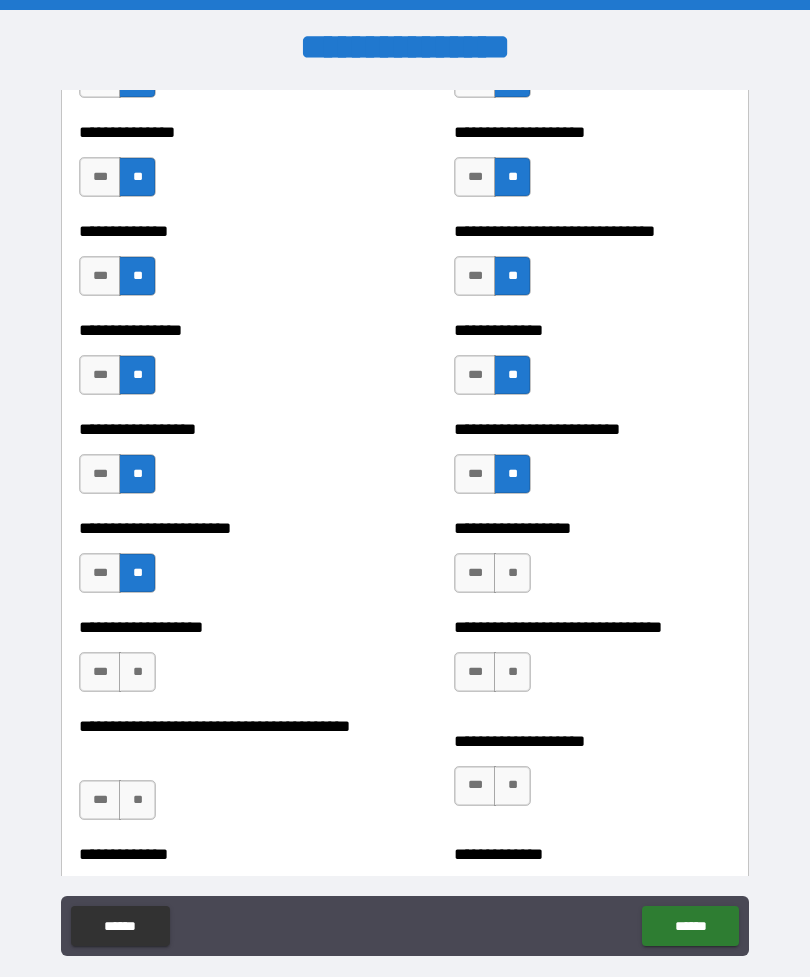click on "**" at bounding box center (512, 573) 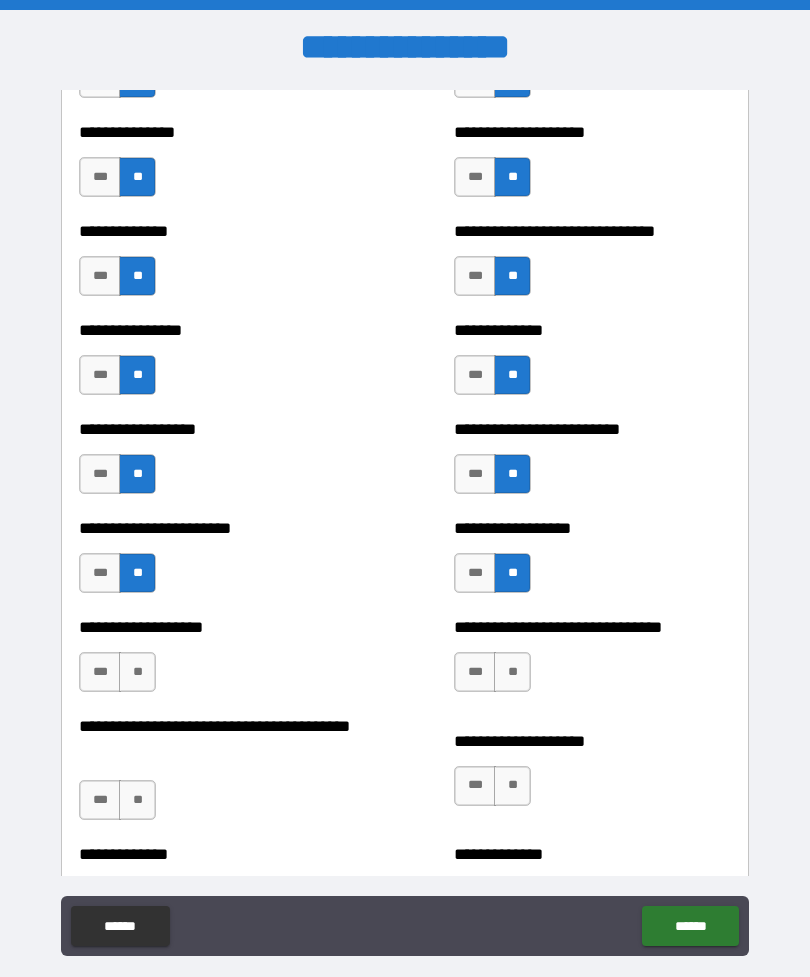 click on "**" at bounding box center [512, 672] 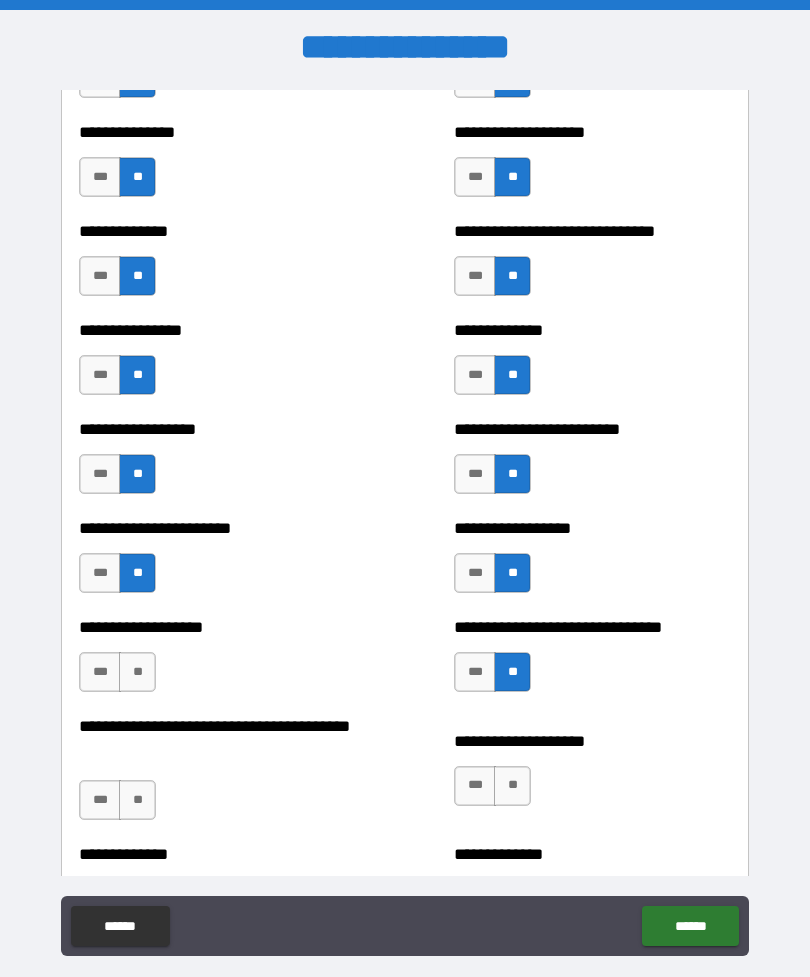click on "**" at bounding box center [137, 672] 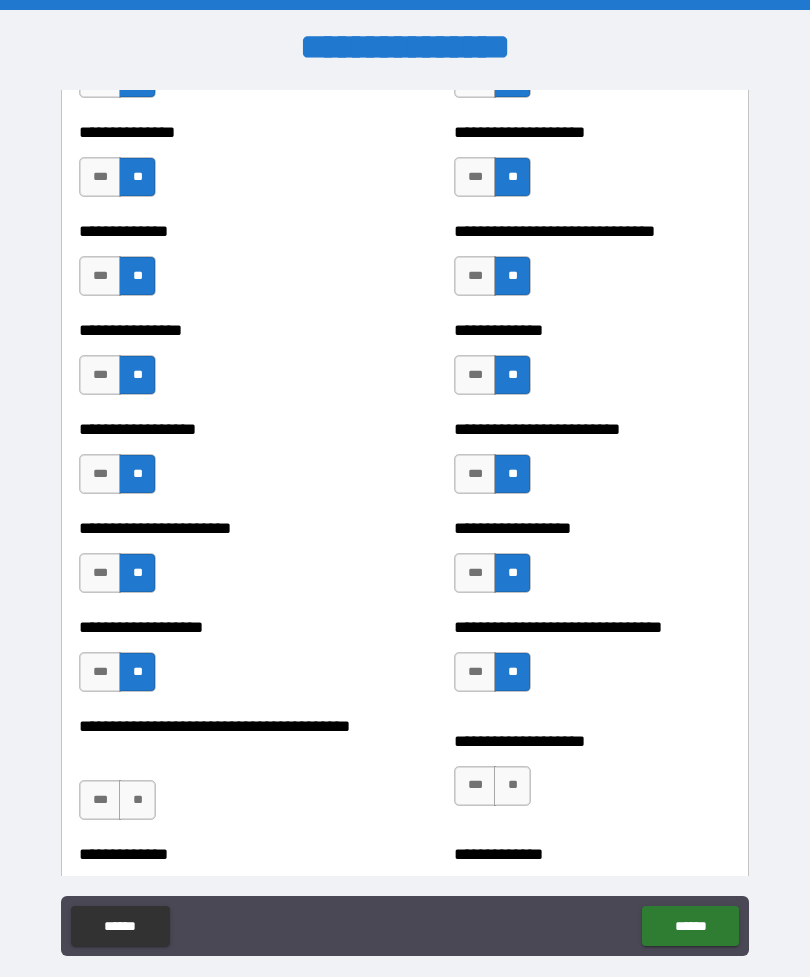 click on "**" at bounding box center (137, 800) 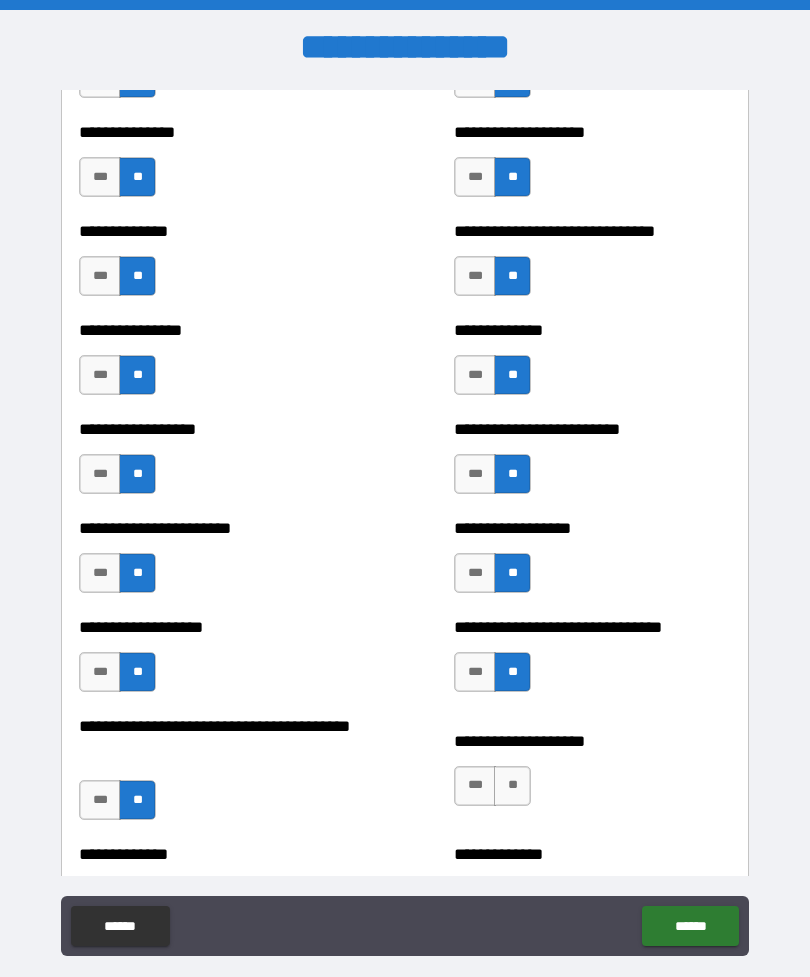 click on "**" at bounding box center (512, 786) 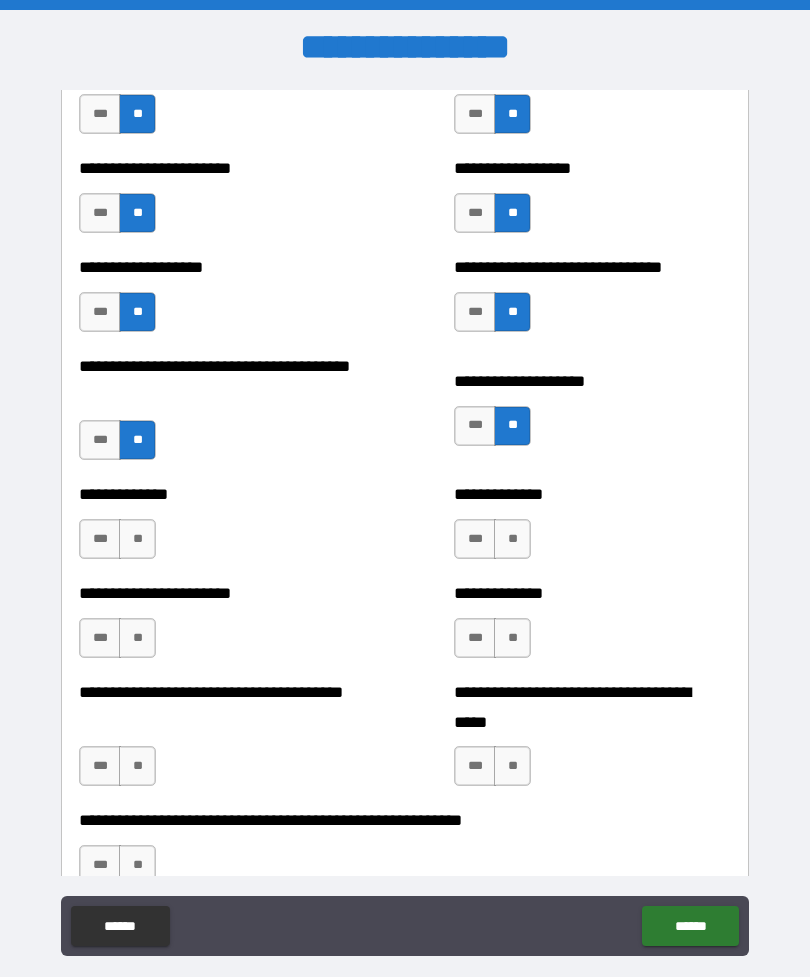 scroll, scrollTop: 2894, scrollLeft: 0, axis: vertical 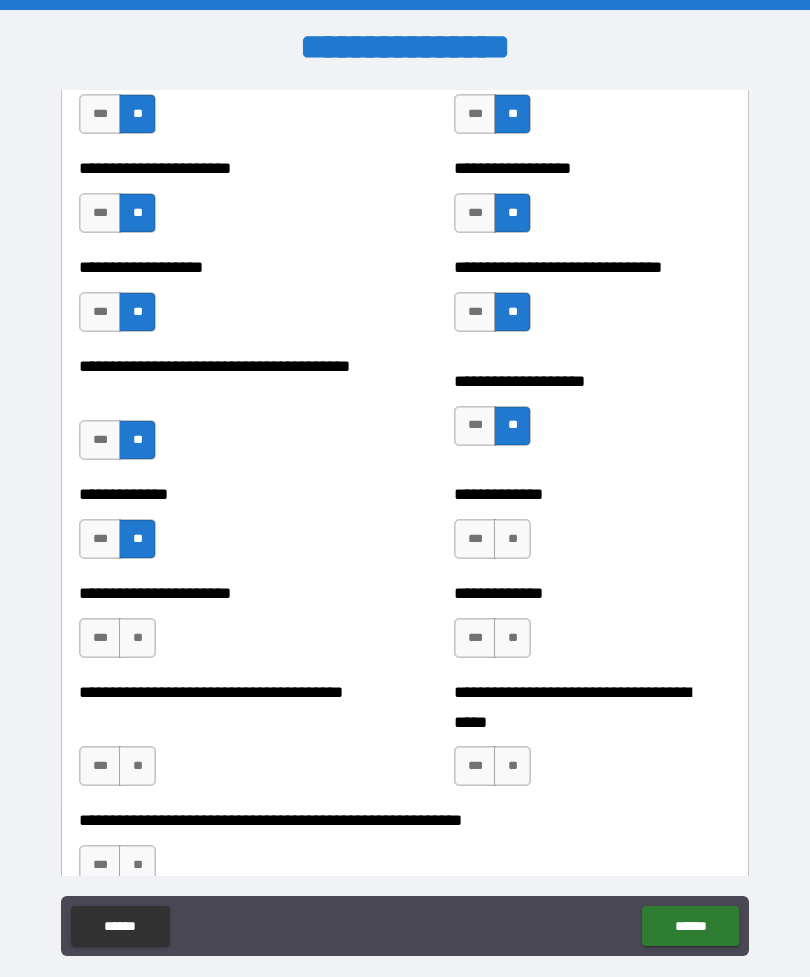click on "**" at bounding box center [137, 638] 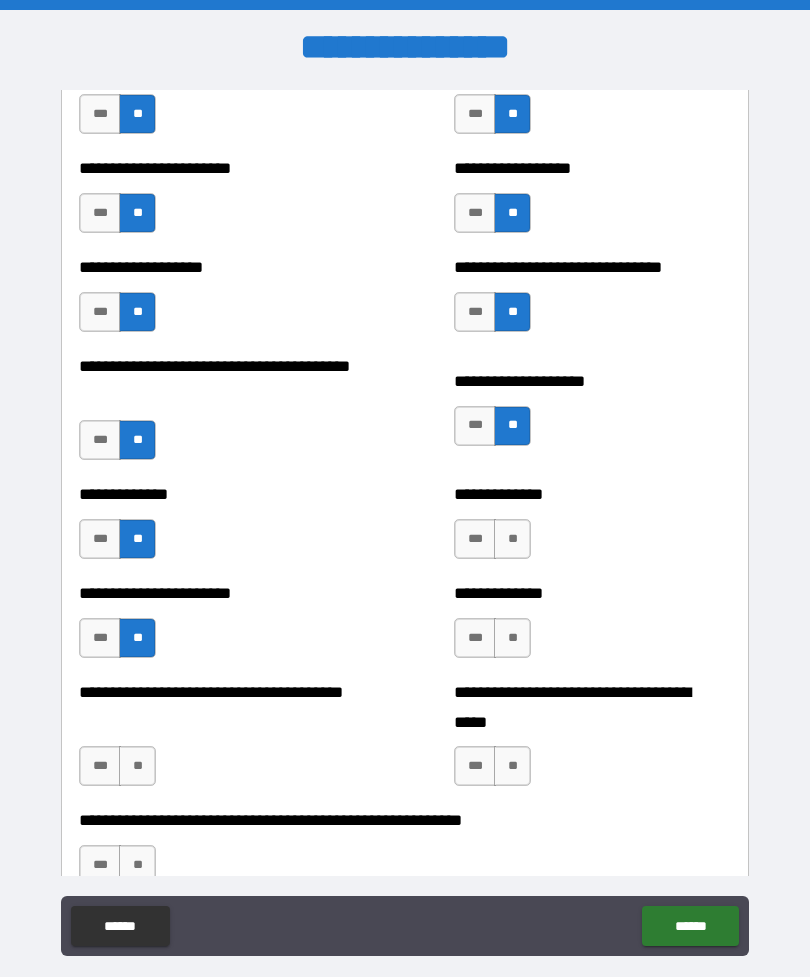 click on "**" at bounding box center [137, 766] 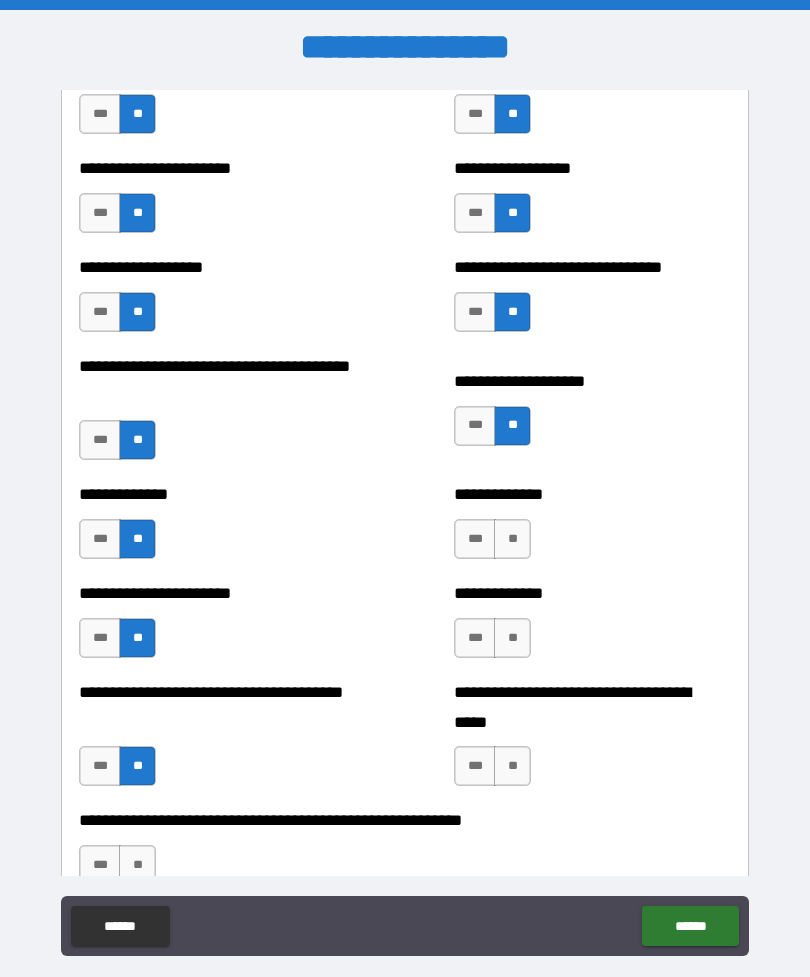 click on "**" at bounding box center (512, 539) 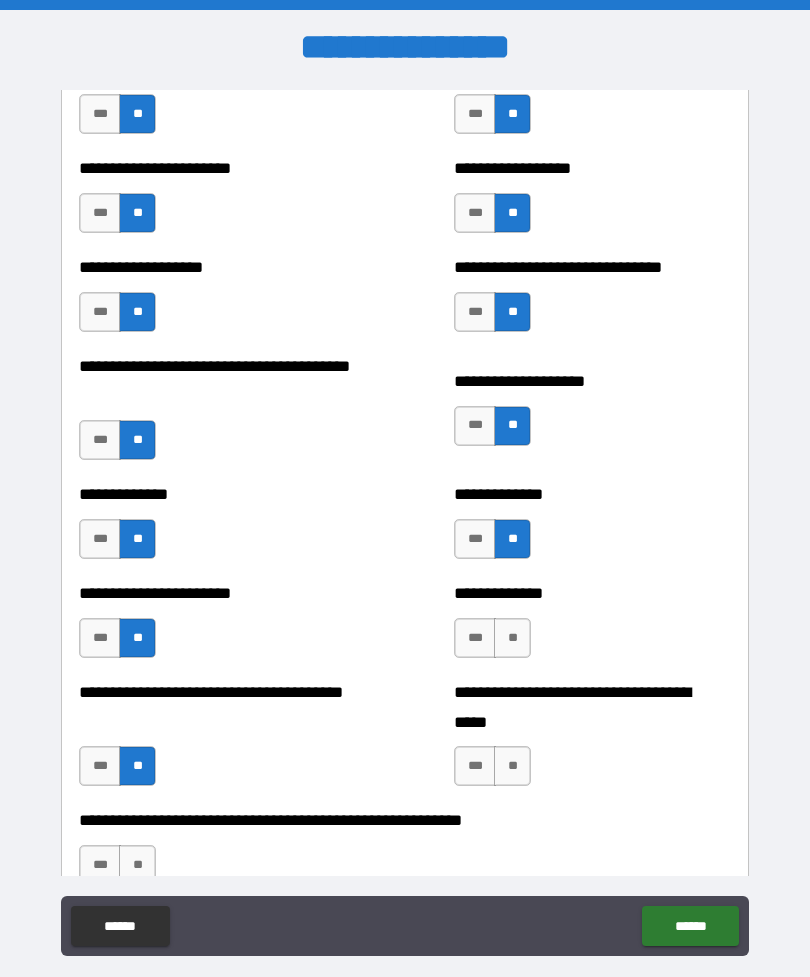 click on "**" at bounding box center (512, 638) 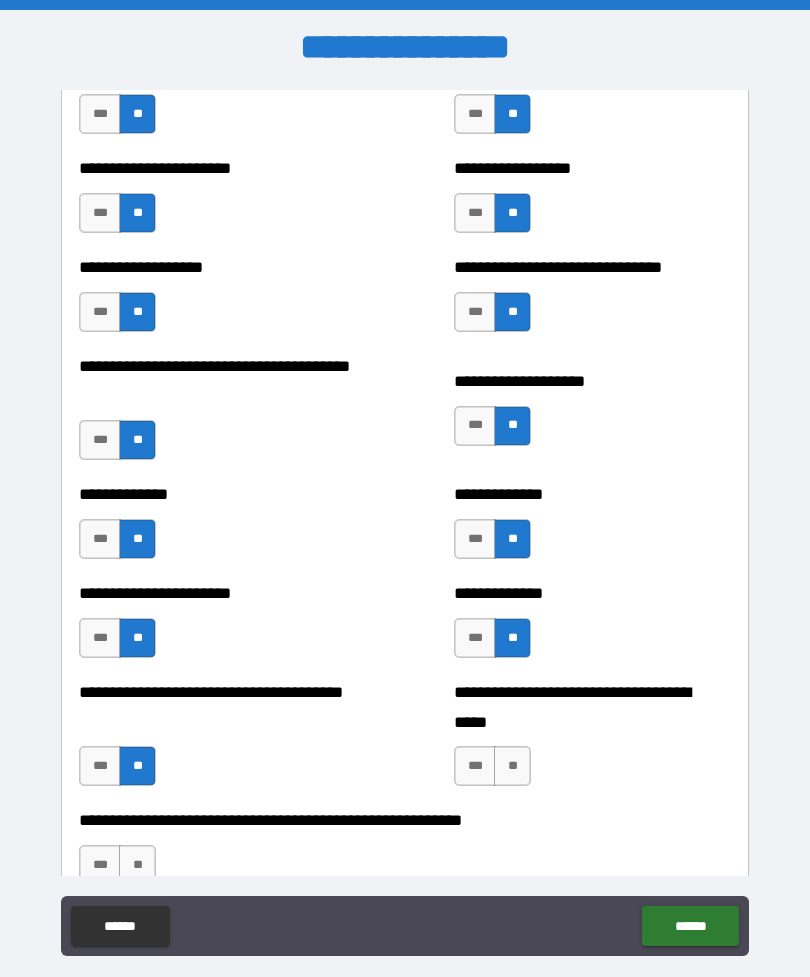 click on "**" at bounding box center (512, 766) 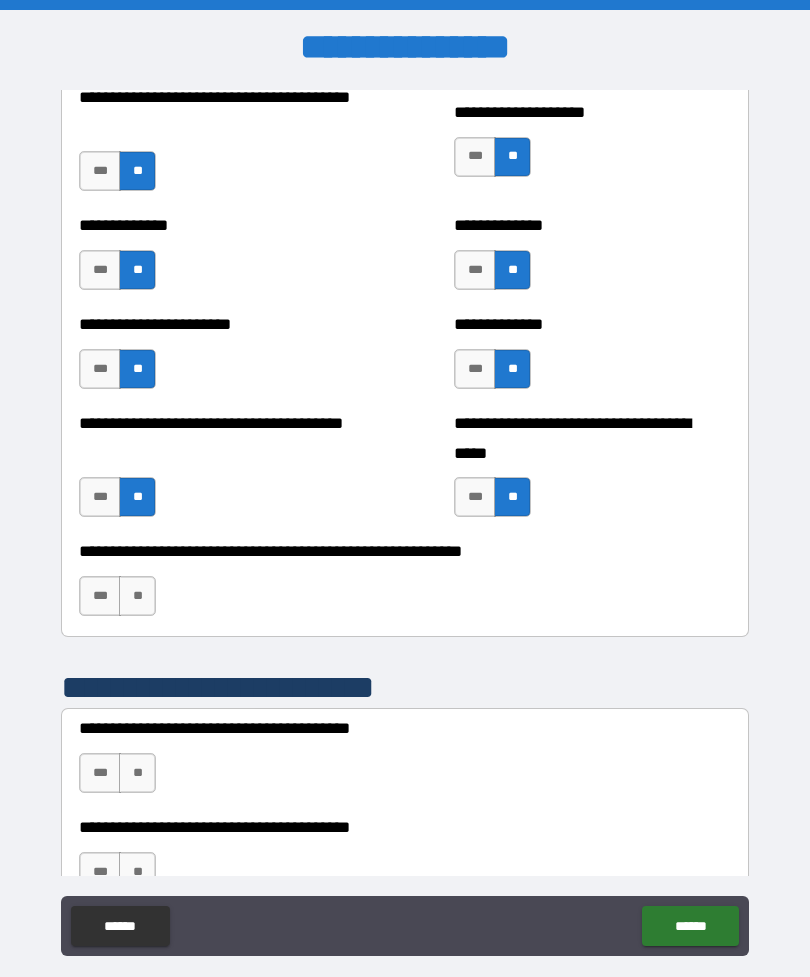 scroll, scrollTop: 3168, scrollLeft: 0, axis: vertical 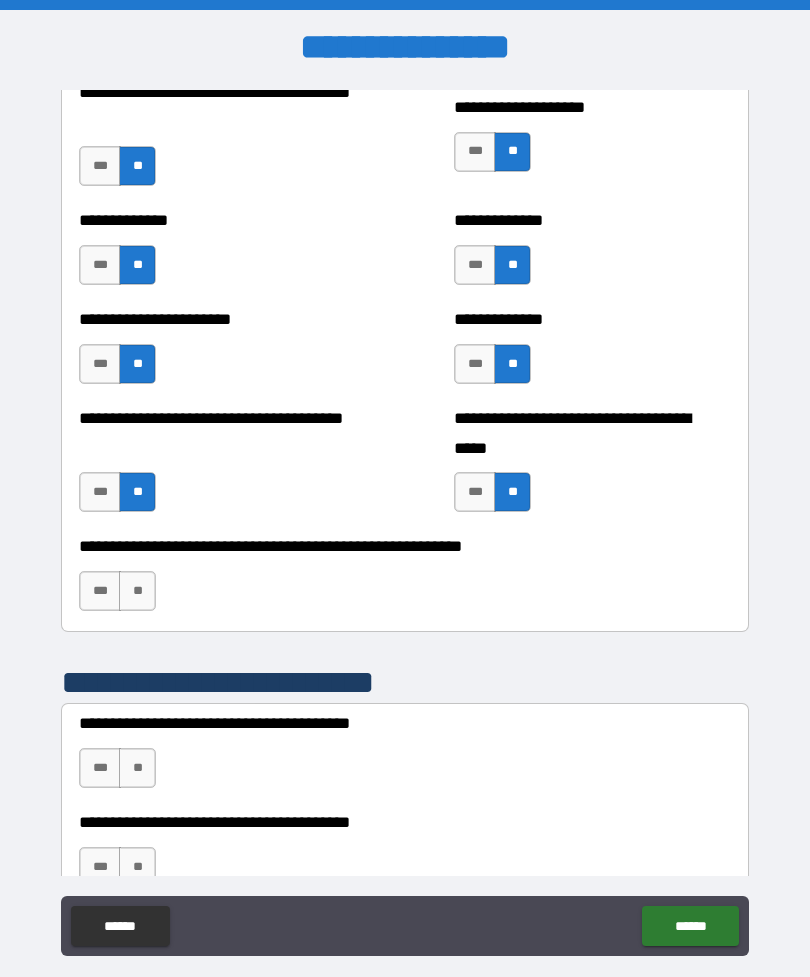 click on "**" at bounding box center [137, 591] 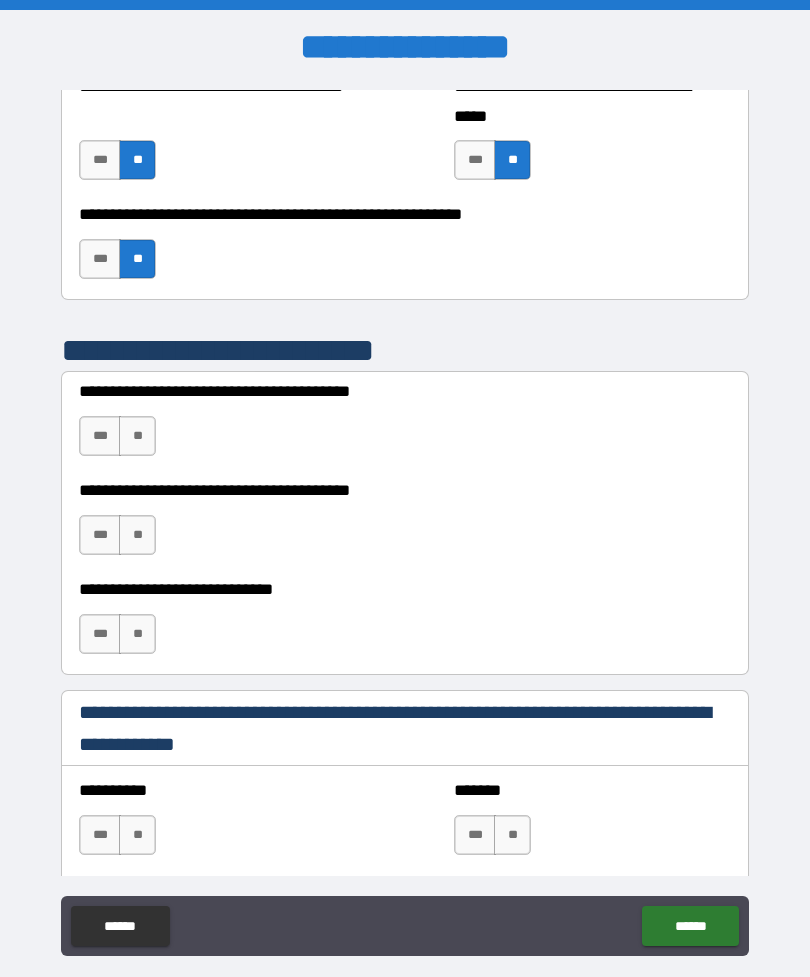 scroll, scrollTop: 3501, scrollLeft: 0, axis: vertical 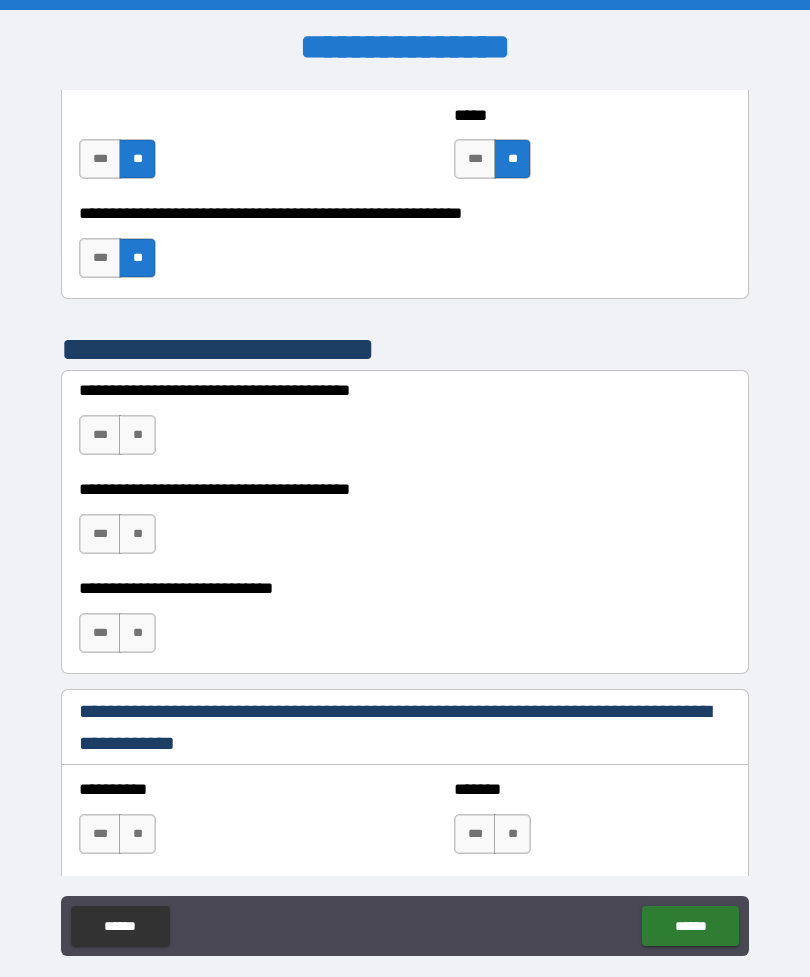 click on "**" at bounding box center [137, 435] 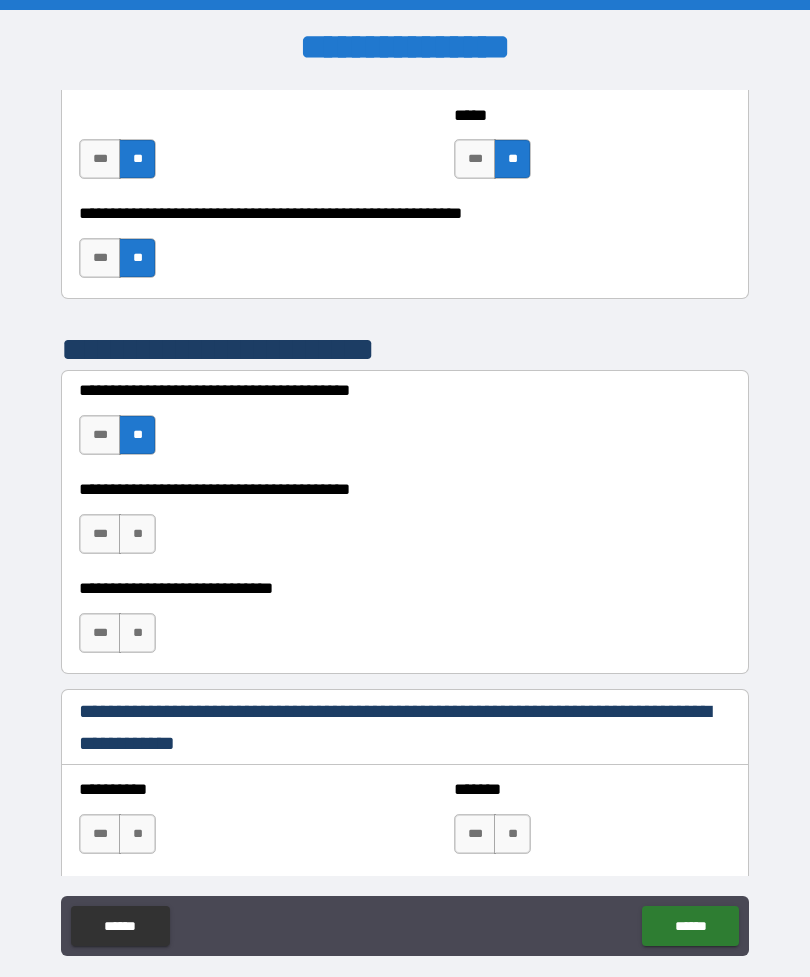click on "**" at bounding box center (137, 534) 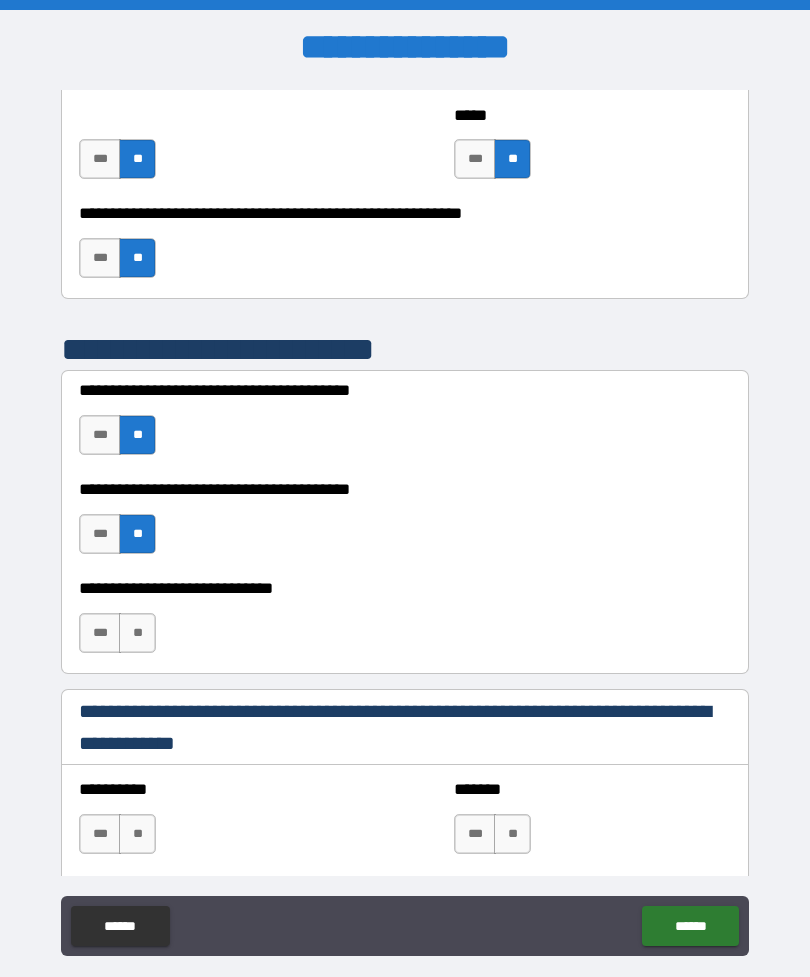 click on "**" at bounding box center [137, 633] 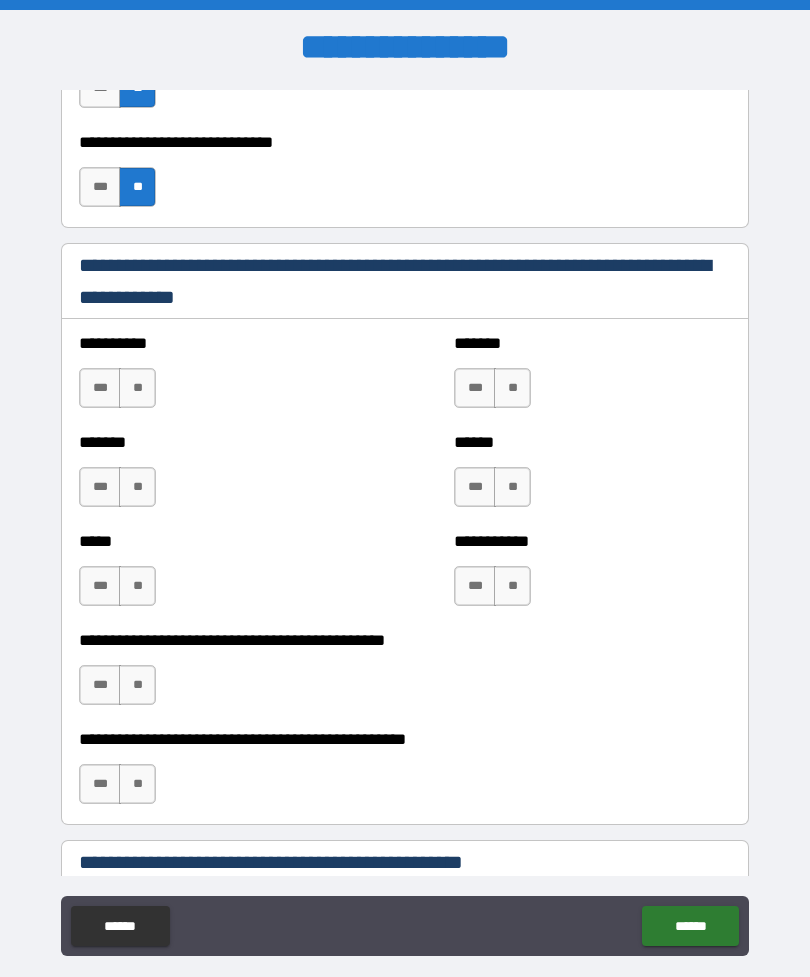 scroll, scrollTop: 3951, scrollLeft: 0, axis: vertical 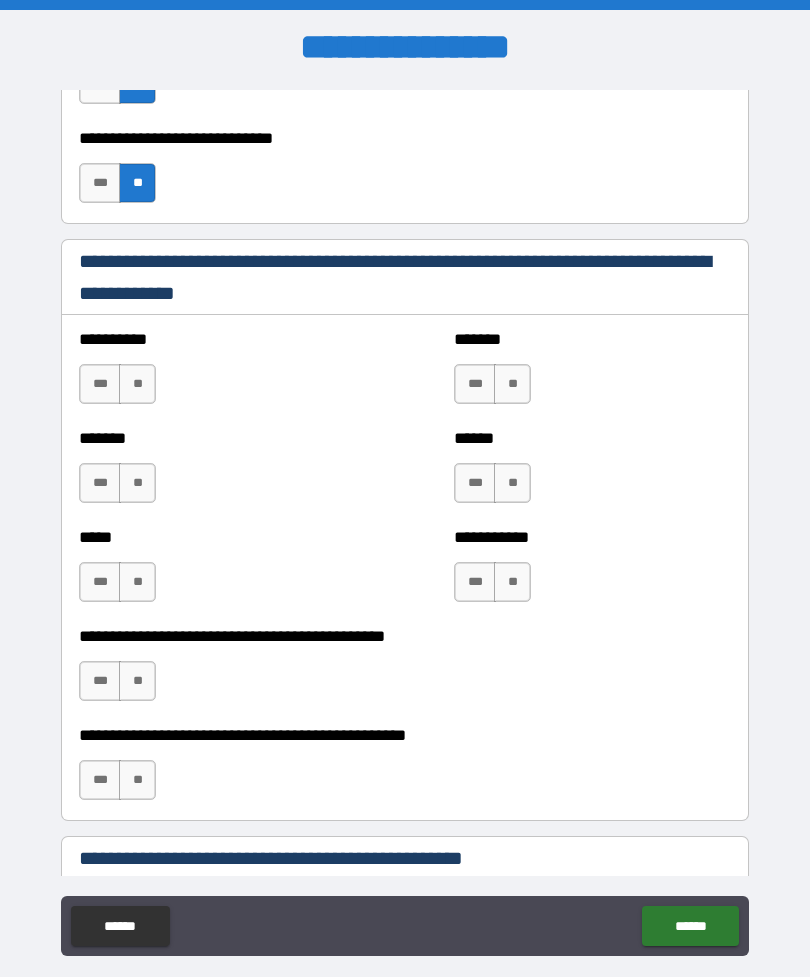 click on "**" at bounding box center (137, 384) 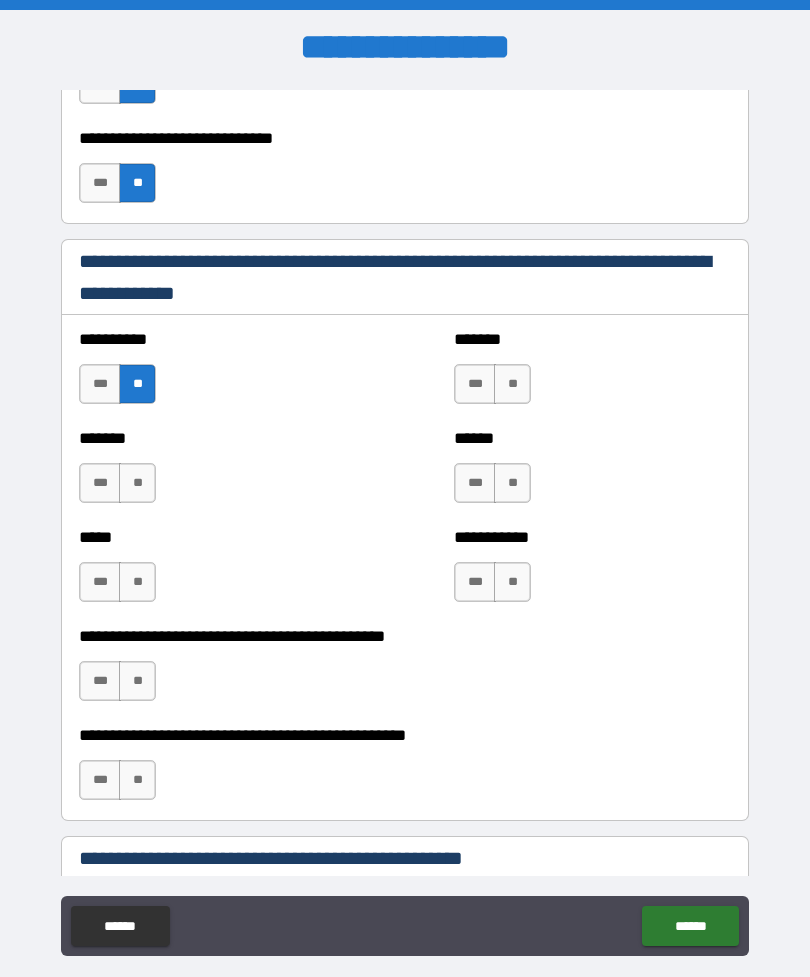 click on "**" at bounding box center [137, 483] 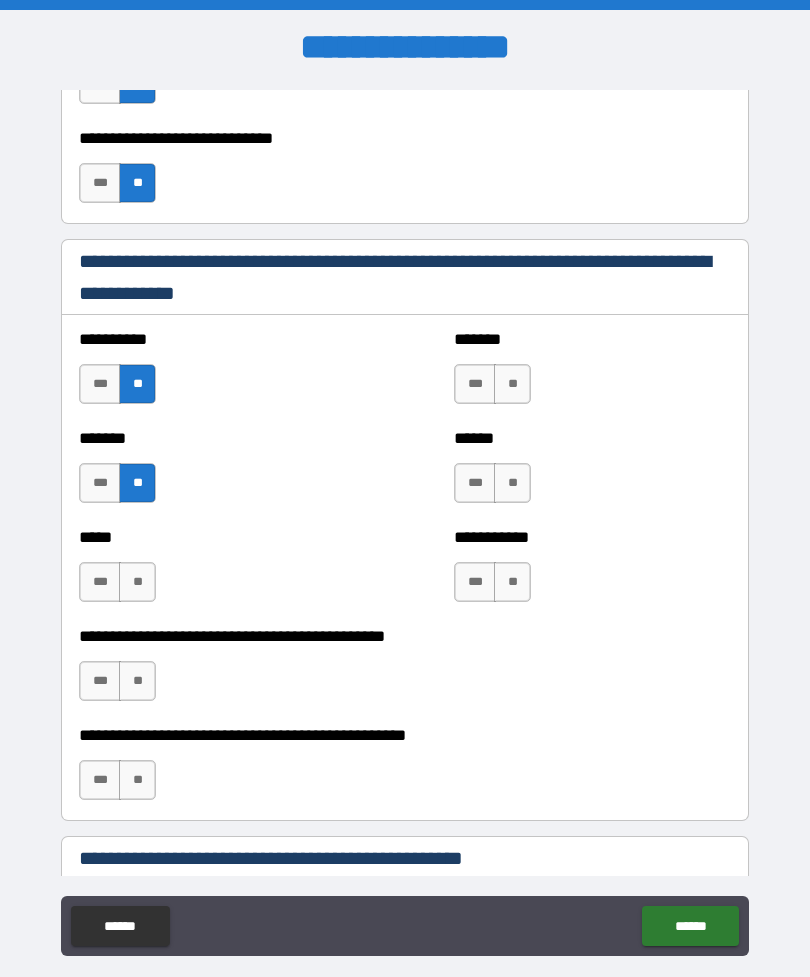 click on "**" at bounding box center [137, 582] 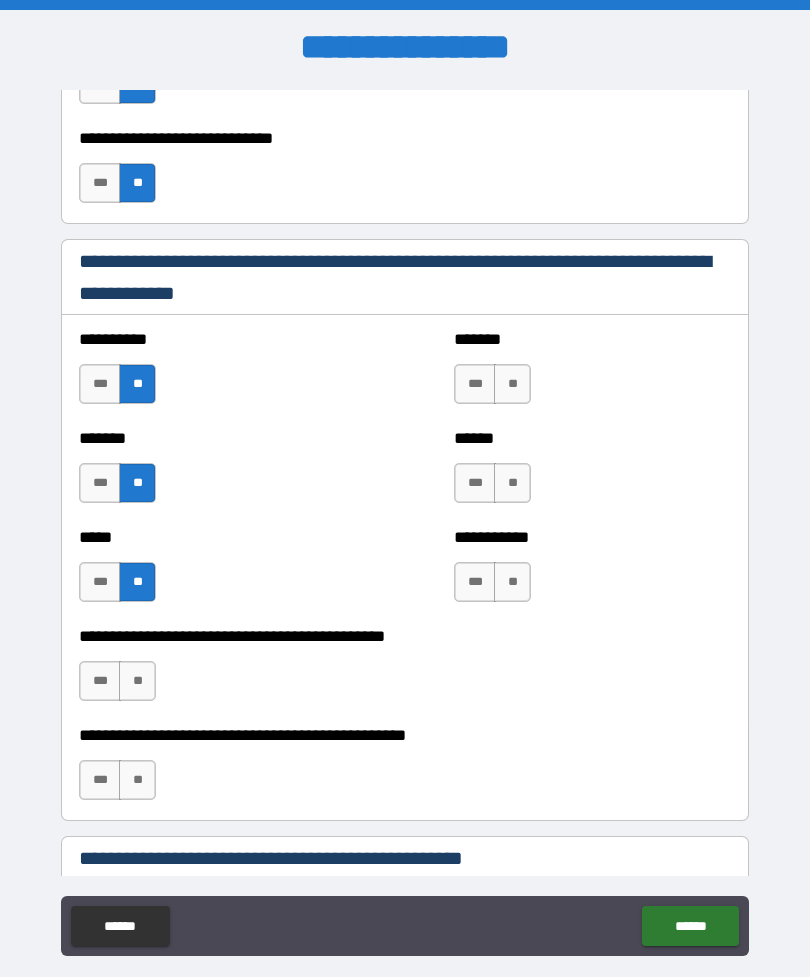 click on "**" at bounding box center [137, 681] 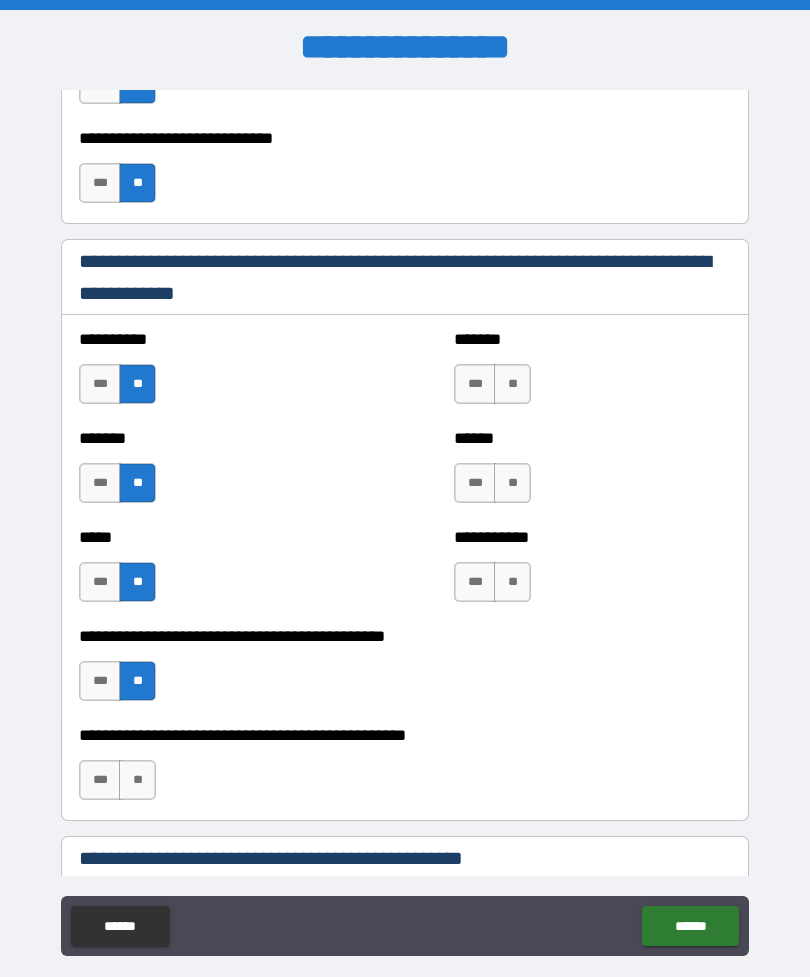 click on "**" at bounding box center [137, 780] 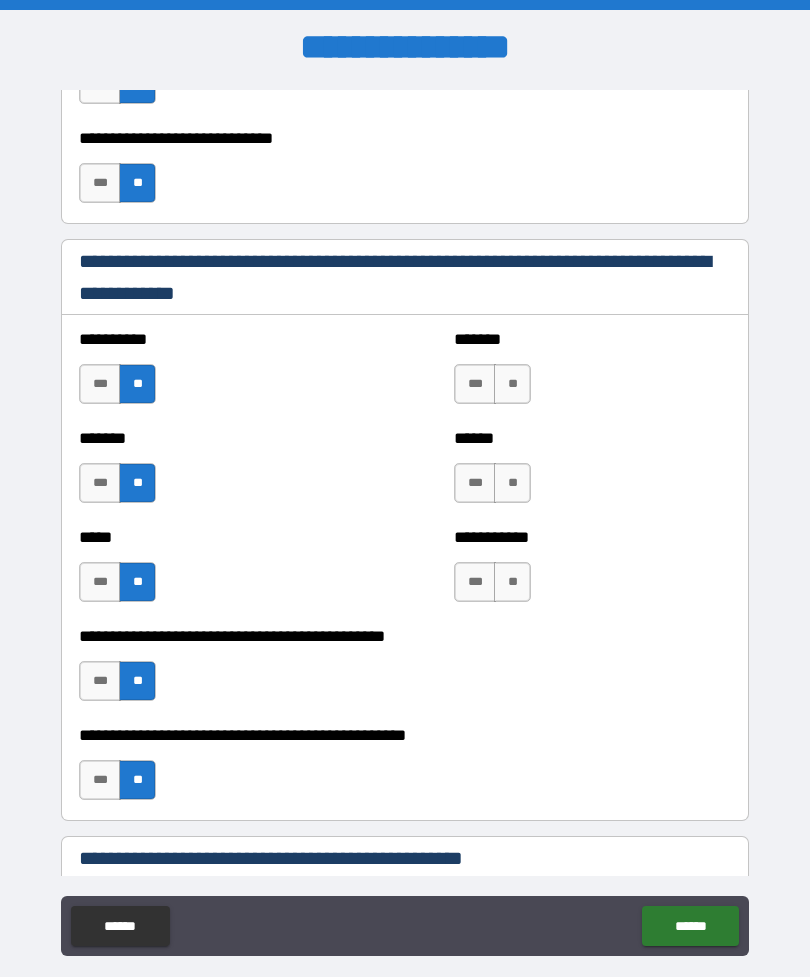 click on "**" at bounding box center (512, 384) 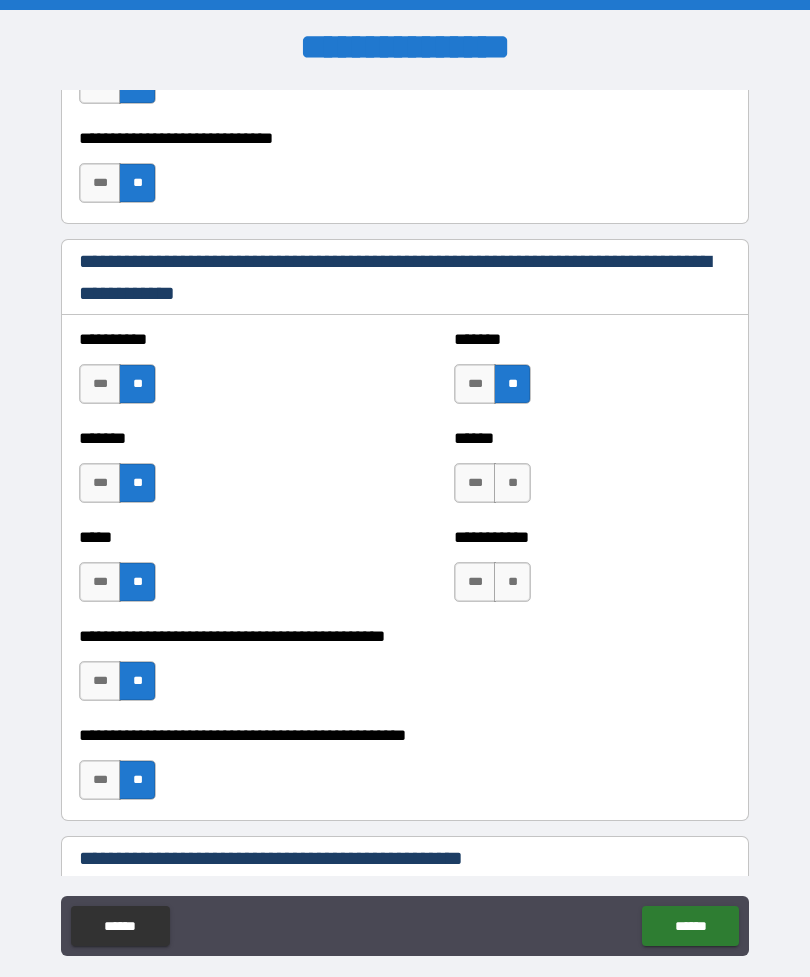 click on "**" at bounding box center [512, 483] 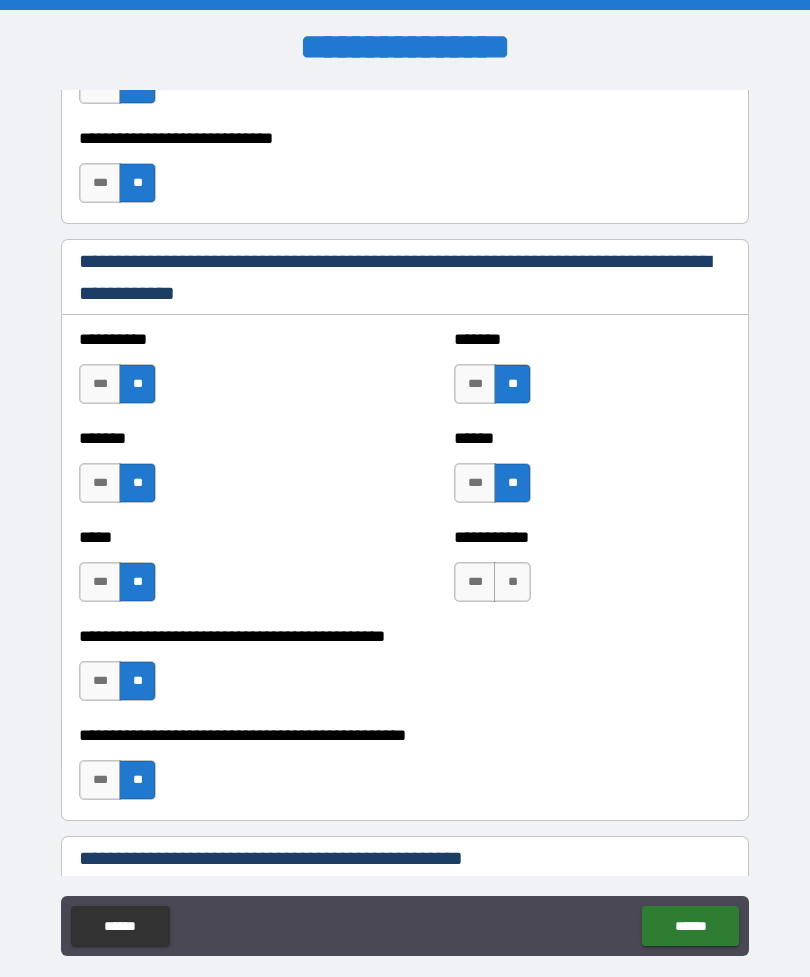 click on "**" at bounding box center (512, 582) 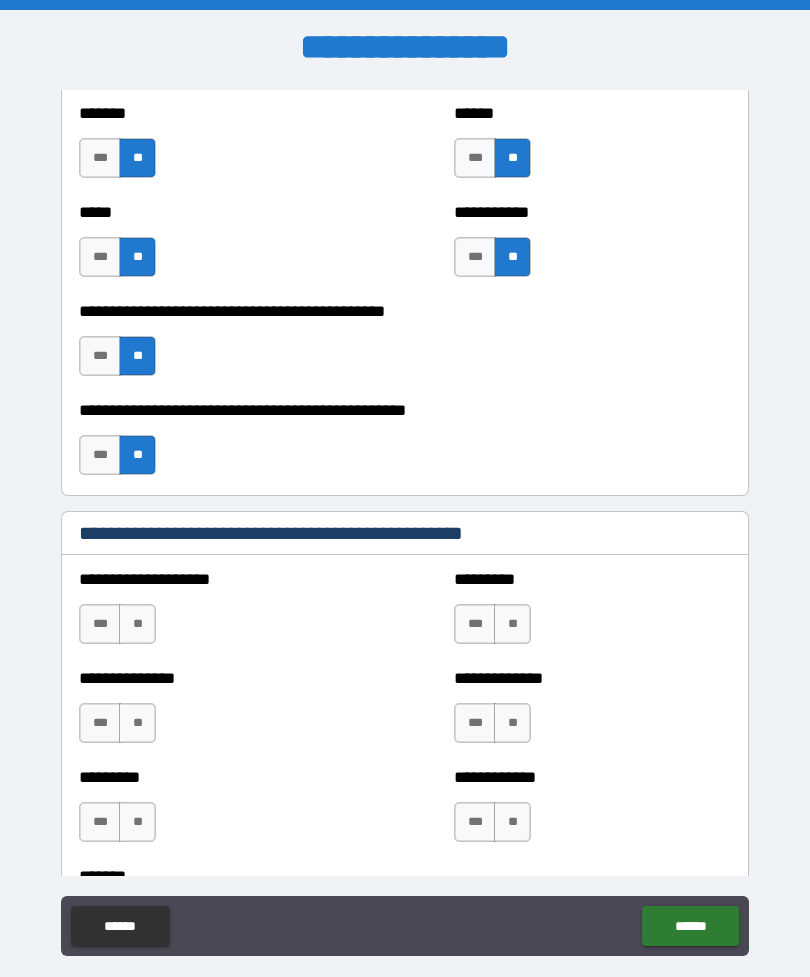 scroll, scrollTop: 4275, scrollLeft: 0, axis: vertical 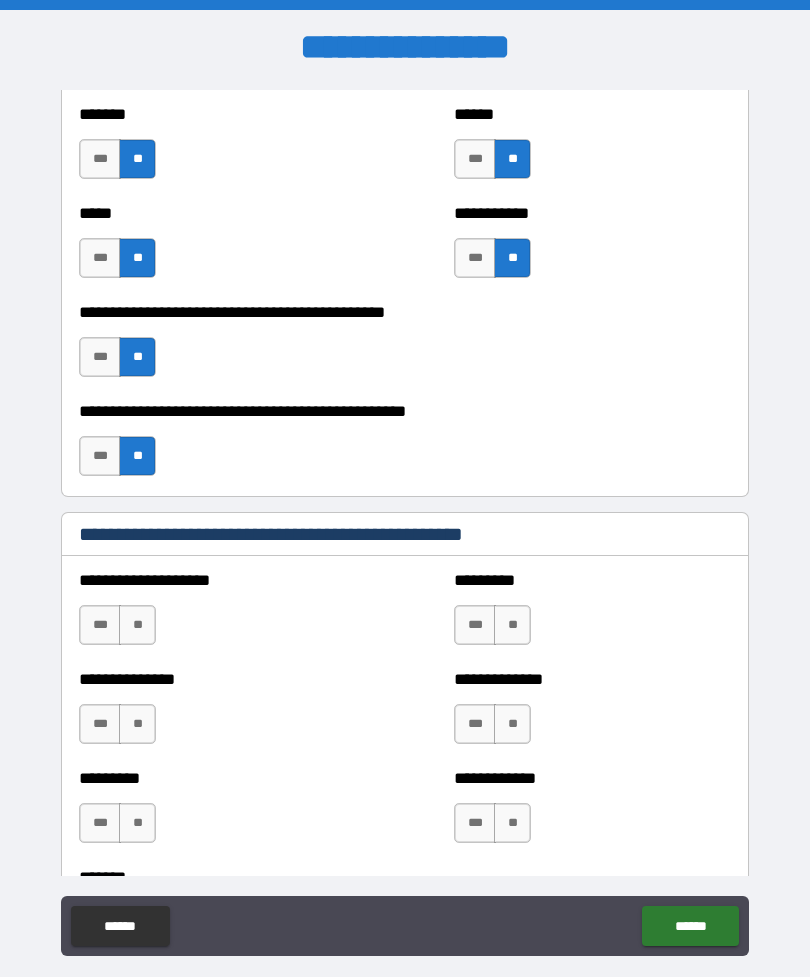 click on "**" at bounding box center [137, 625] 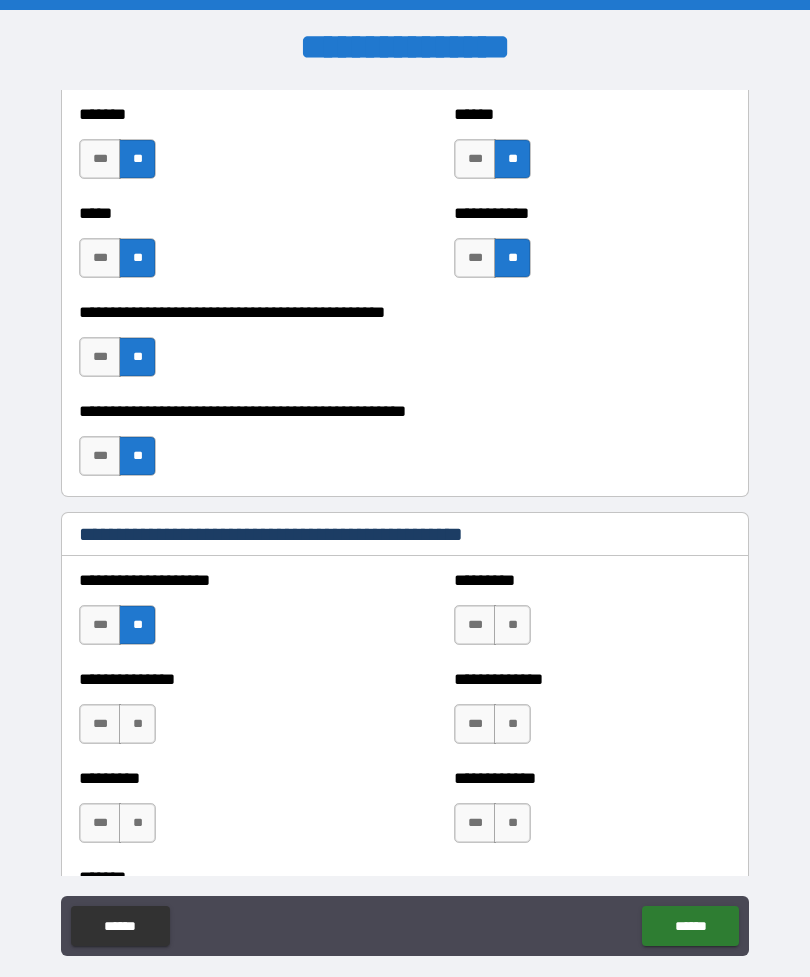 click on "**" at bounding box center [137, 724] 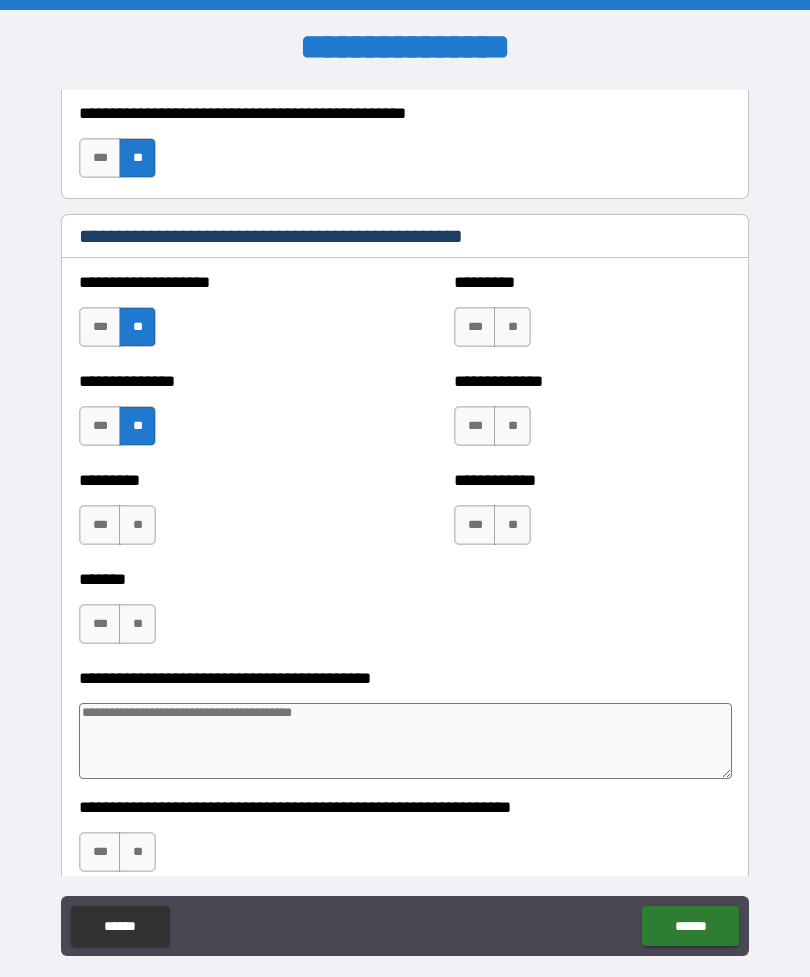 scroll, scrollTop: 4635, scrollLeft: 0, axis: vertical 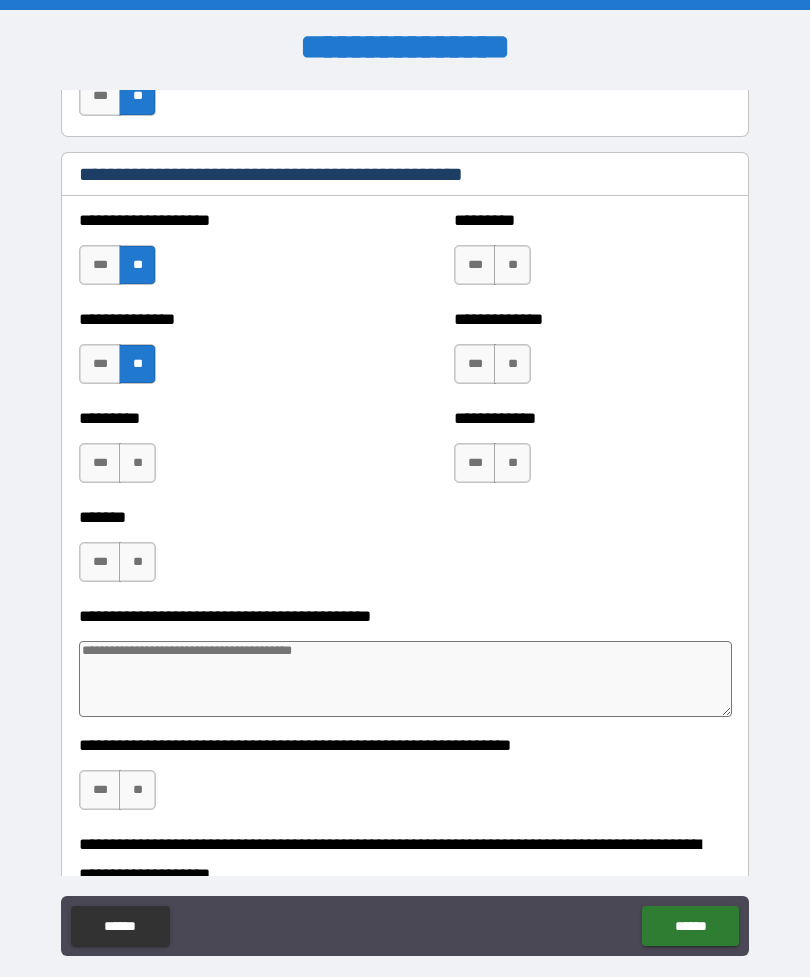 click on "**" at bounding box center [137, 463] 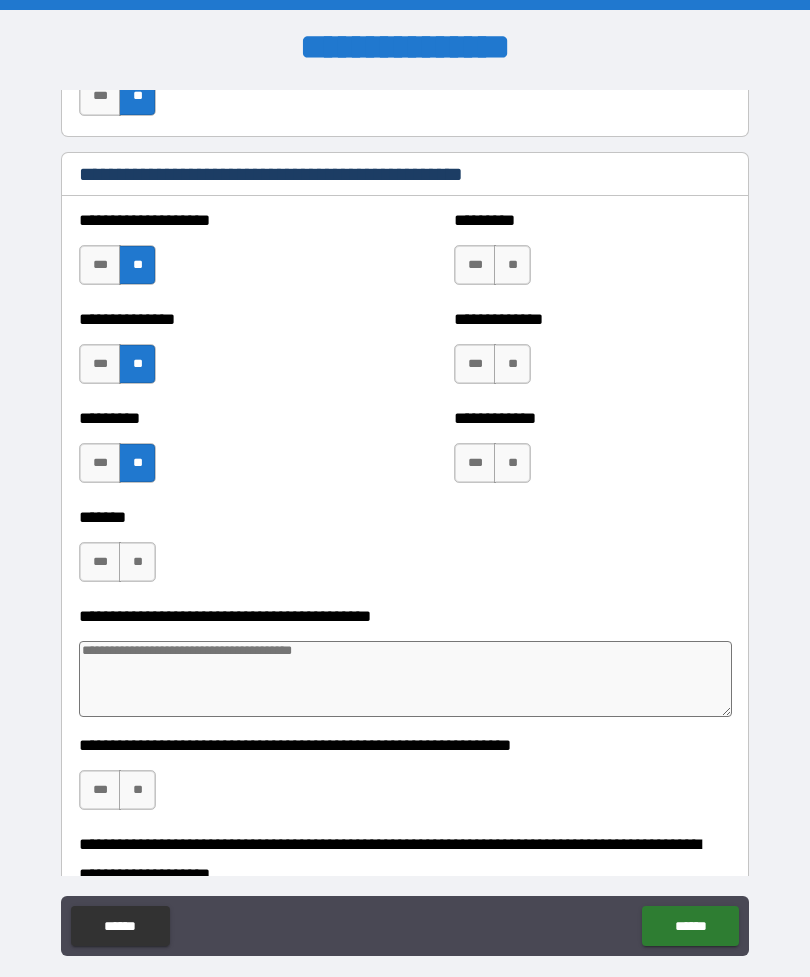 click on "**" at bounding box center [137, 562] 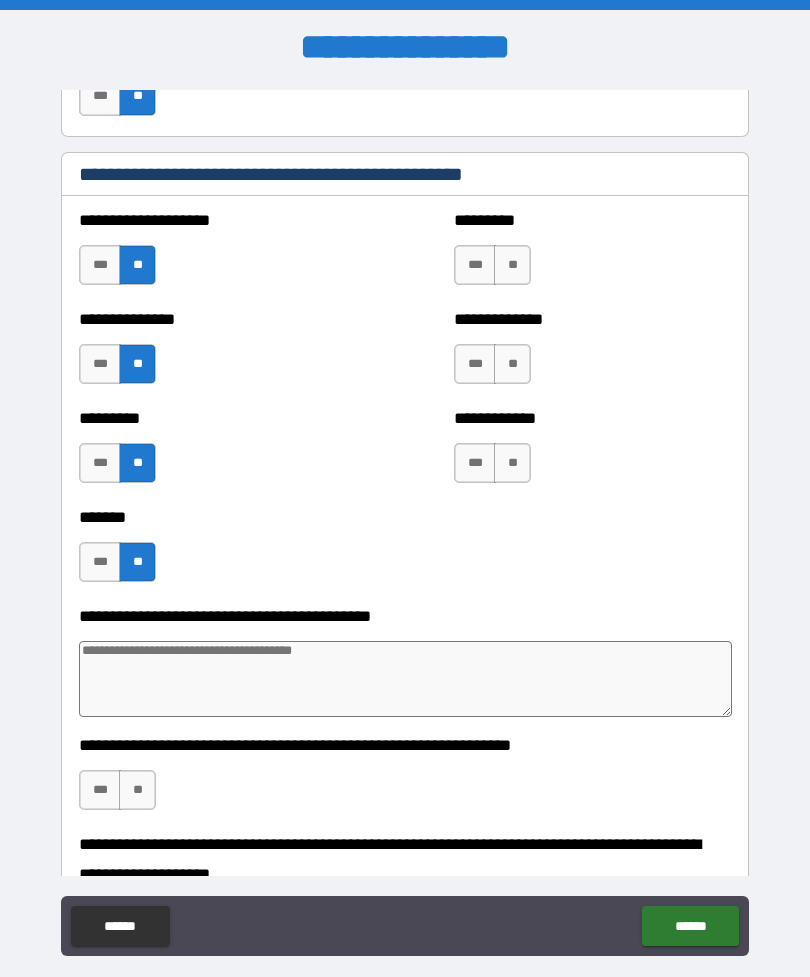click on "**" at bounding box center (512, 265) 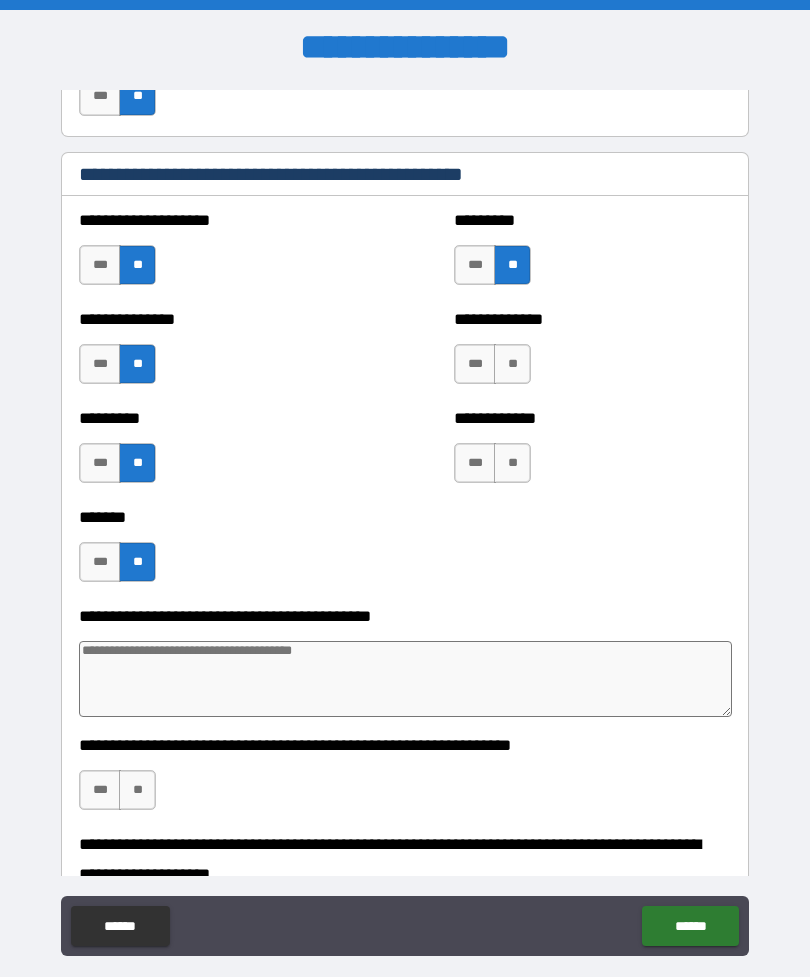 click on "**" at bounding box center [512, 364] 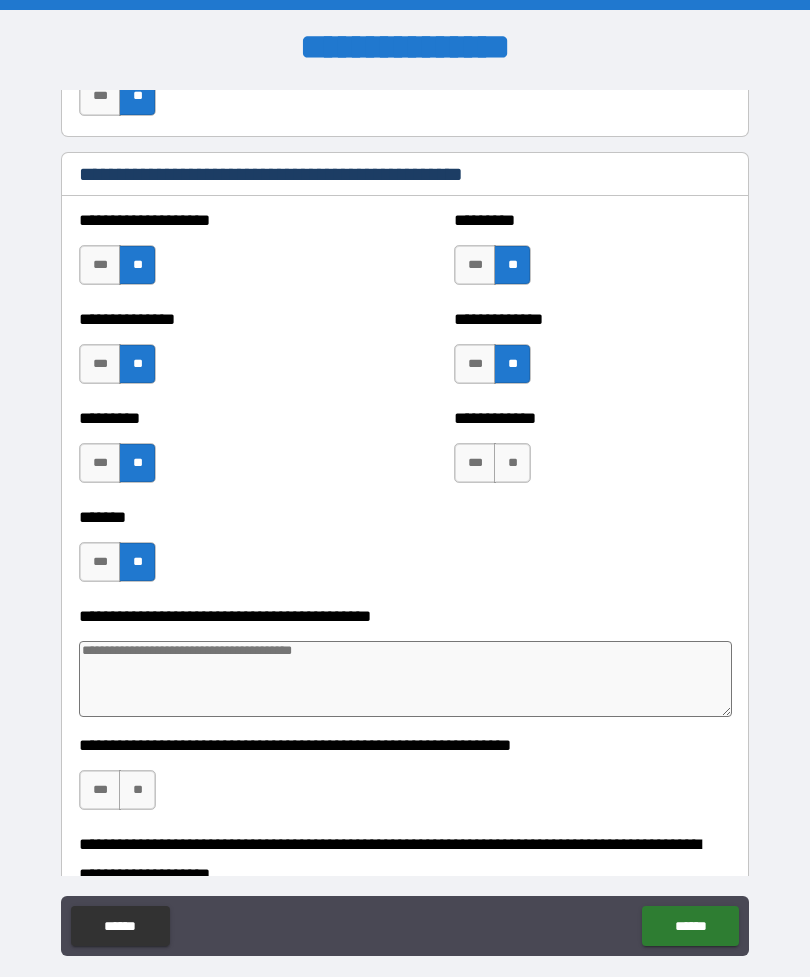 click on "**" at bounding box center [512, 463] 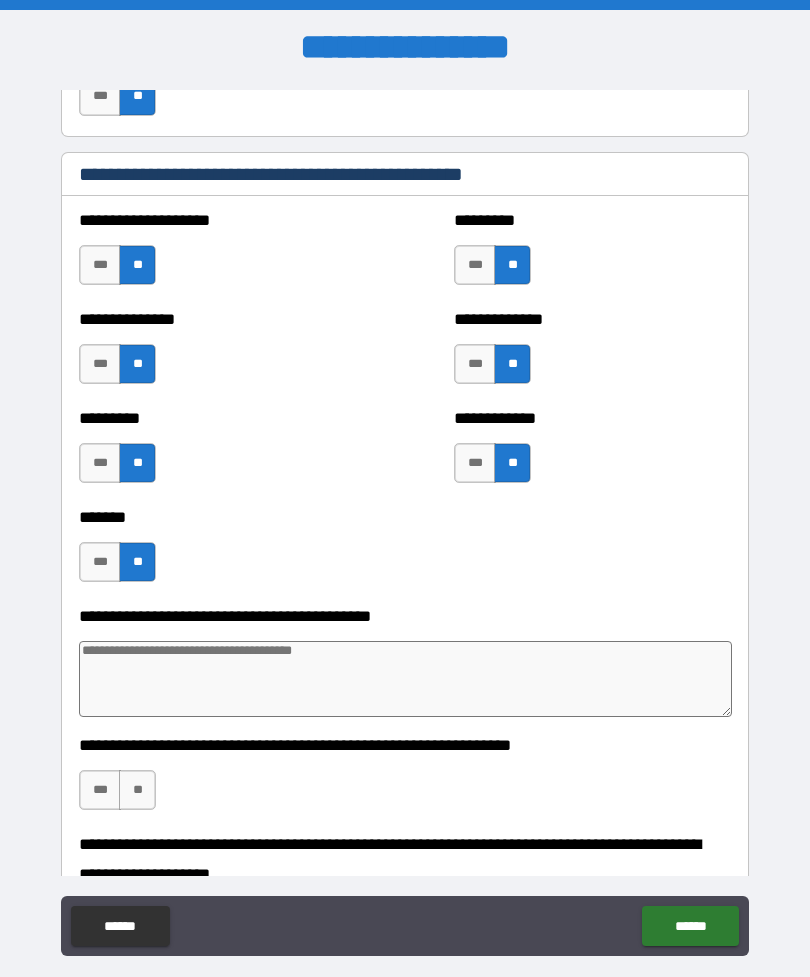 type on "*" 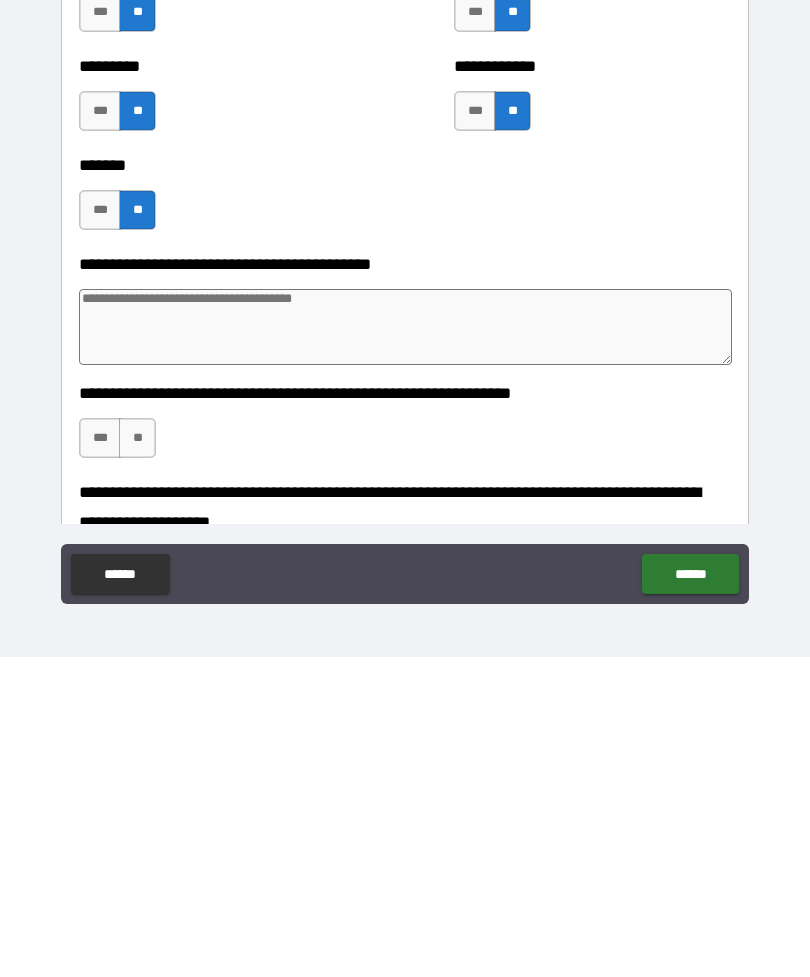 type on "*" 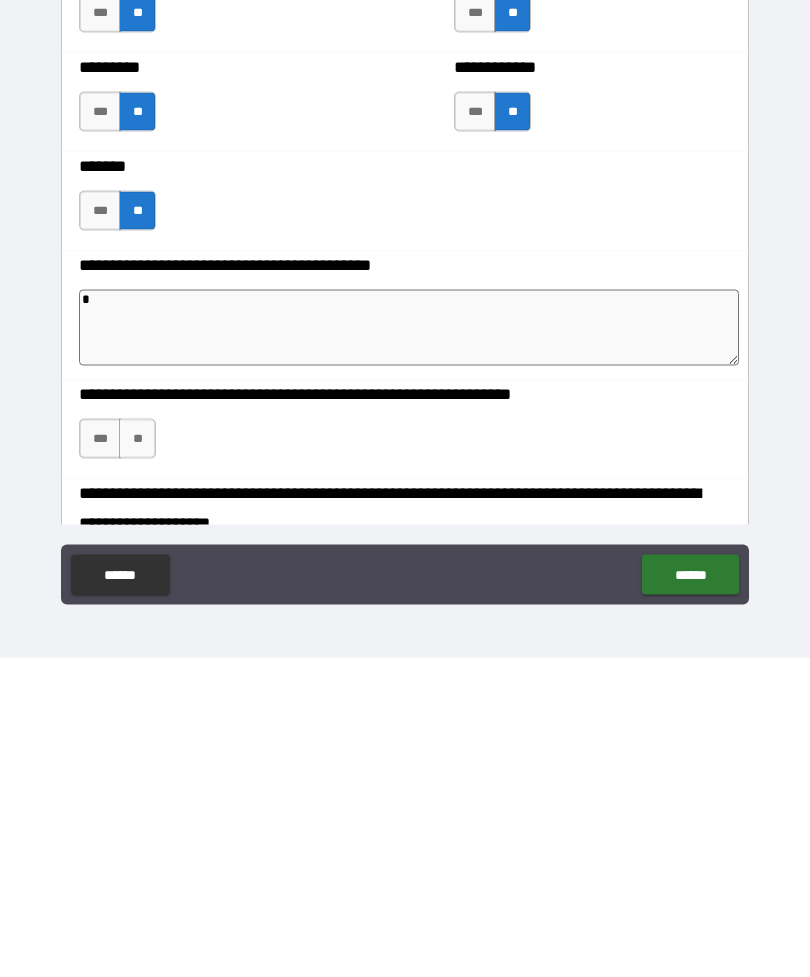 type on "*" 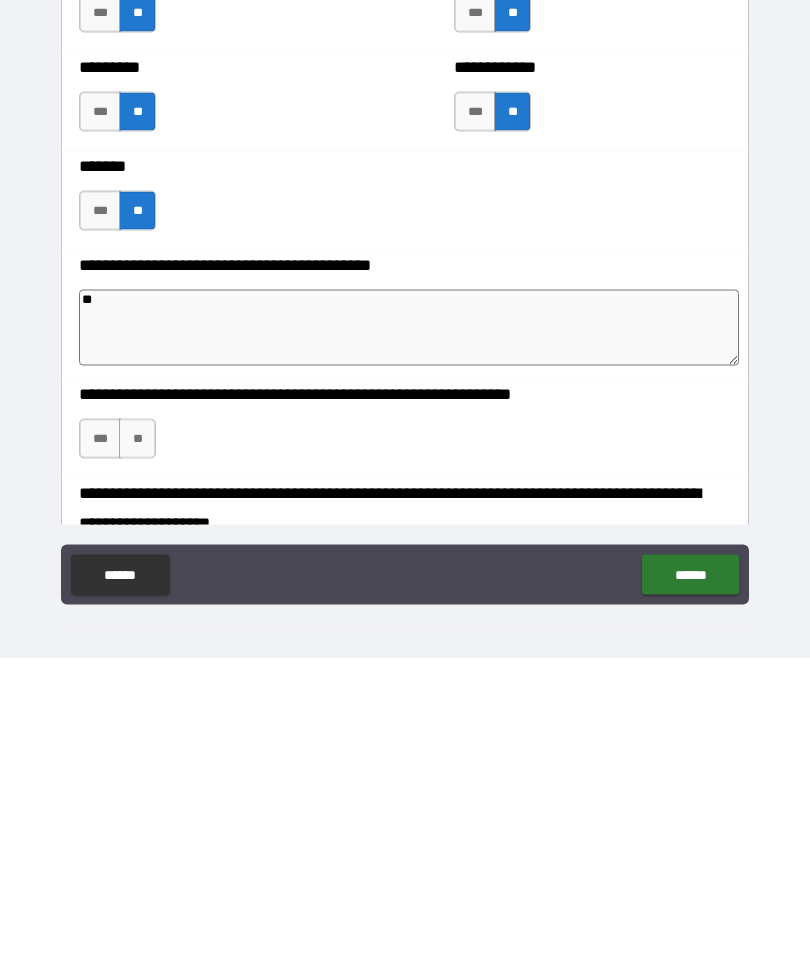 type on "*" 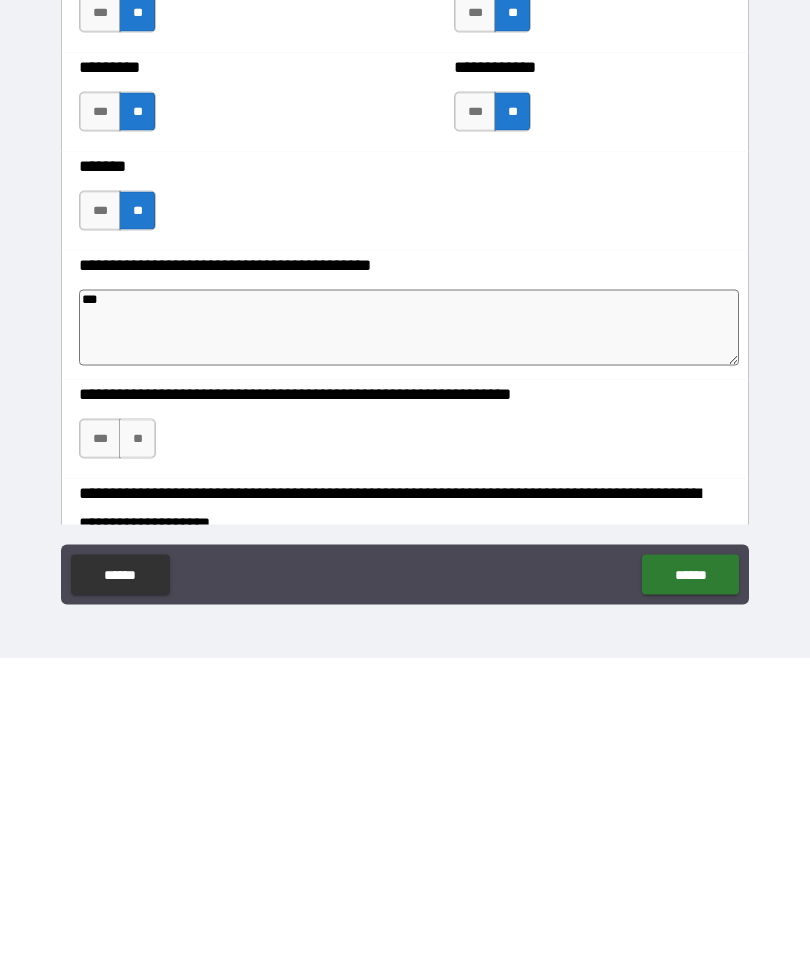 type on "*" 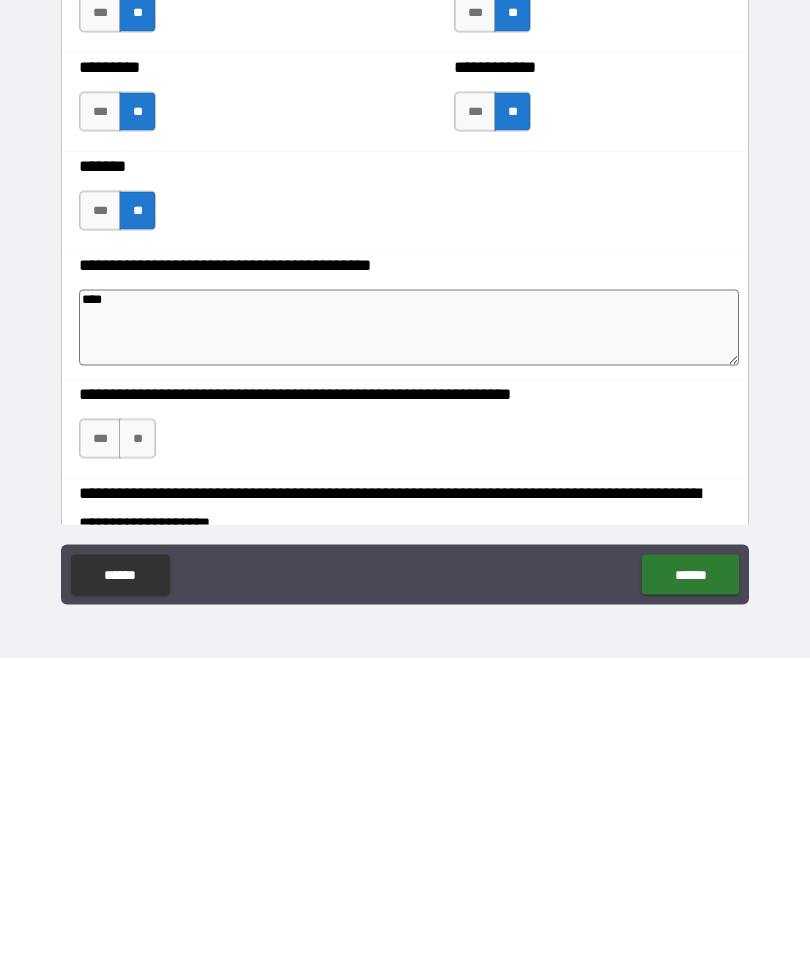 type on "*" 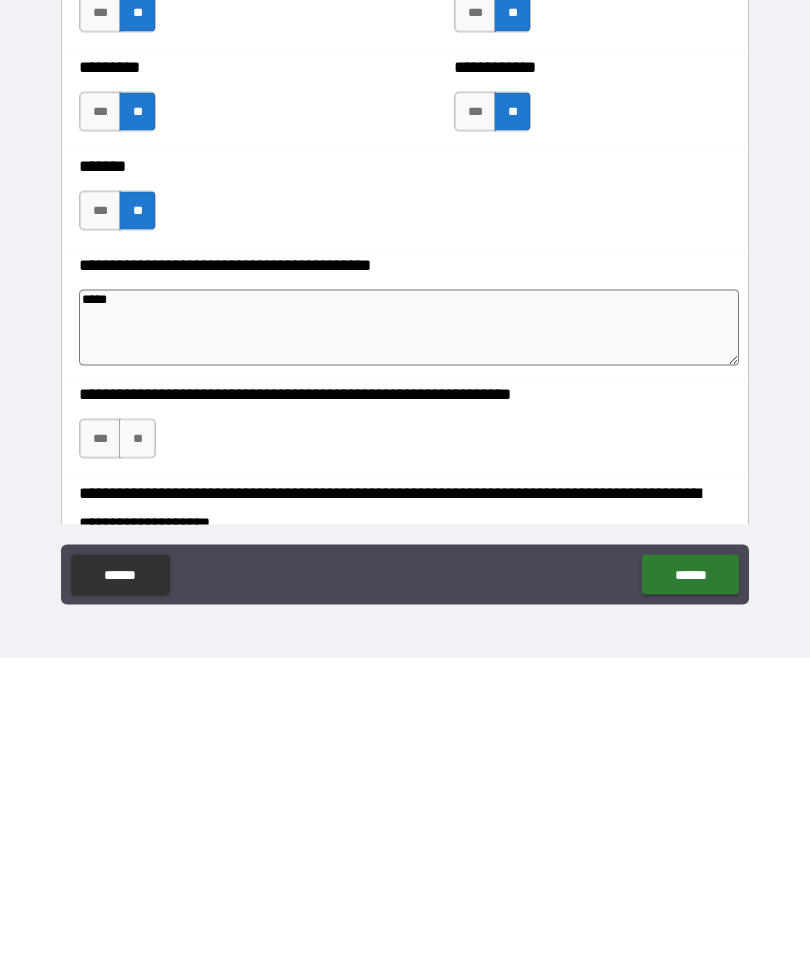 type on "*" 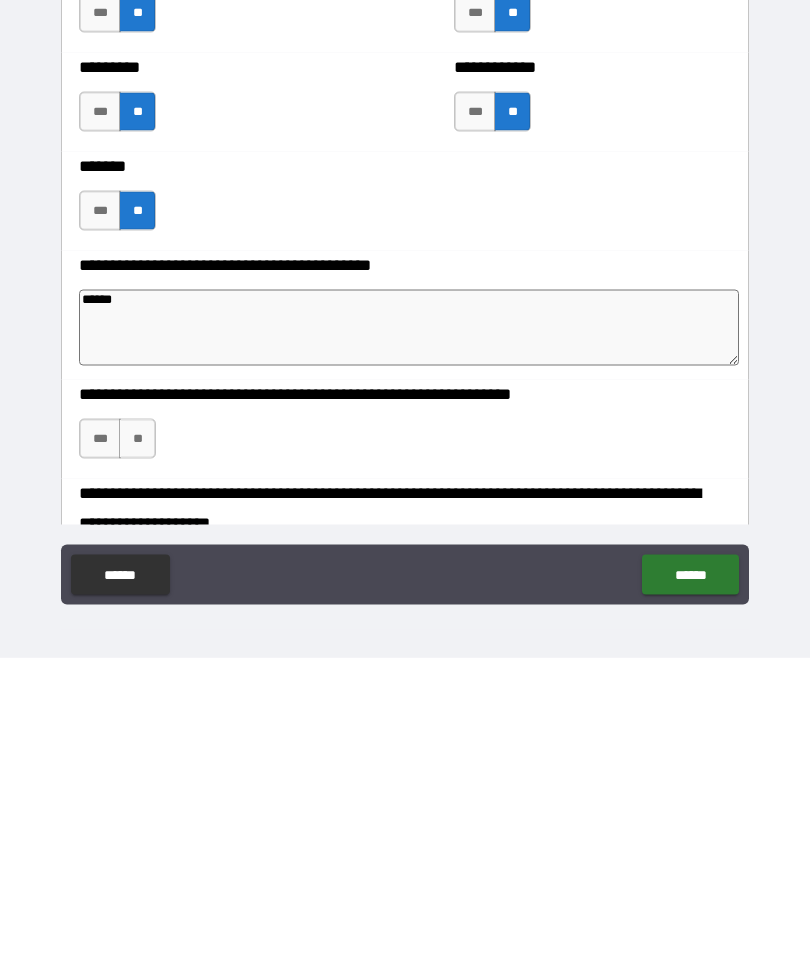 type on "*" 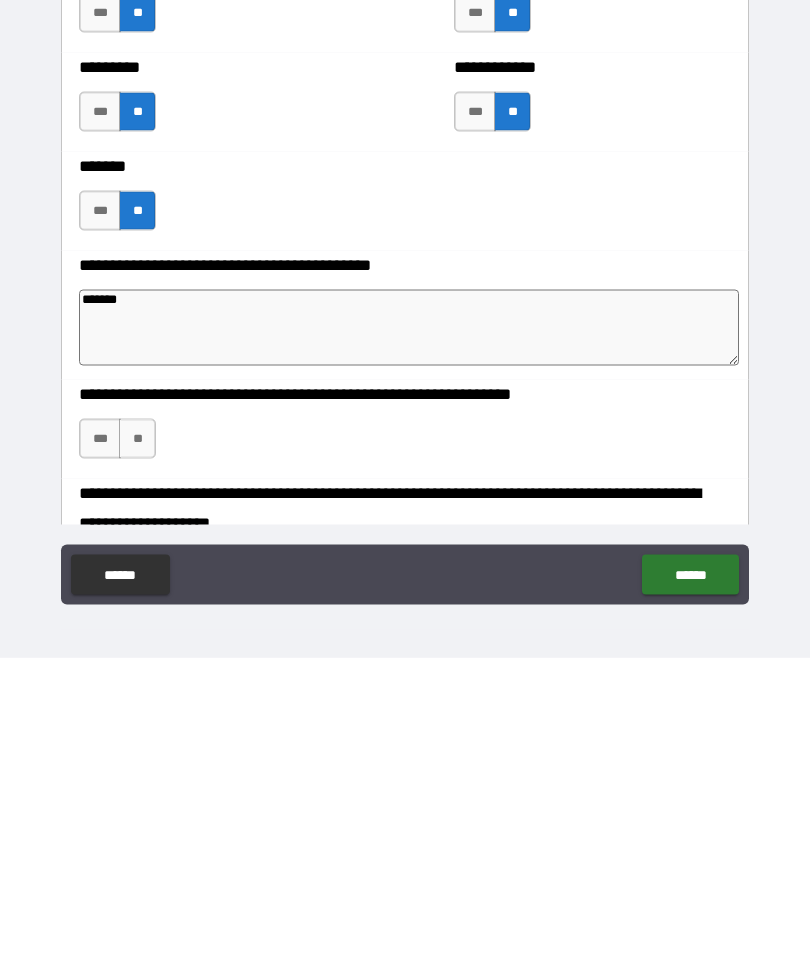 type on "*" 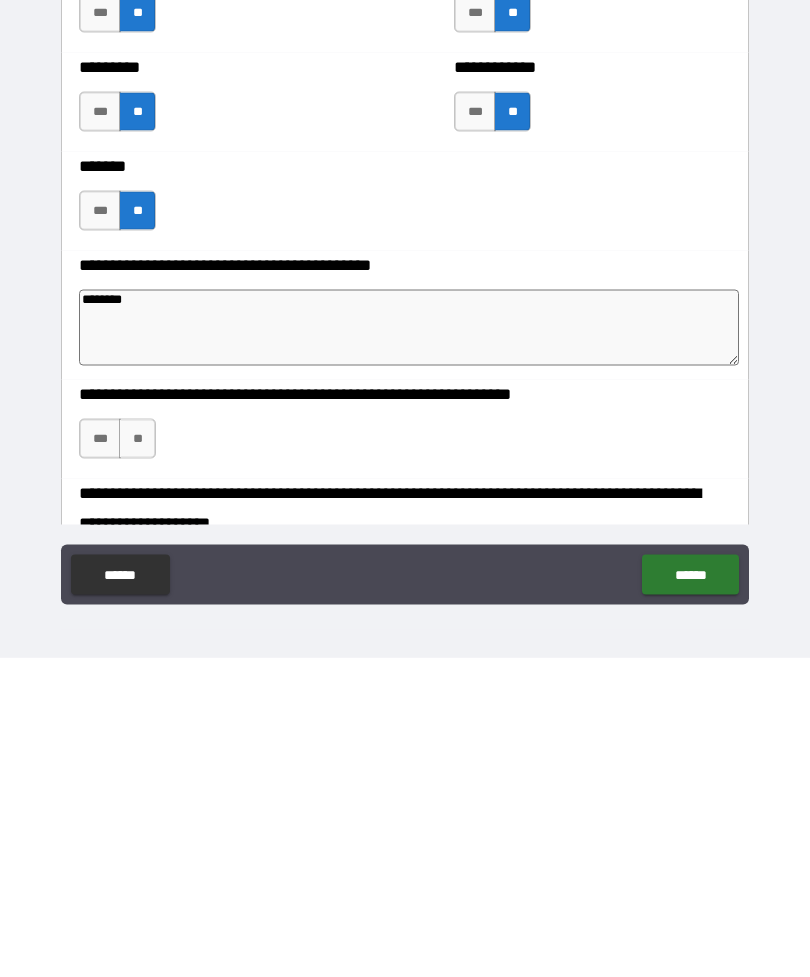 type on "*" 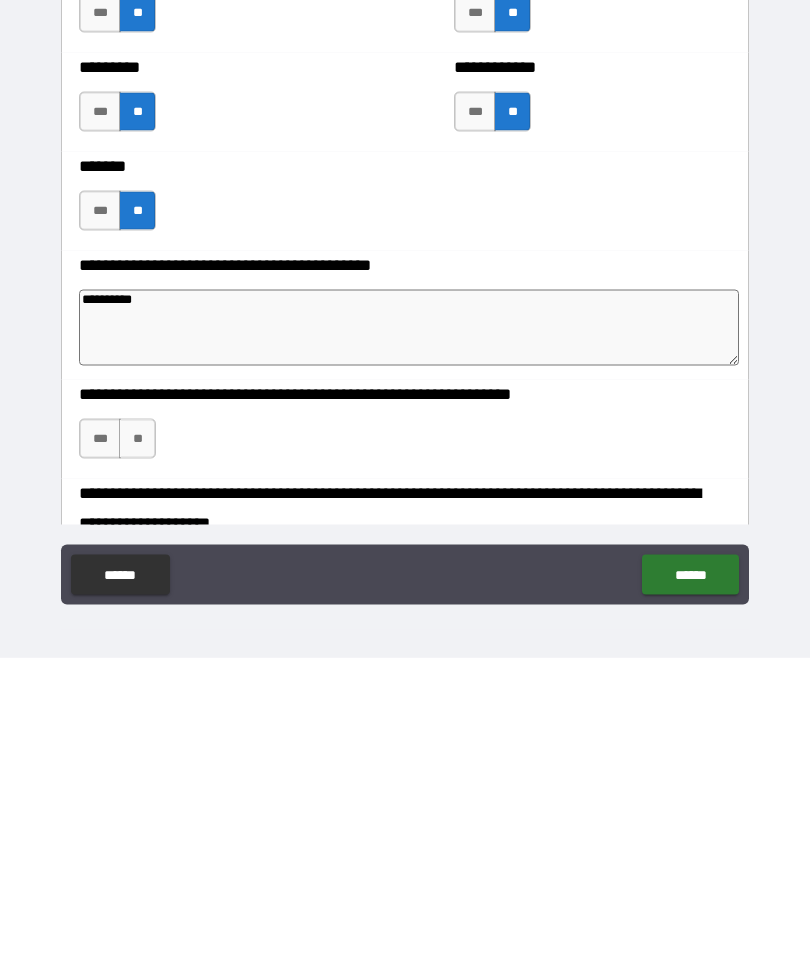 type on "**********" 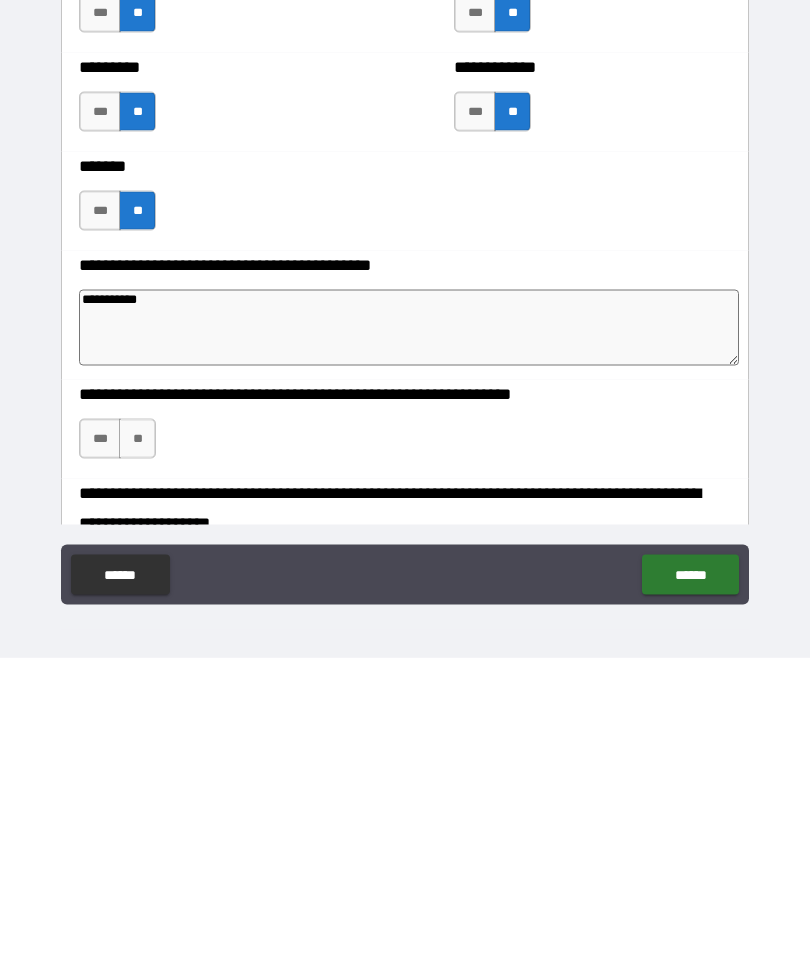type on "*" 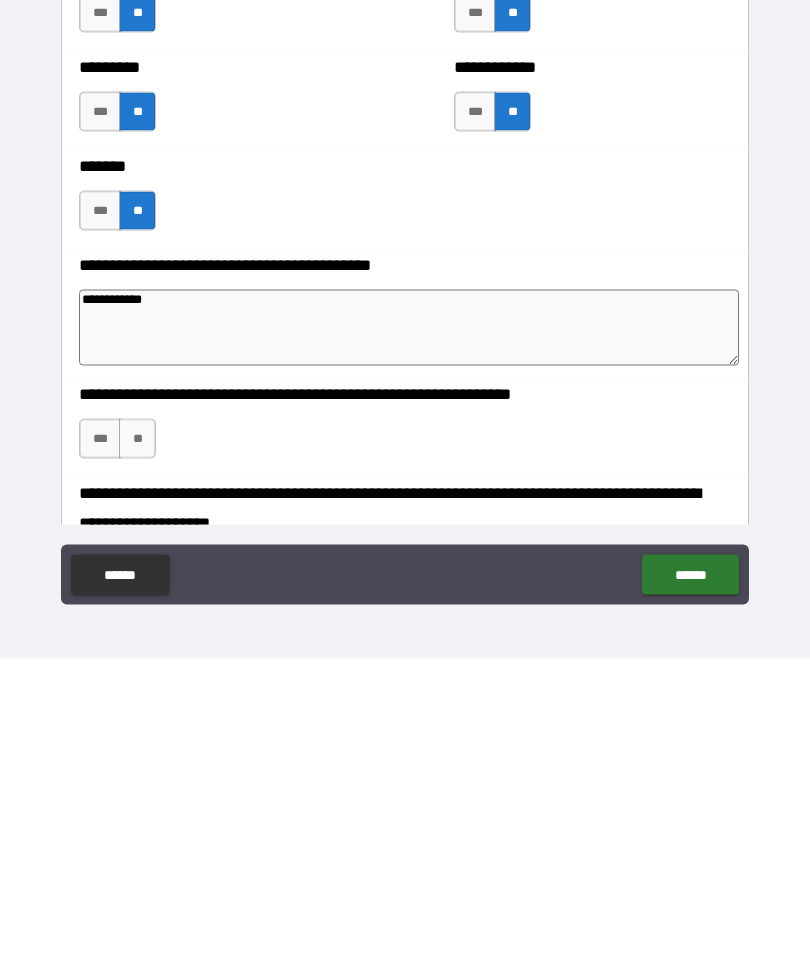 type on "*" 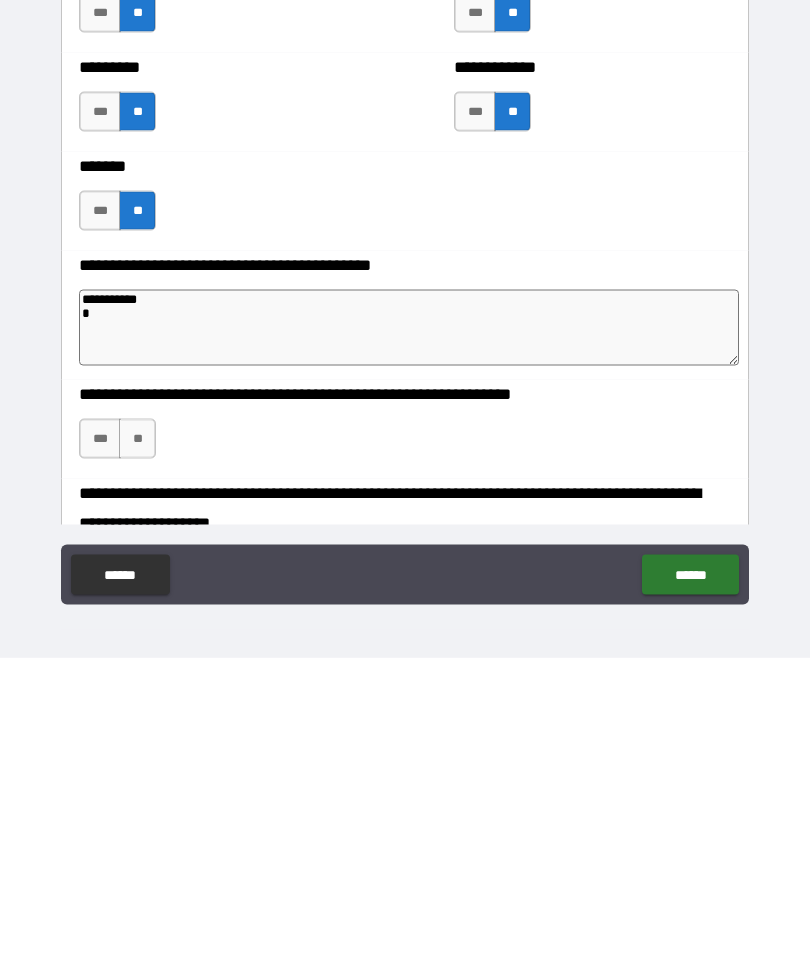 type on "*" 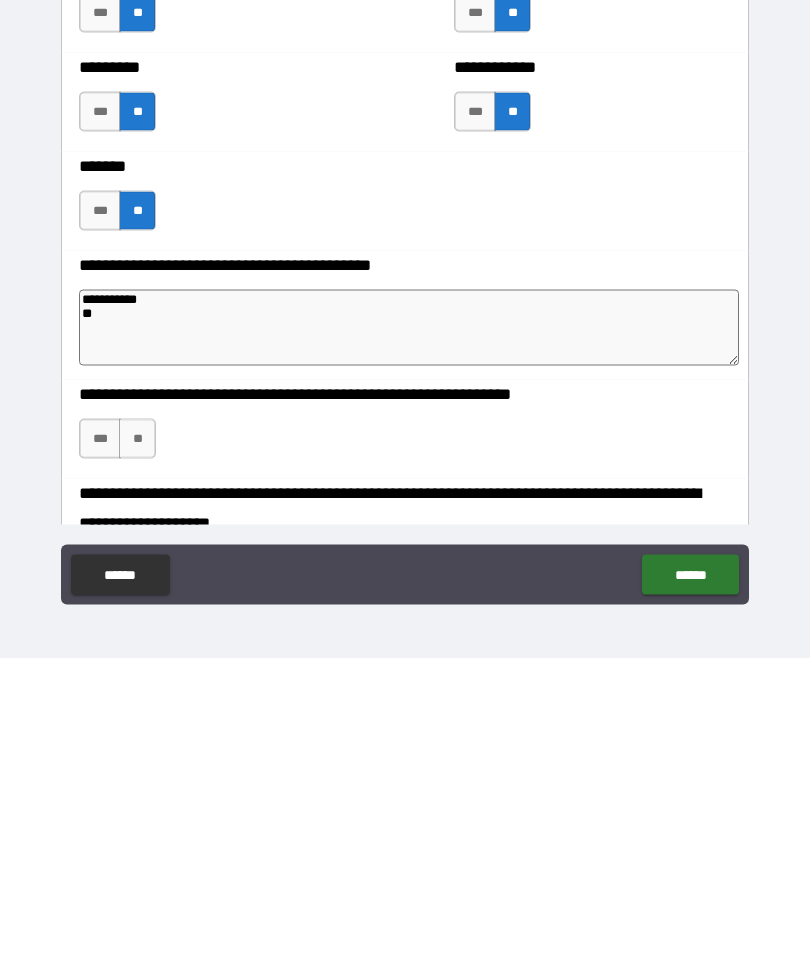 type on "*" 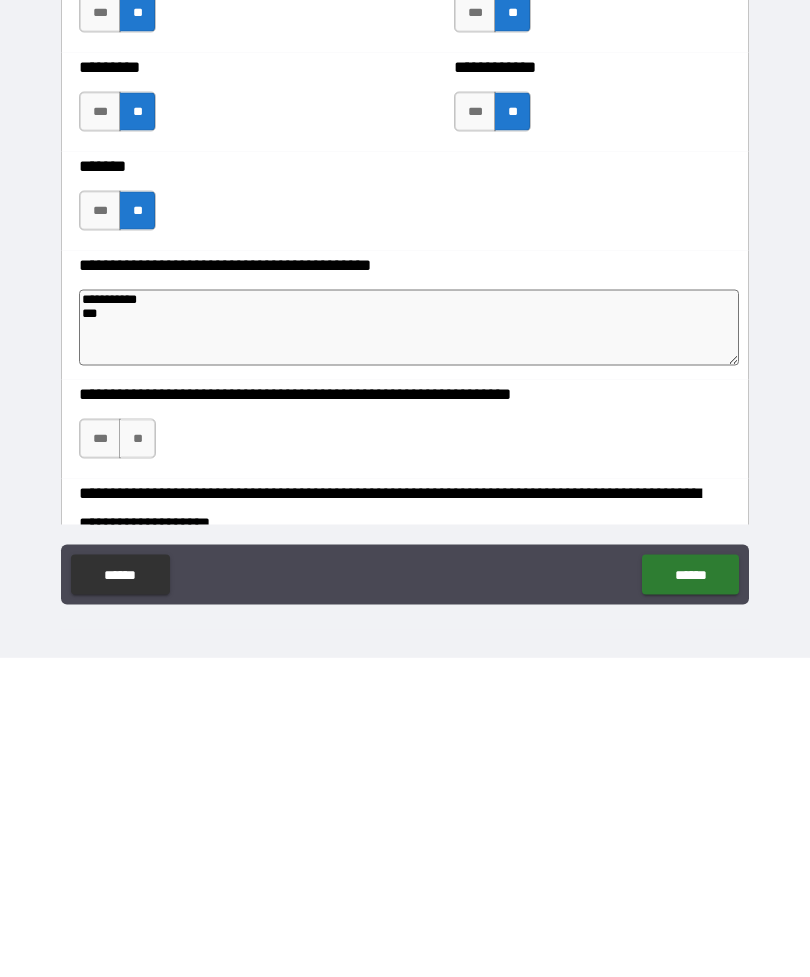 type on "*" 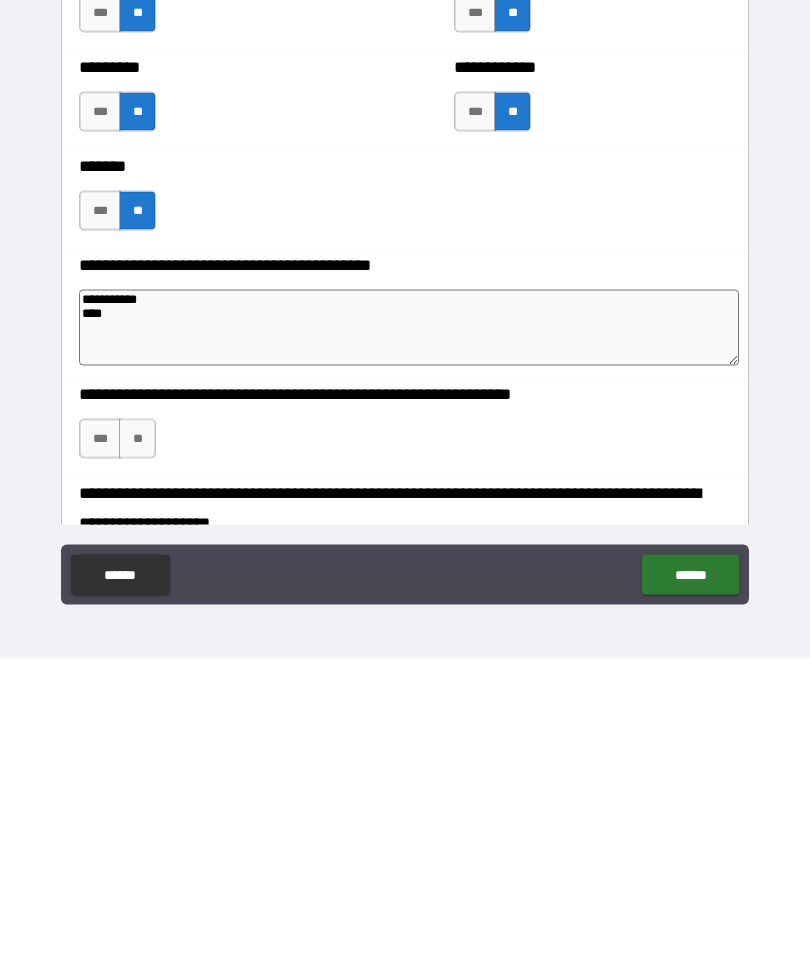 type on "*" 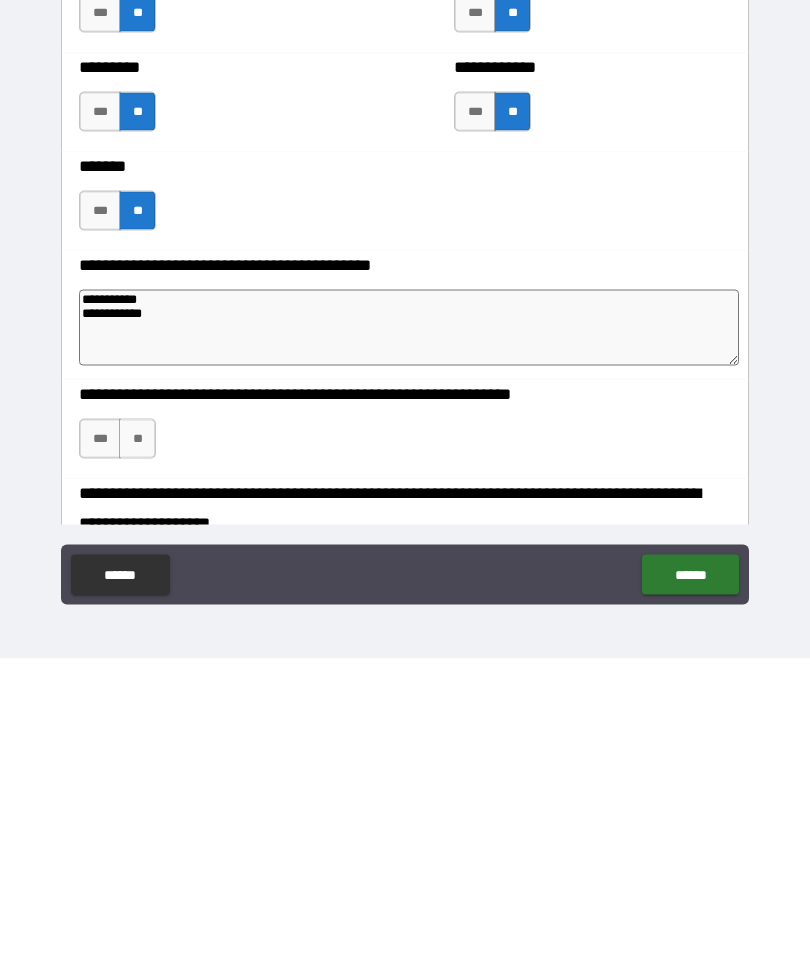 type on "**********" 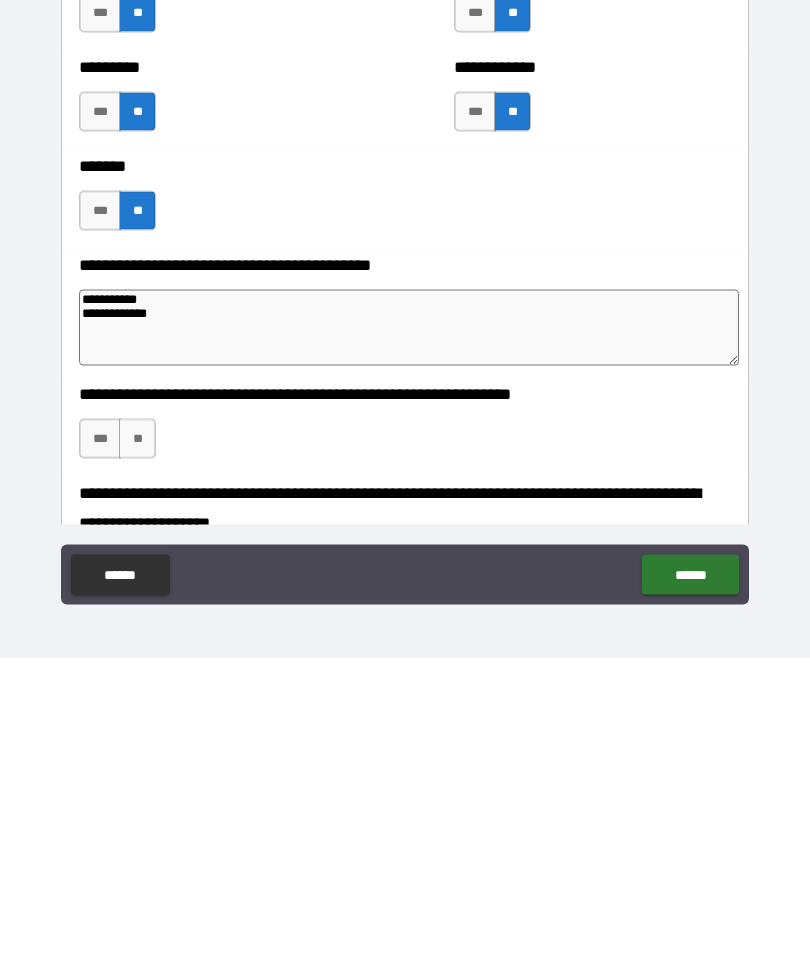 type on "*" 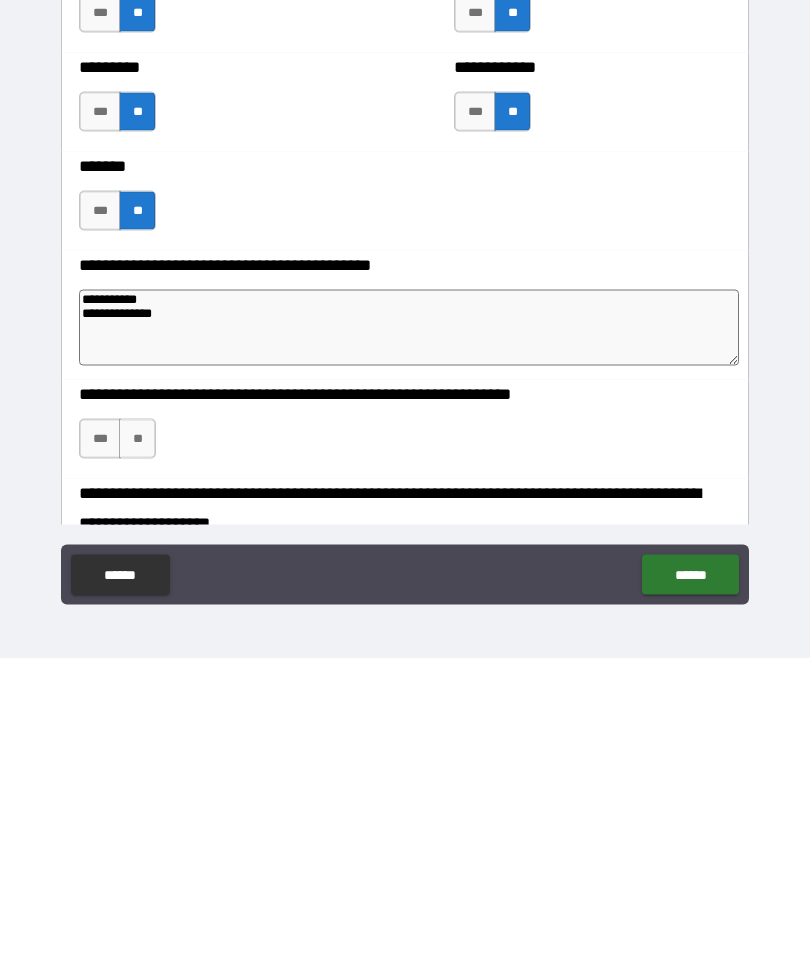 type on "*" 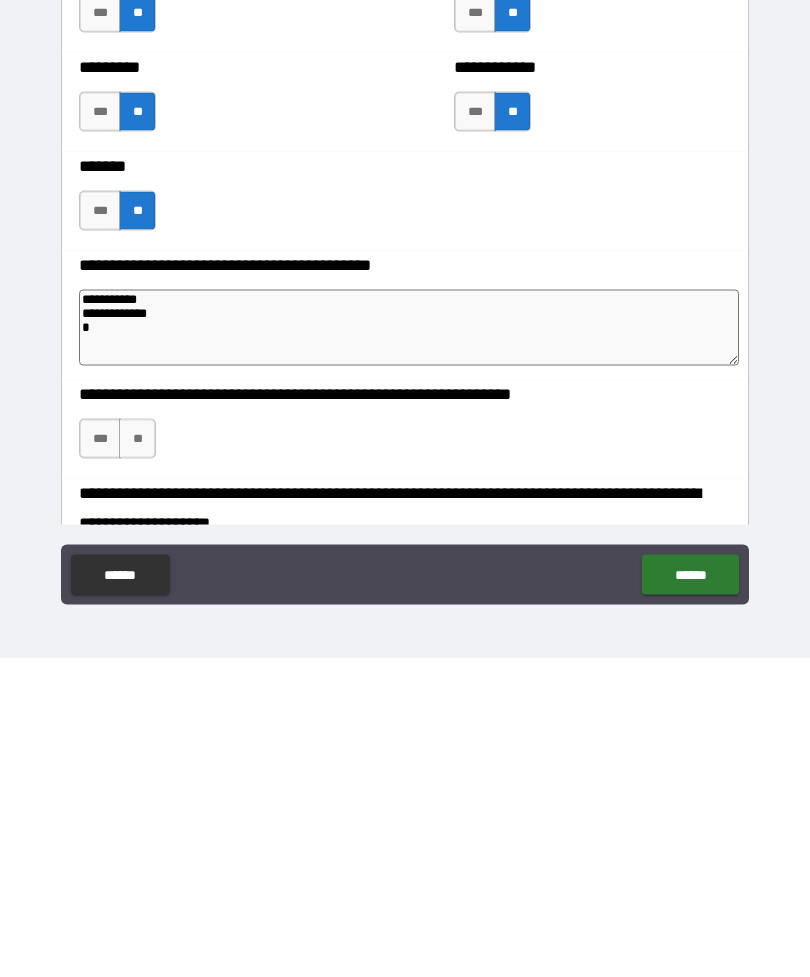 type on "*" 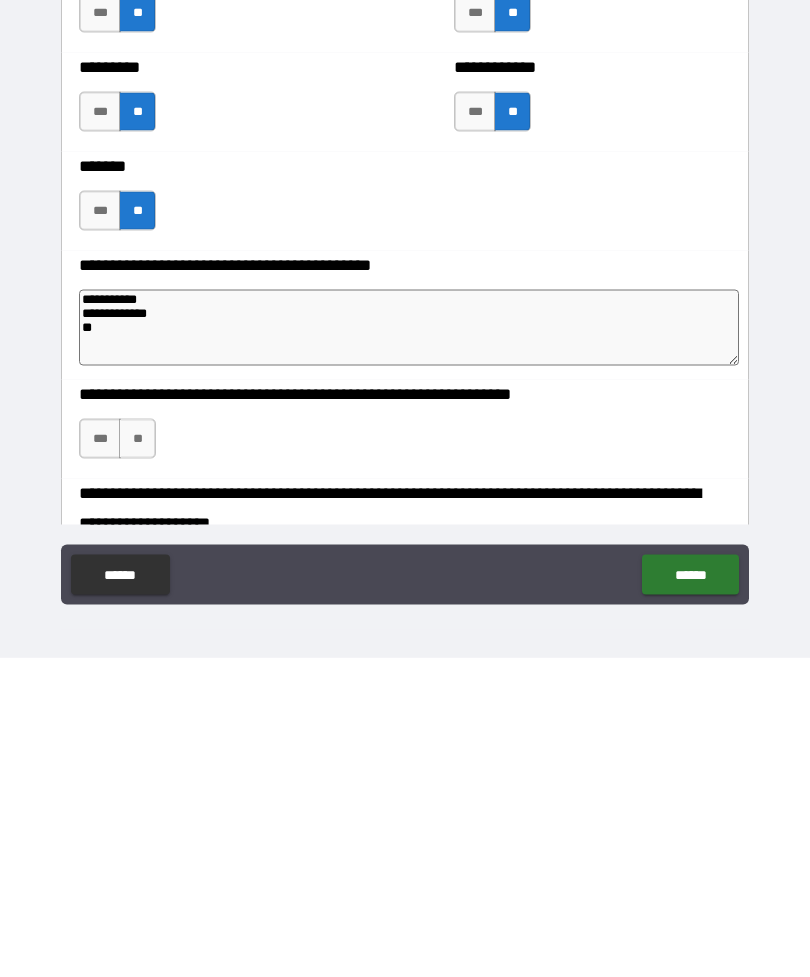 type on "*" 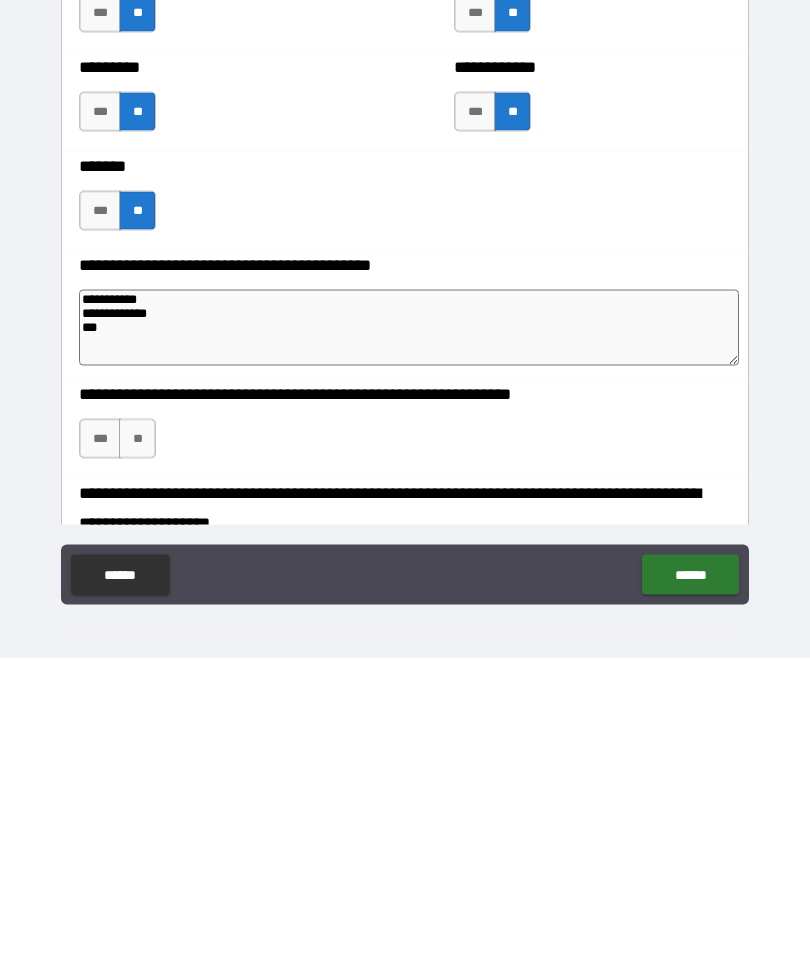 type on "*" 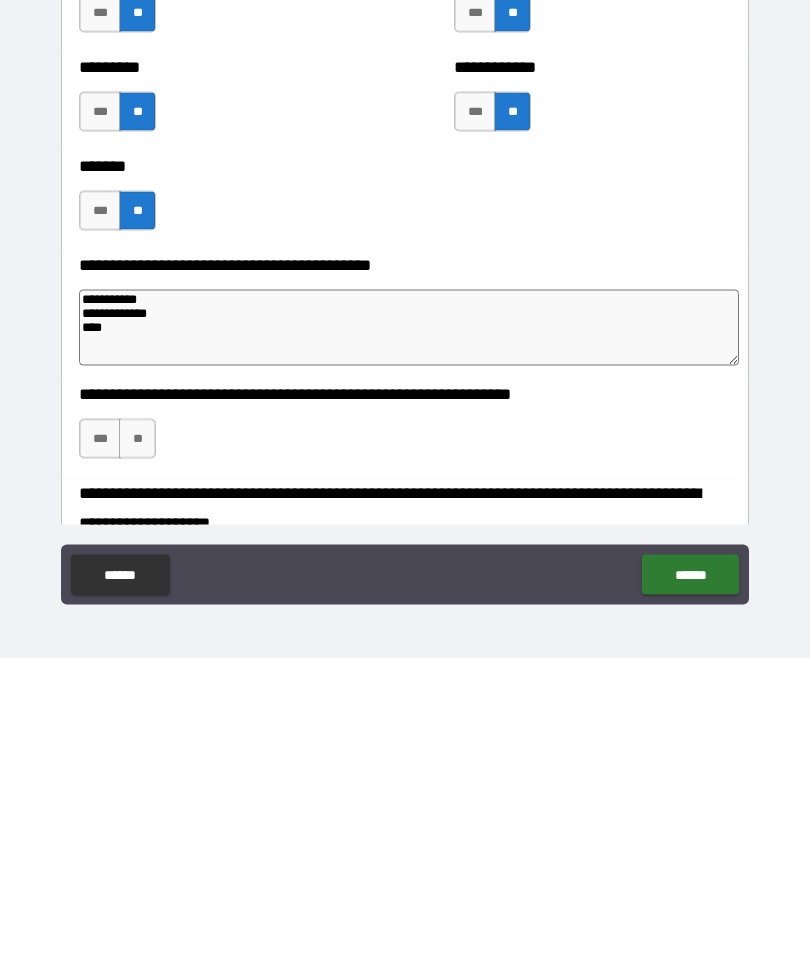 type on "*" 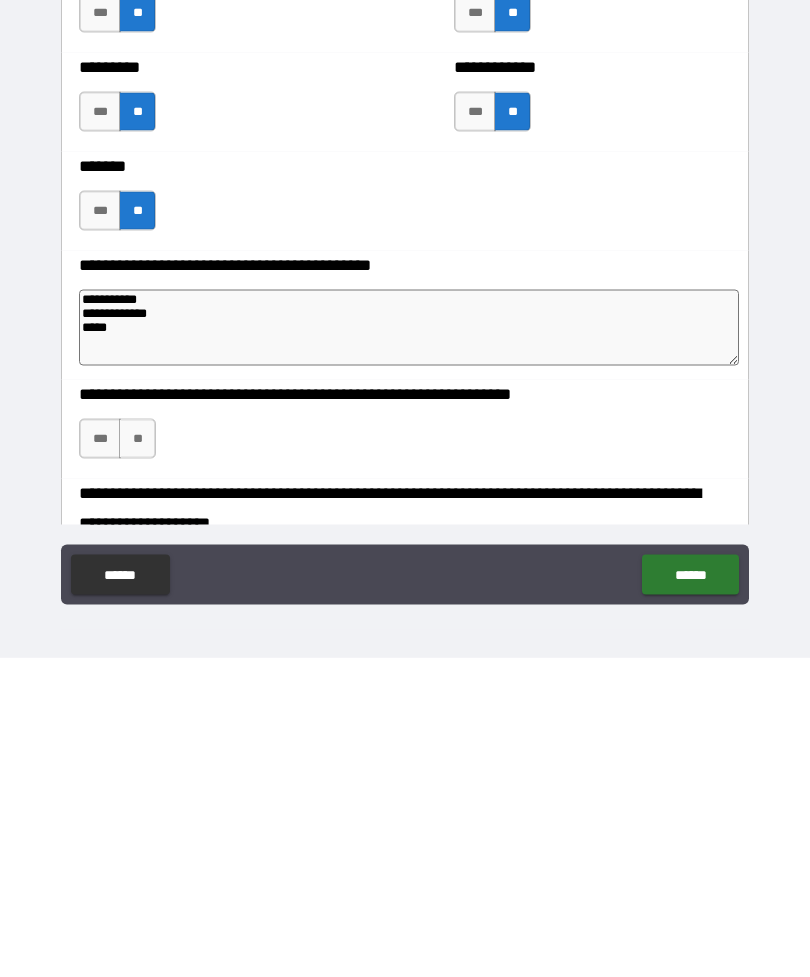 type on "*" 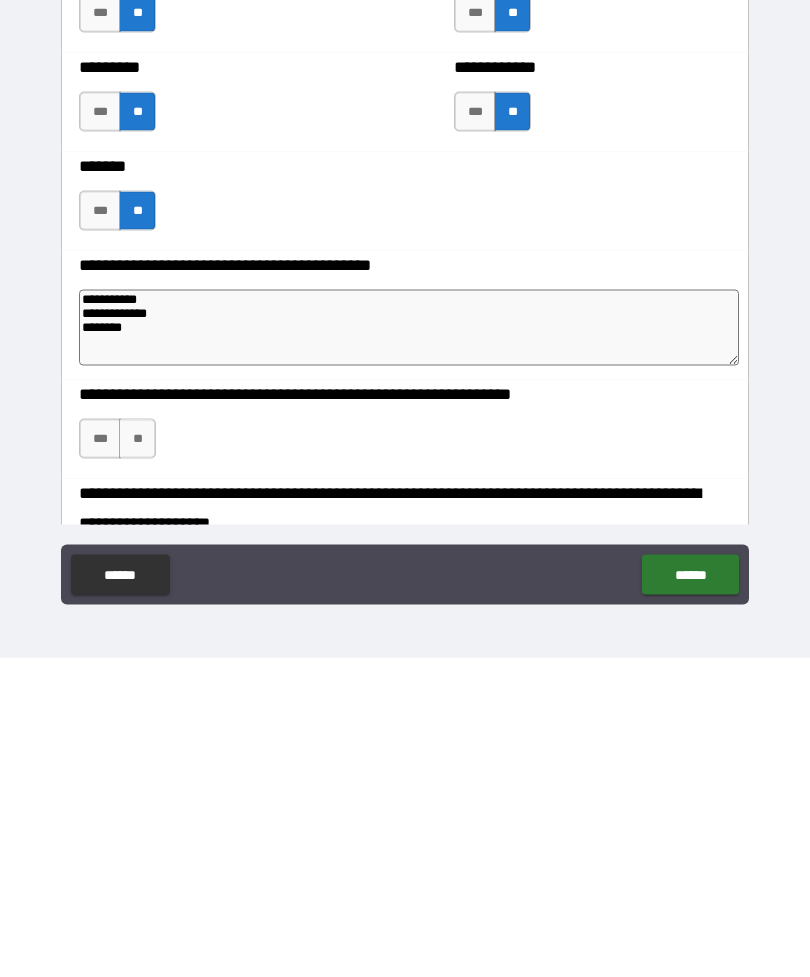 type on "**********" 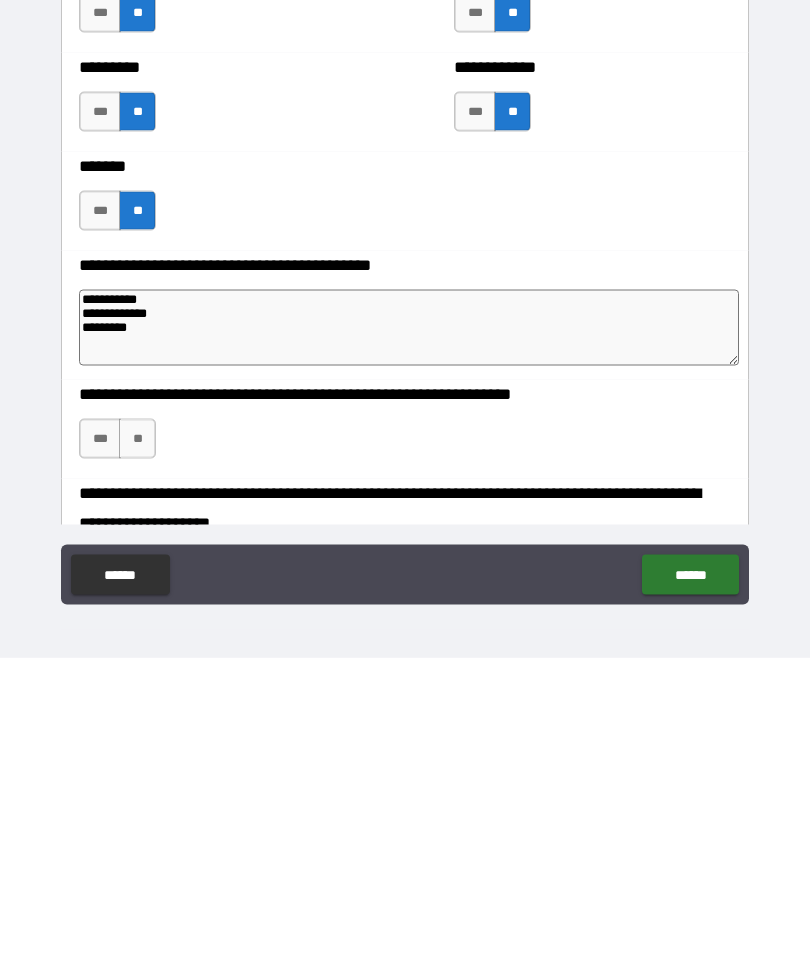 type on "*" 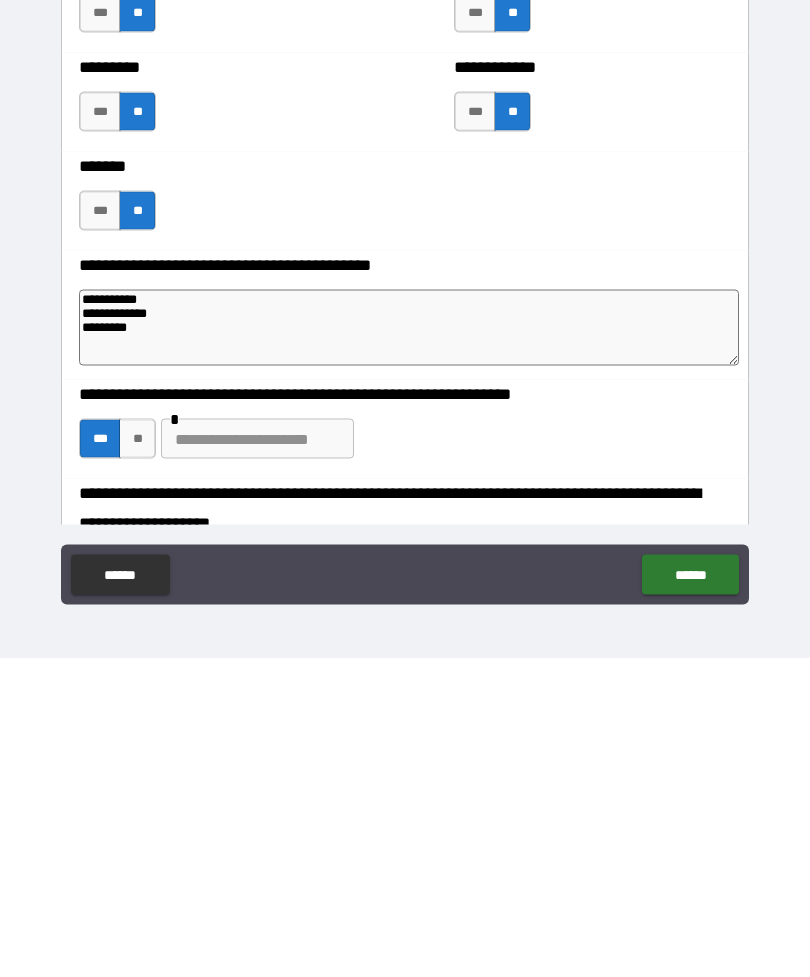 scroll, scrollTop: 64, scrollLeft: 0, axis: vertical 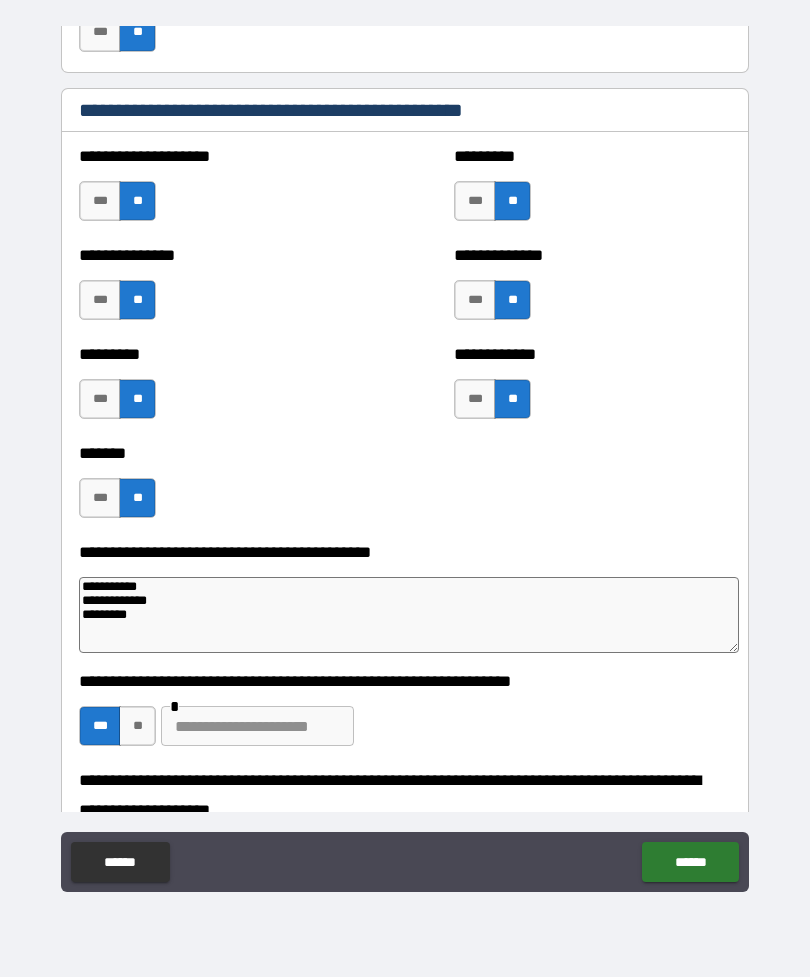 click on "**" at bounding box center (137, 726) 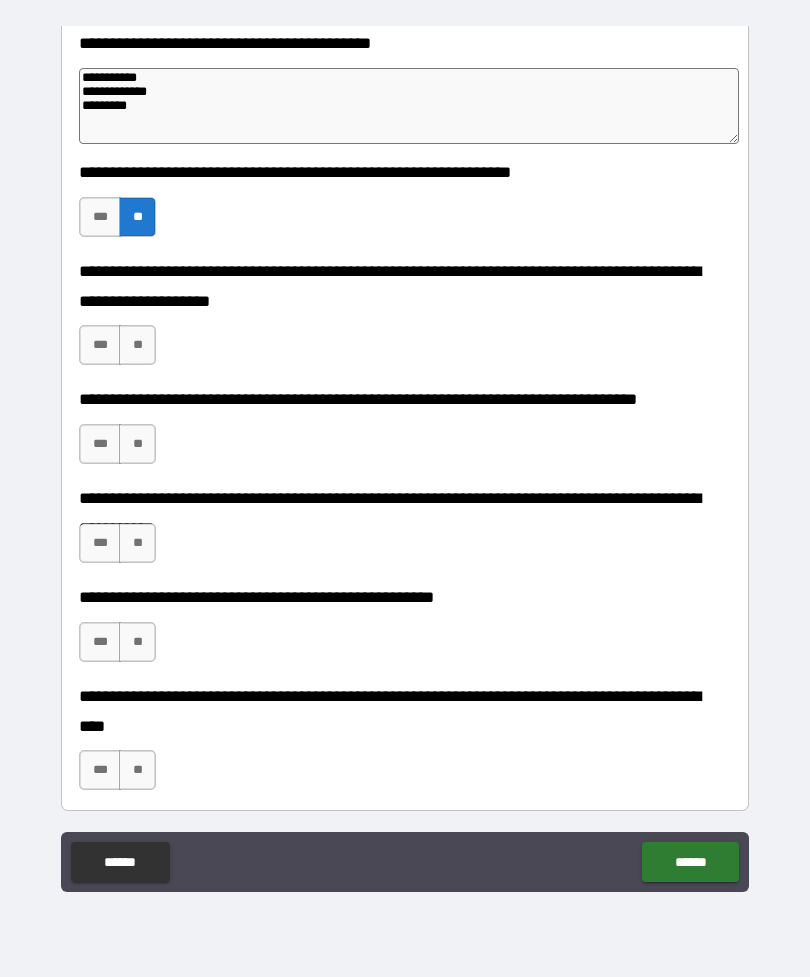 scroll, scrollTop: 5146, scrollLeft: 0, axis: vertical 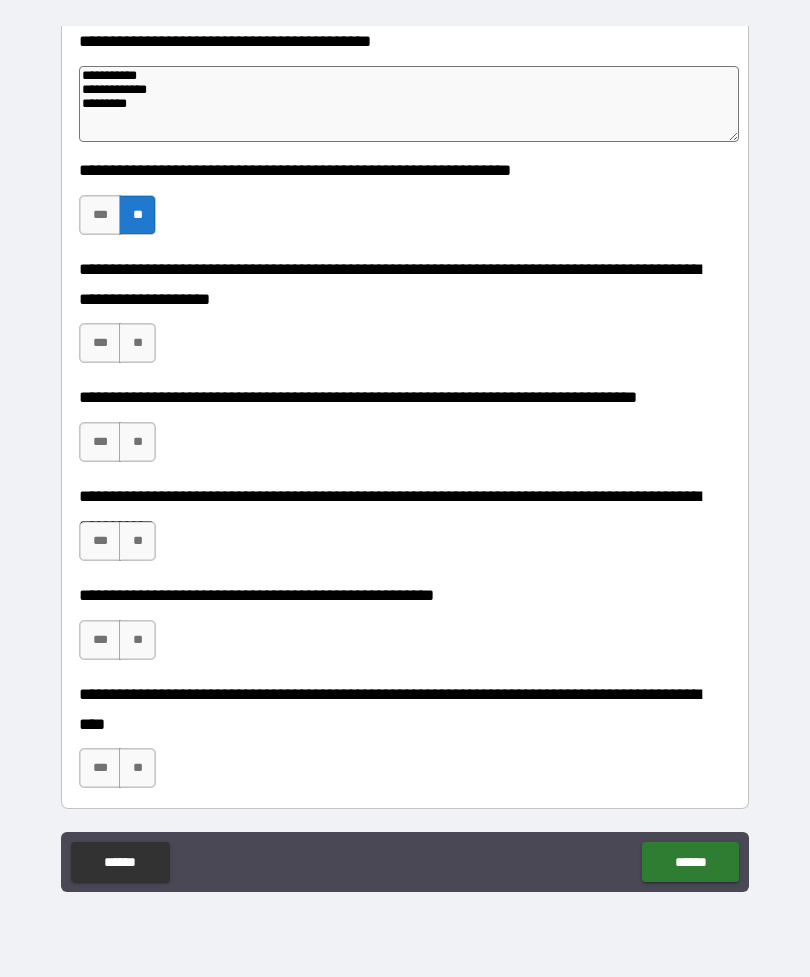 click on "**" at bounding box center (137, 343) 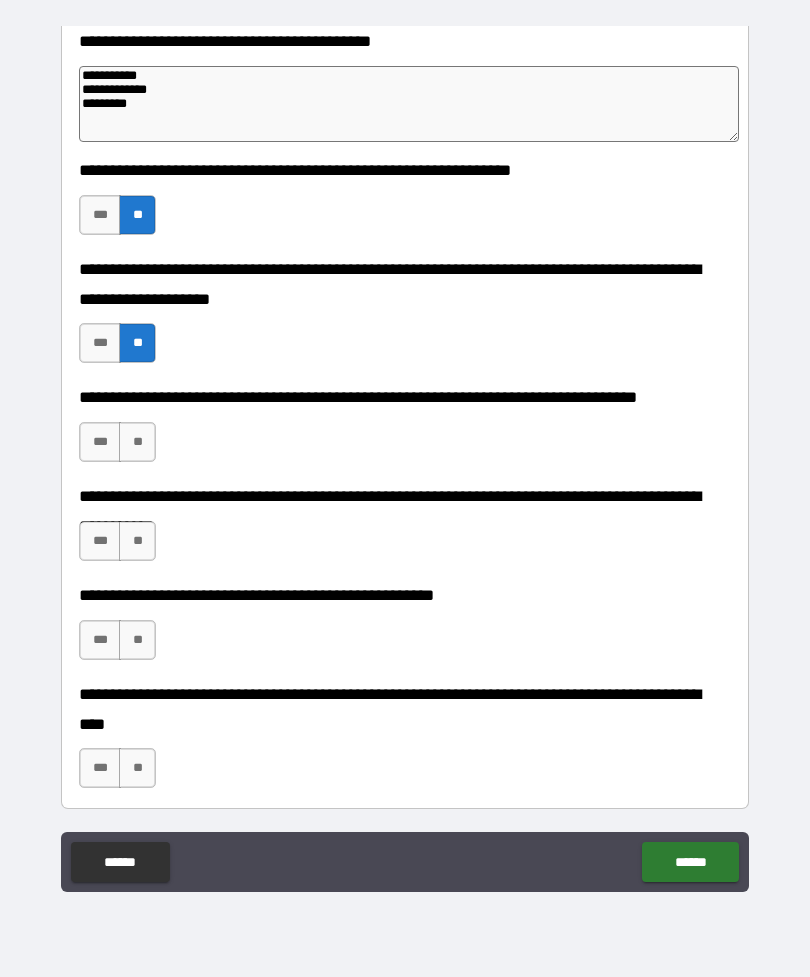 click on "**" at bounding box center (137, 442) 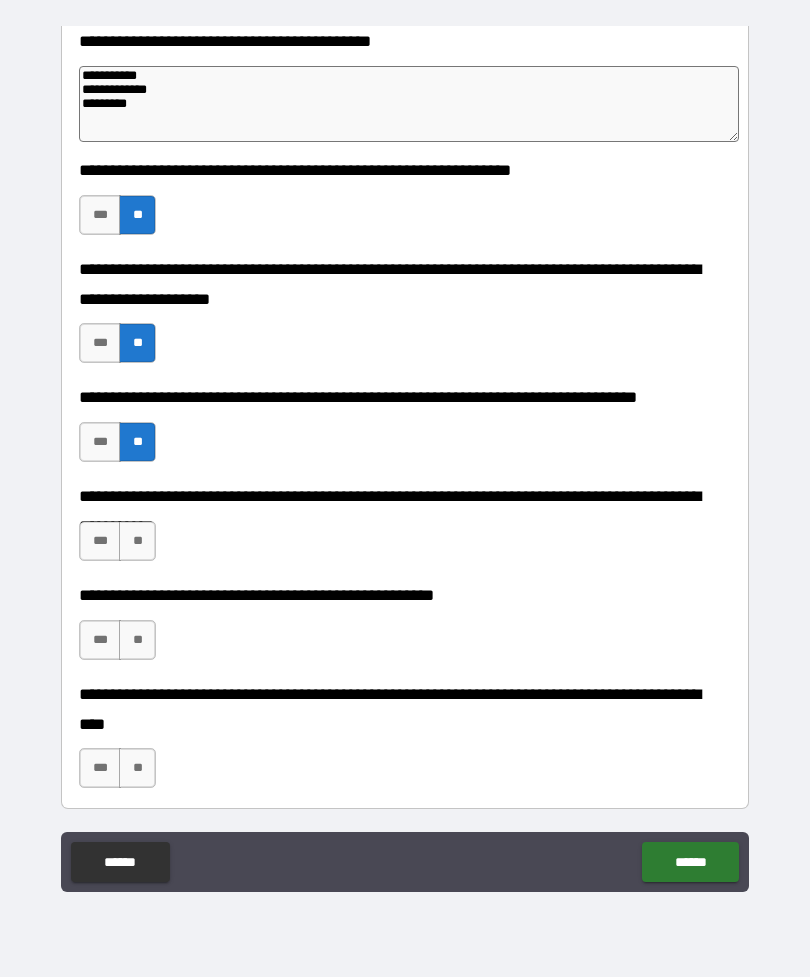 click on "**" at bounding box center (137, 541) 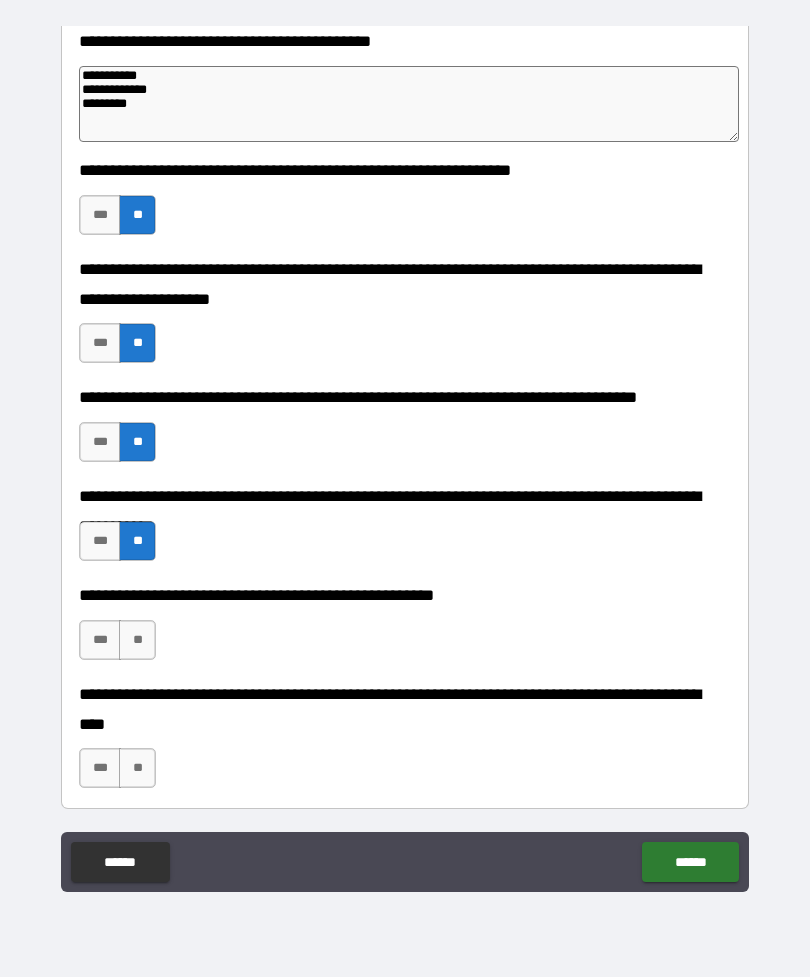 click on "**" at bounding box center (137, 640) 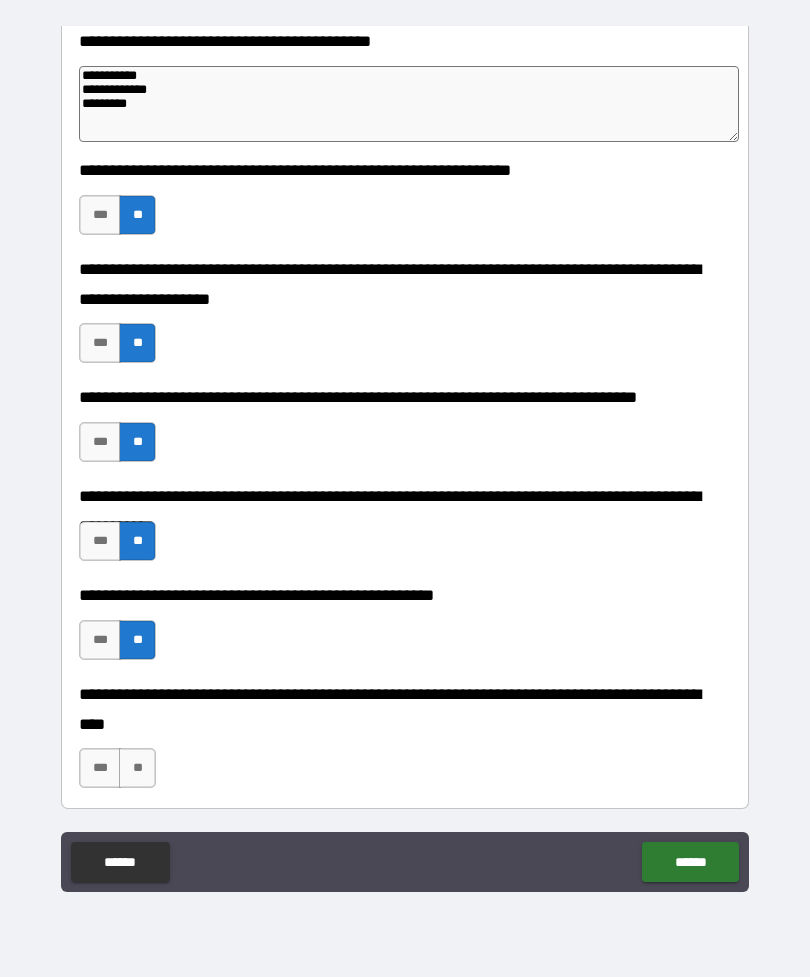 click on "**" at bounding box center [137, 768] 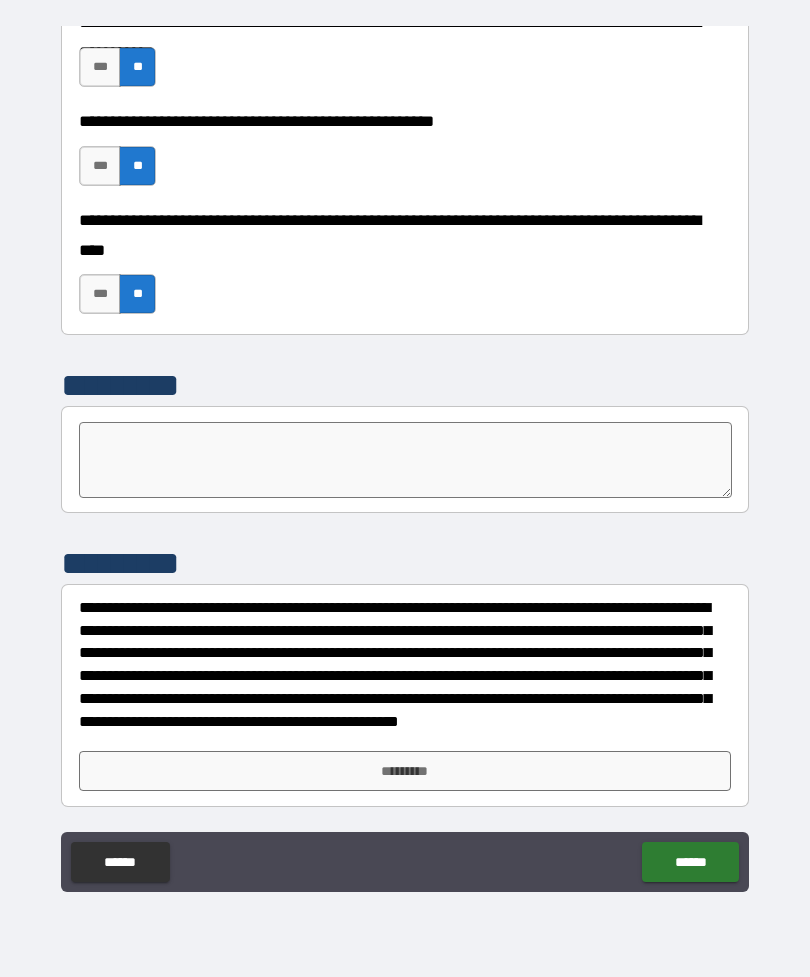 scroll, scrollTop: 5620, scrollLeft: 0, axis: vertical 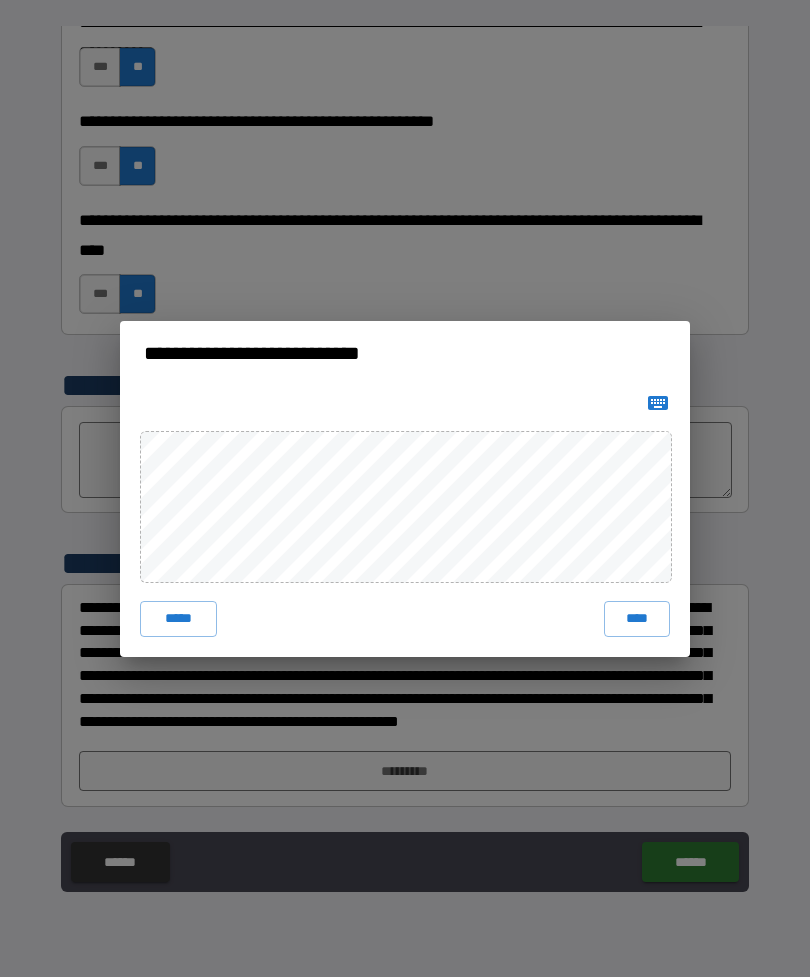 click on "****" at bounding box center (637, 619) 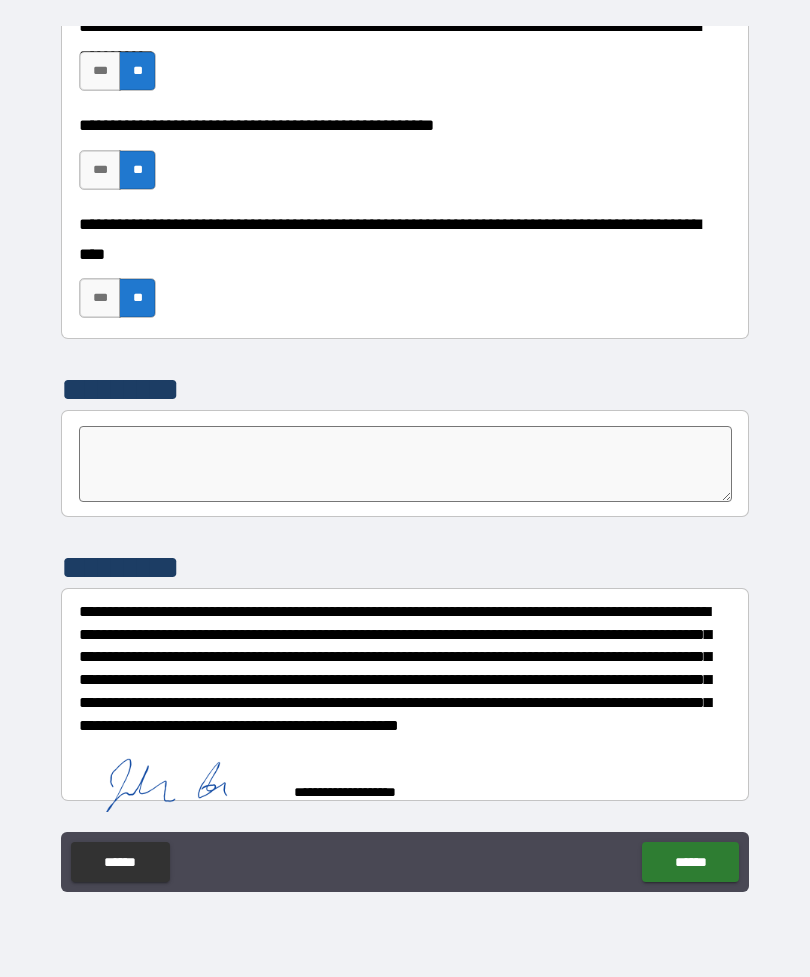 type on "*" 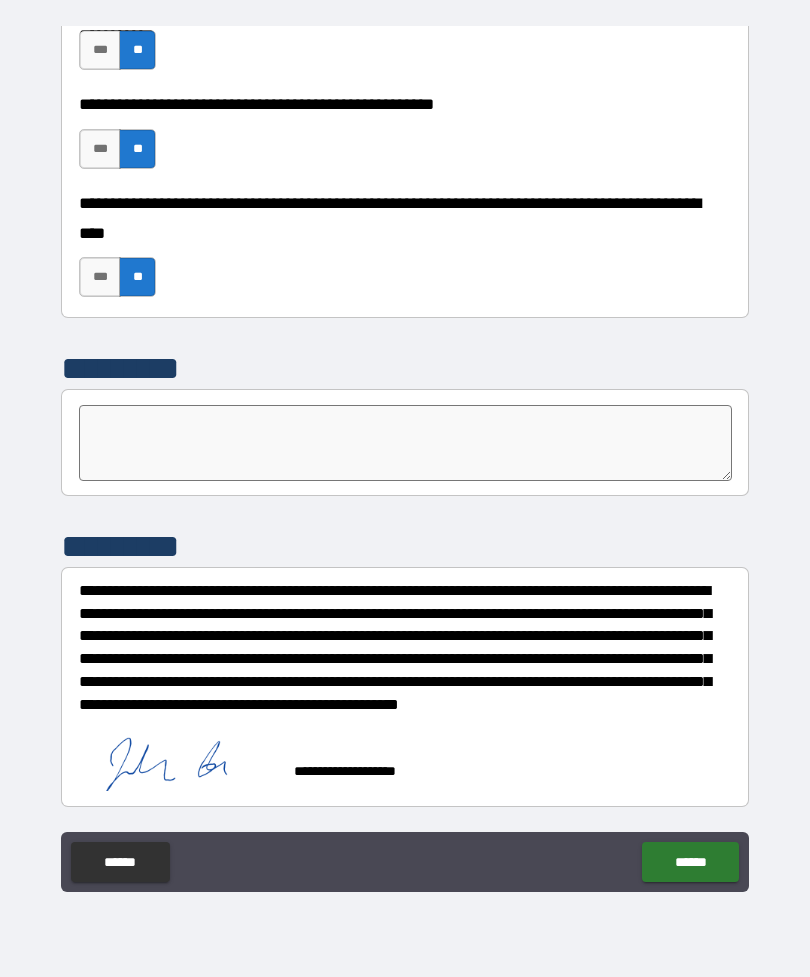 scroll, scrollTop: 5637, scrollLeft: 0, axis: vertical 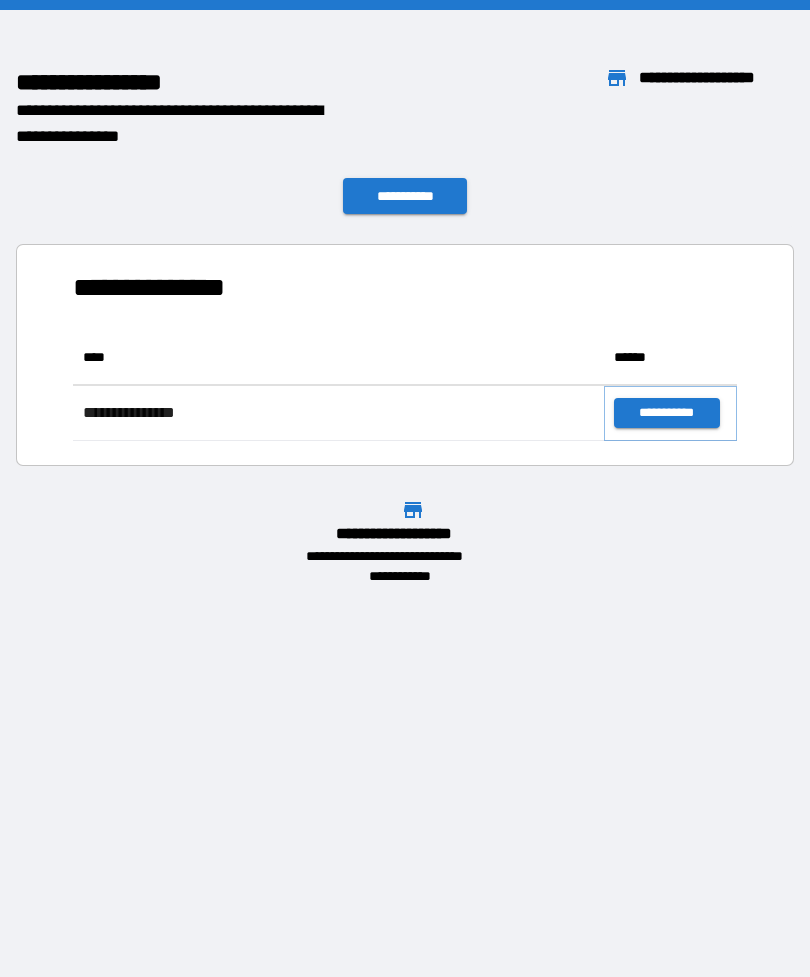 click on "**********" at bounding box center (666, 413) 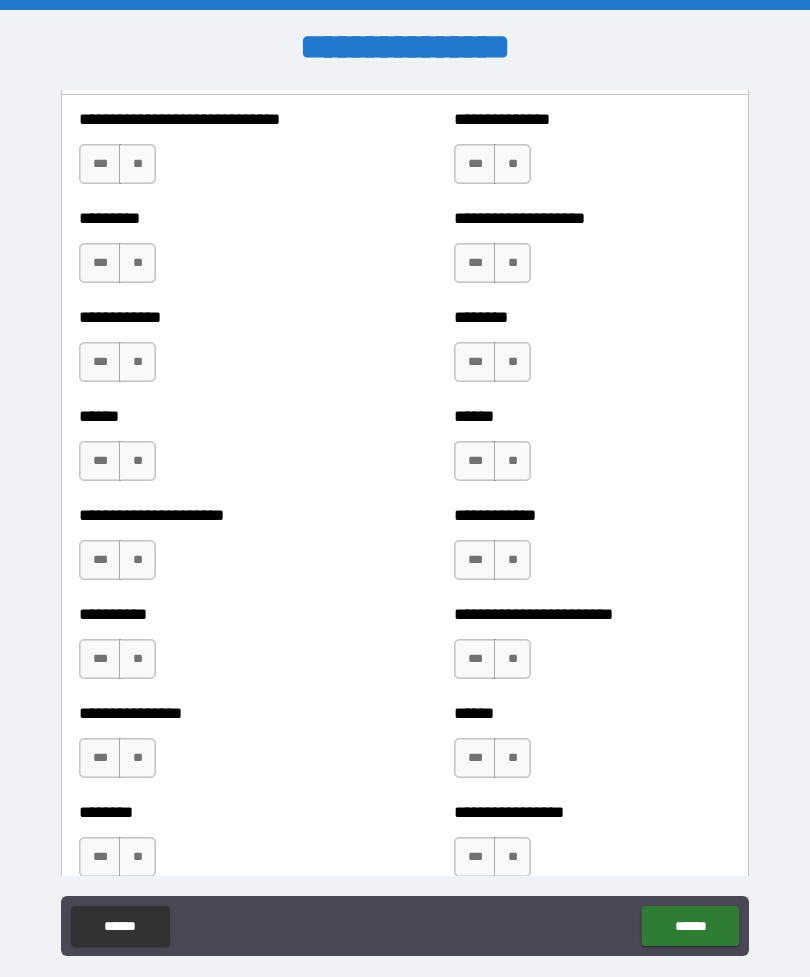 scroll, scrollTop: 386, scrollLeft: 0, axis: vertical 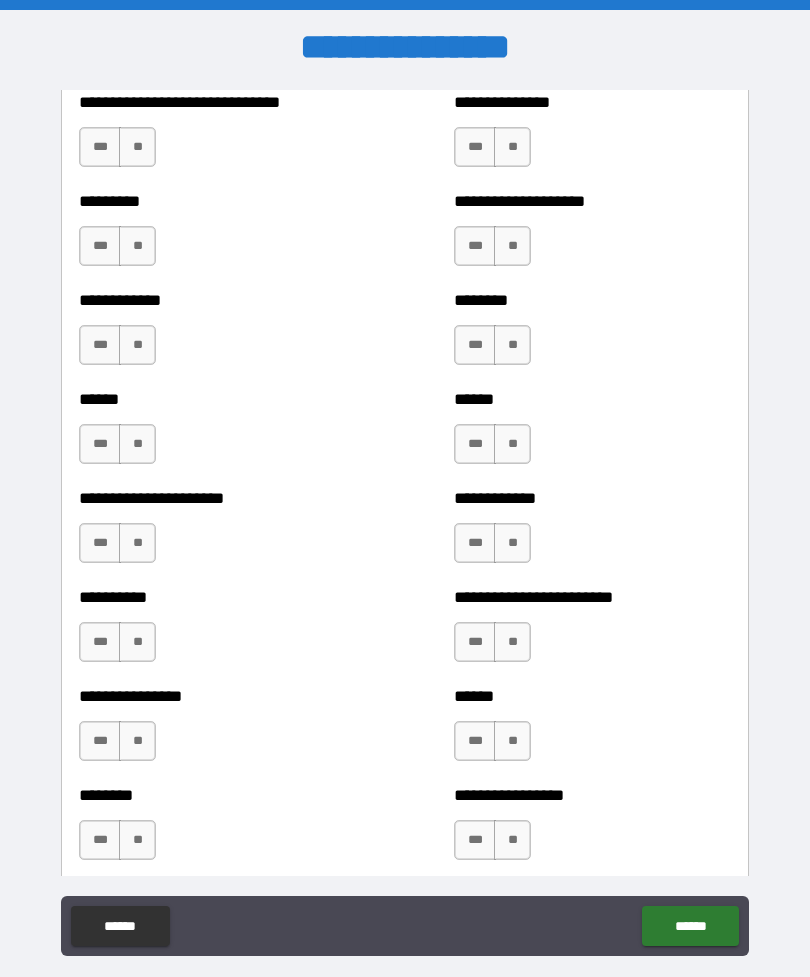 click on "**" at bounding box center [137, 147] 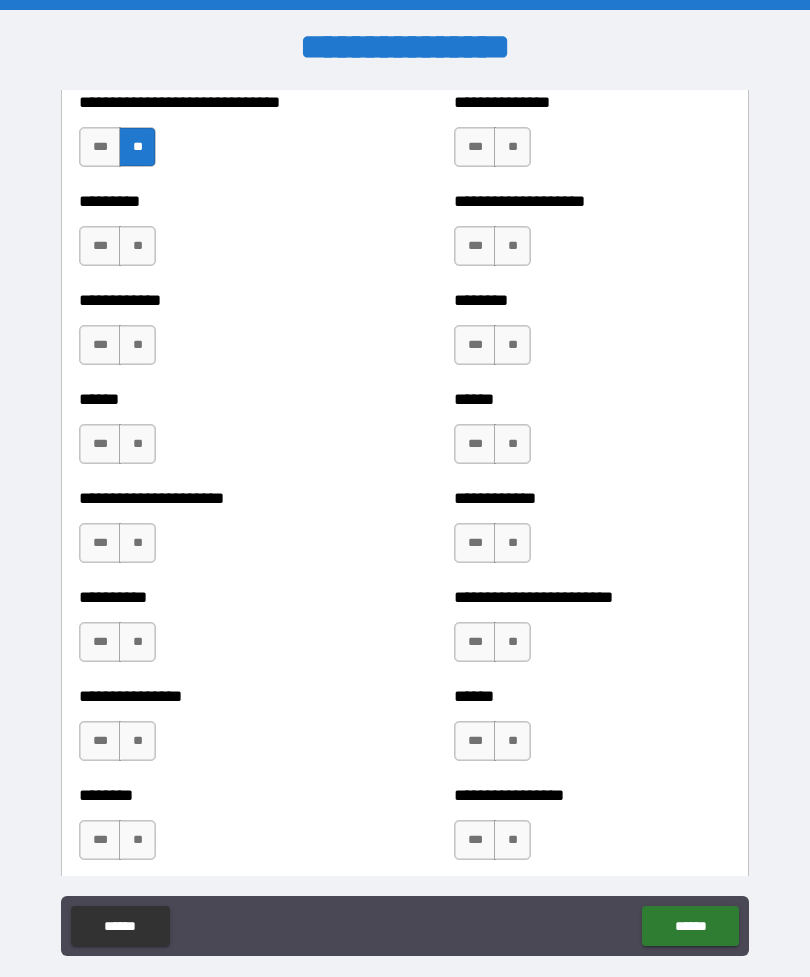 click on "**" at bounding box center (137, 246) 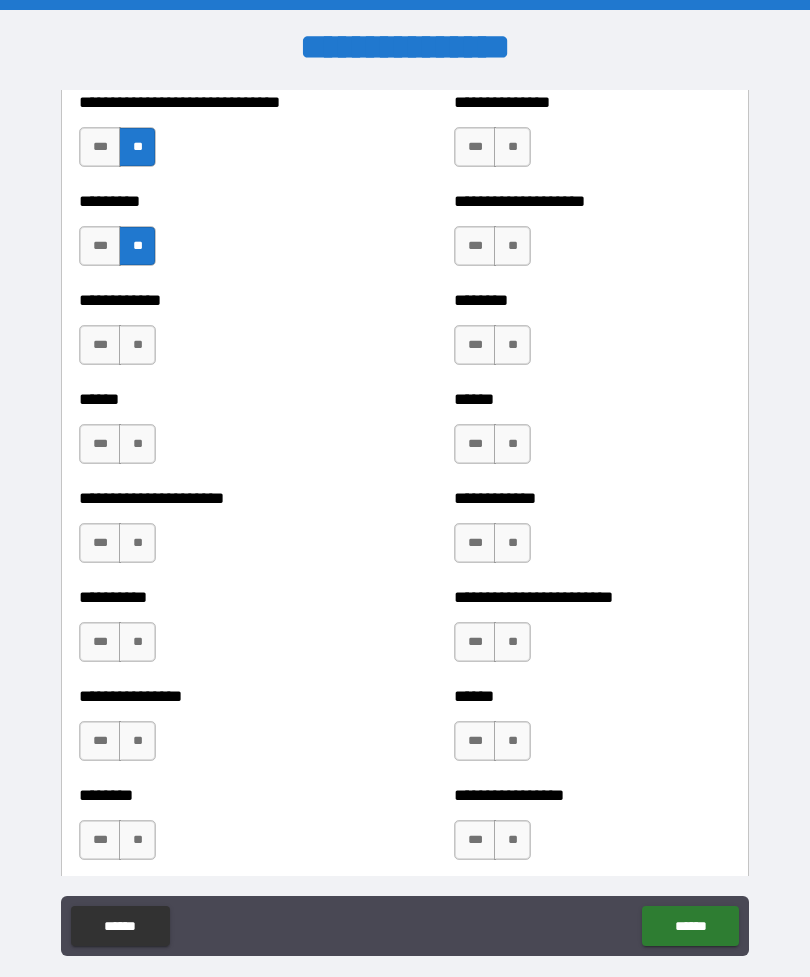 click on "**" at bounding box center (137, 345) 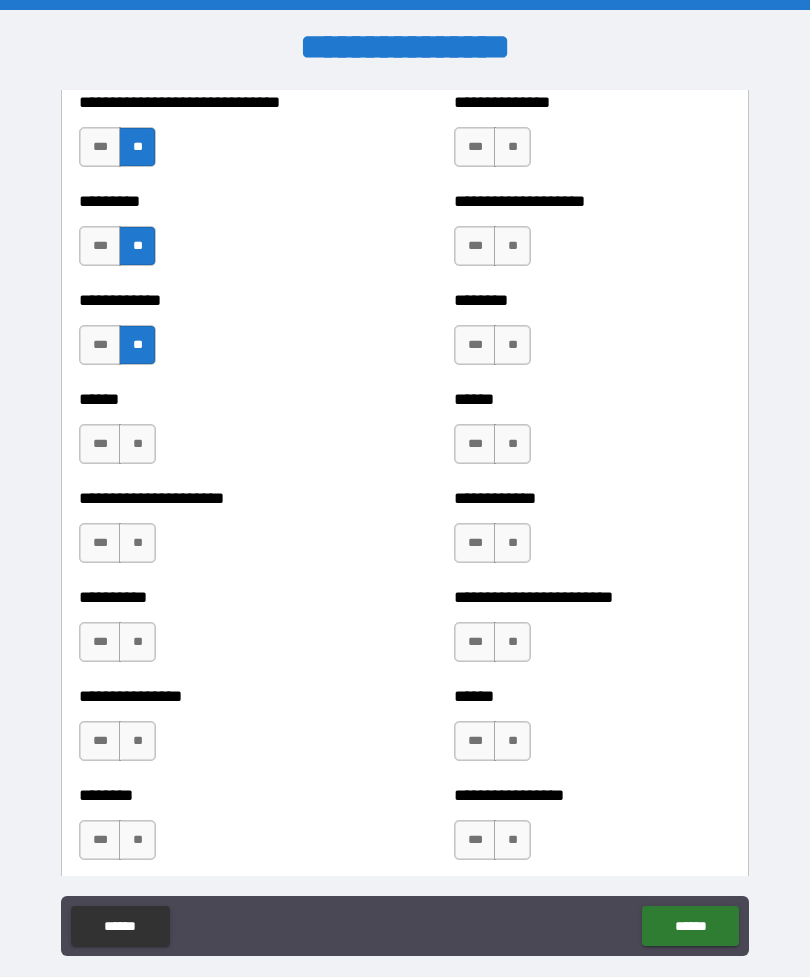 click on "**" at bounding box center [137, 444] 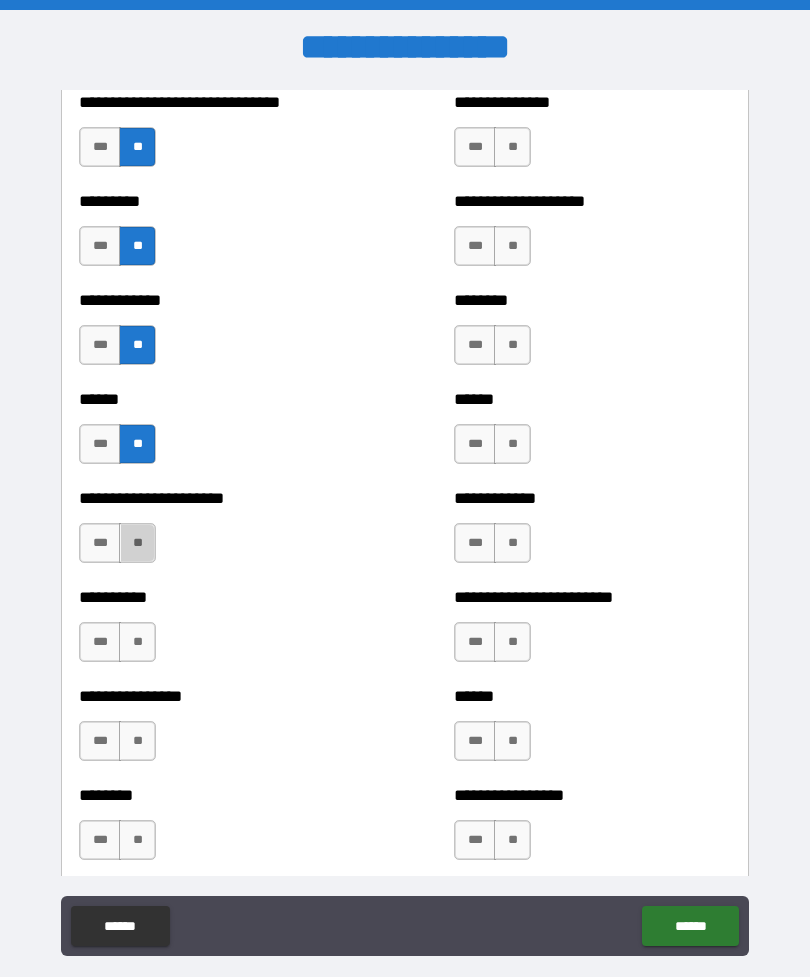 click on "**" at bounding box center (137, 543) 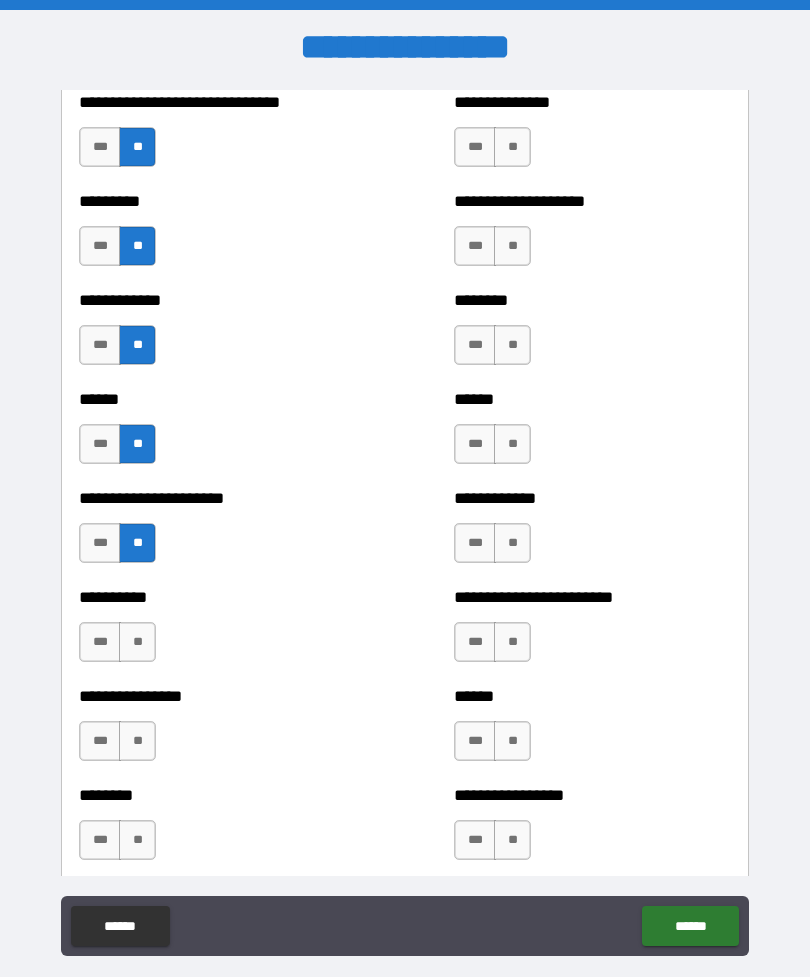 click on "**" at bounding box center (137, 642) 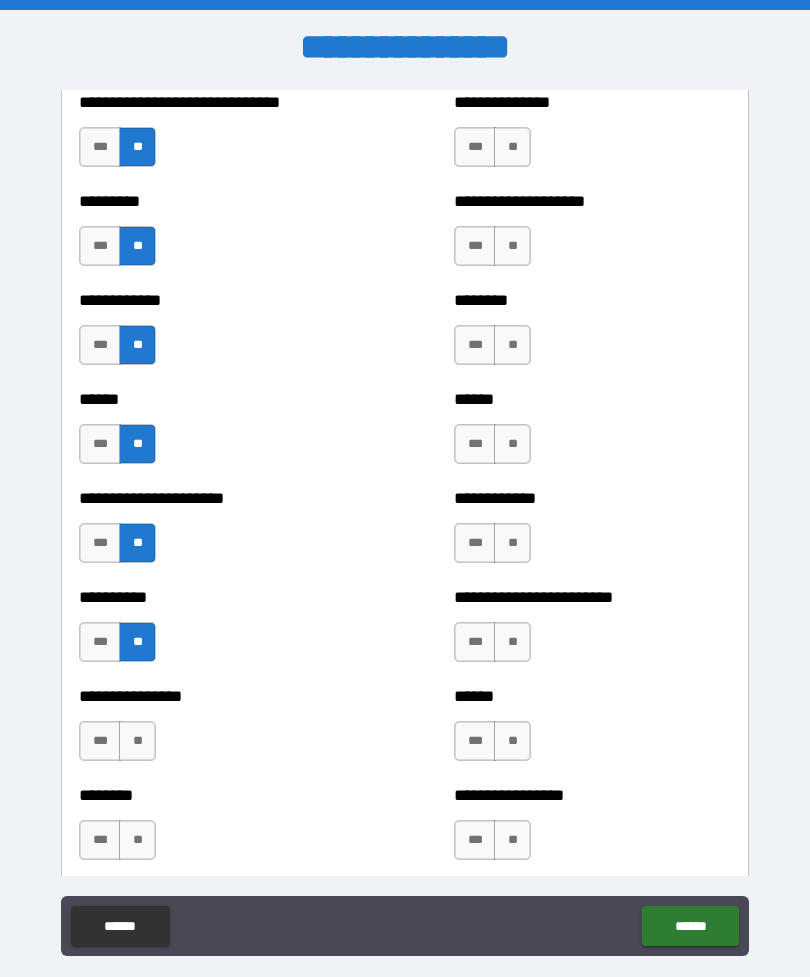 click on "**" at bounding box center [137, 741] 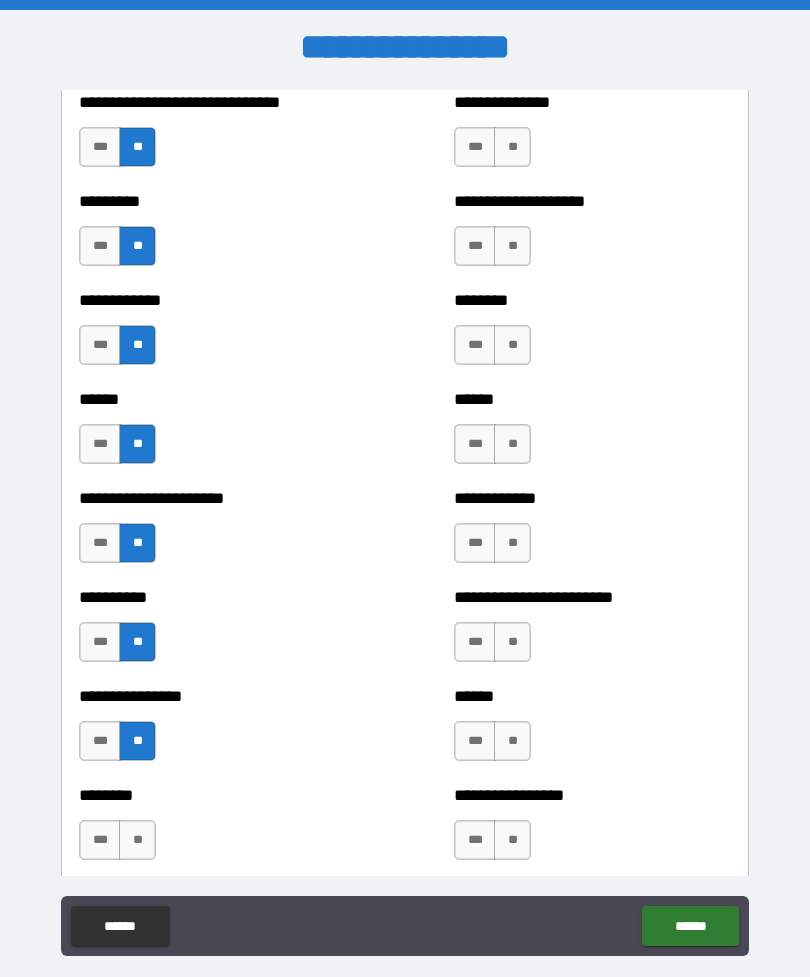 click on "**" at bounding box center (137, 840) 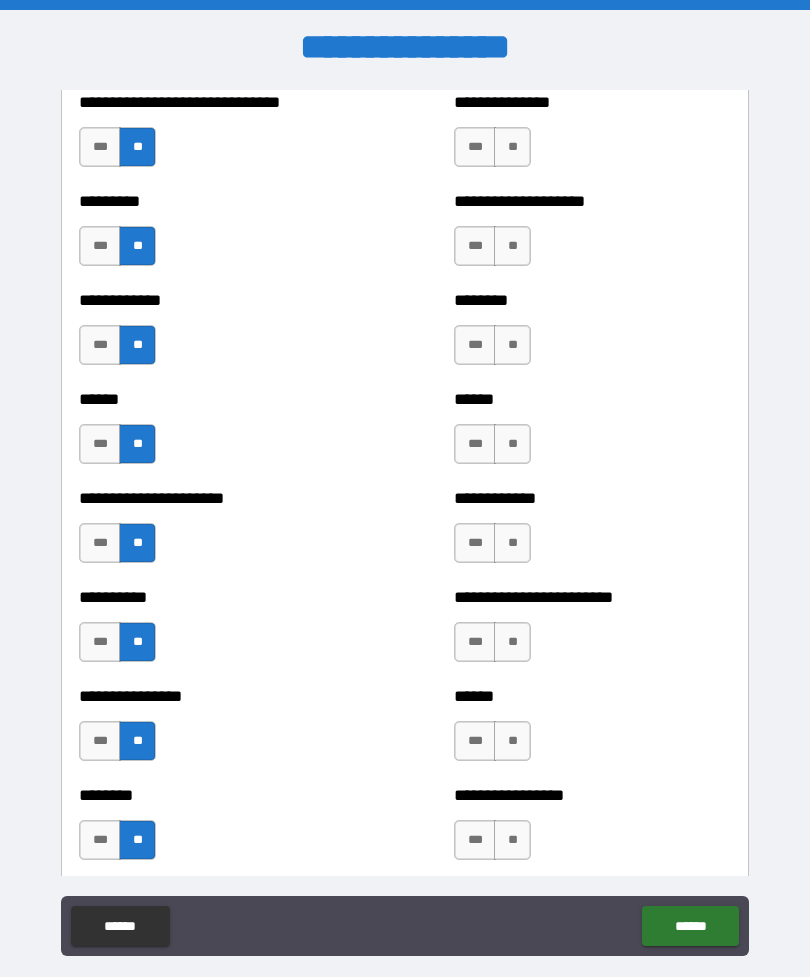 click on "**" at bounding box center (512, 147) 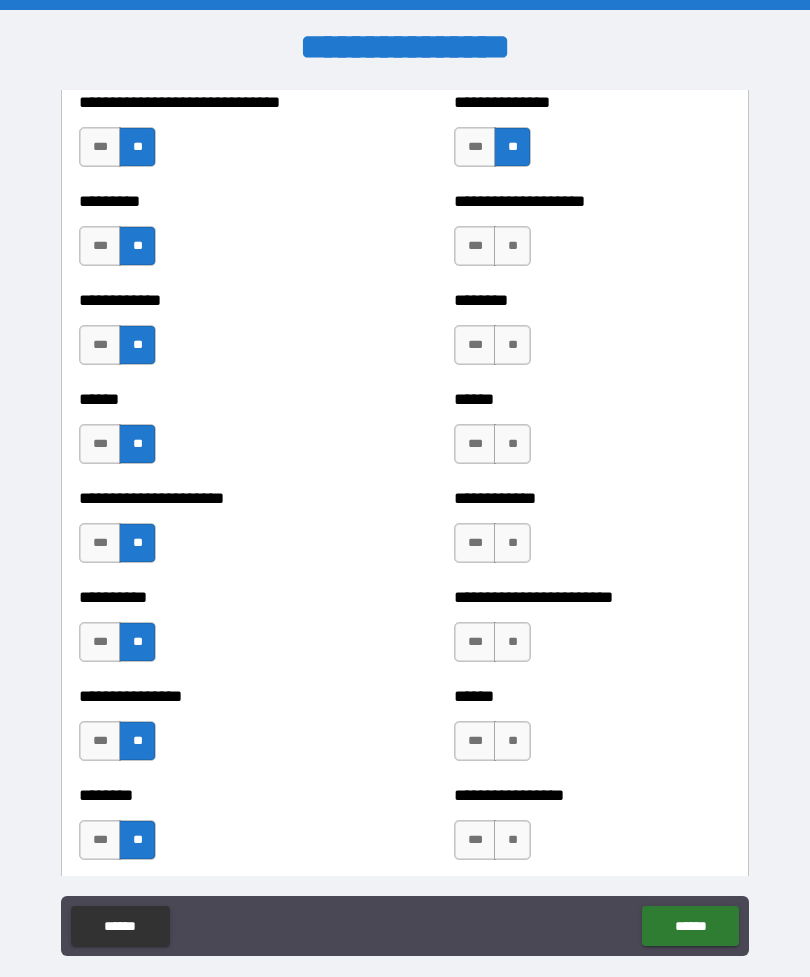 click on "**" at bounding box center [512, 246] 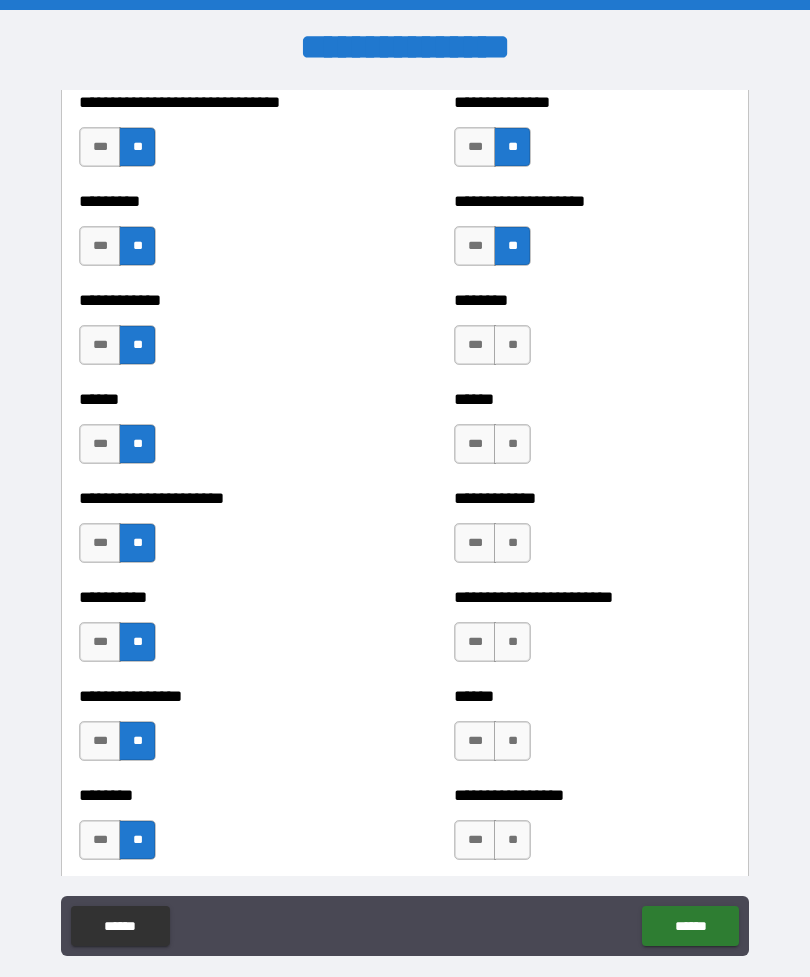 click on "**" at bounding box center [512, 345] 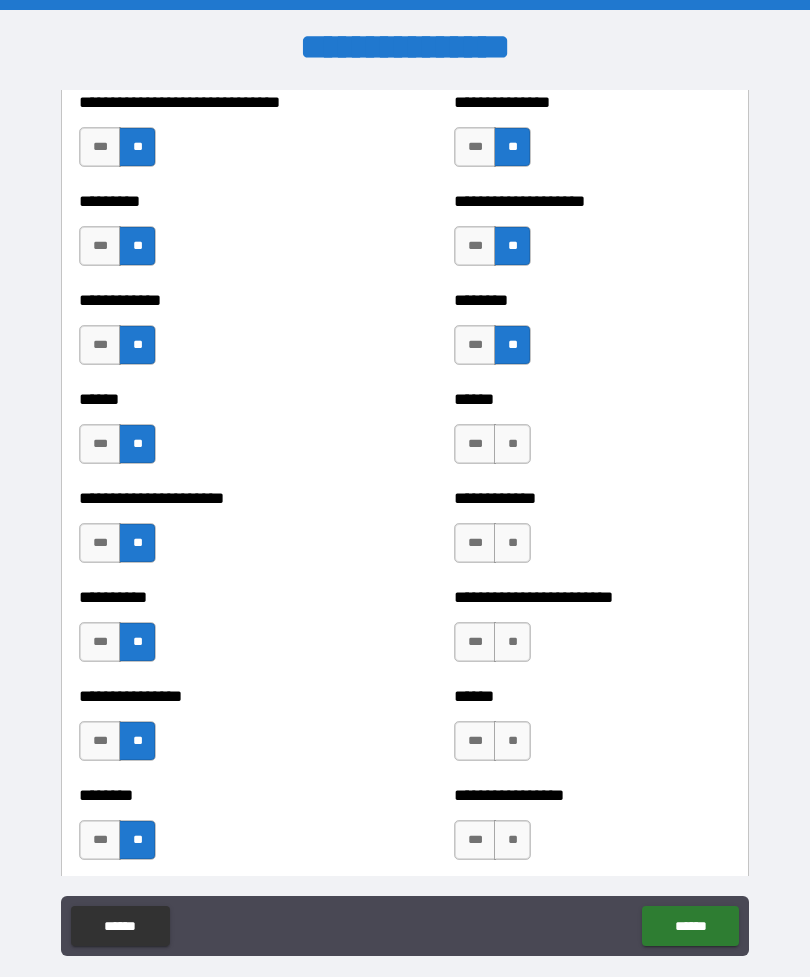 click on "**" at bounding box center (512, 444) 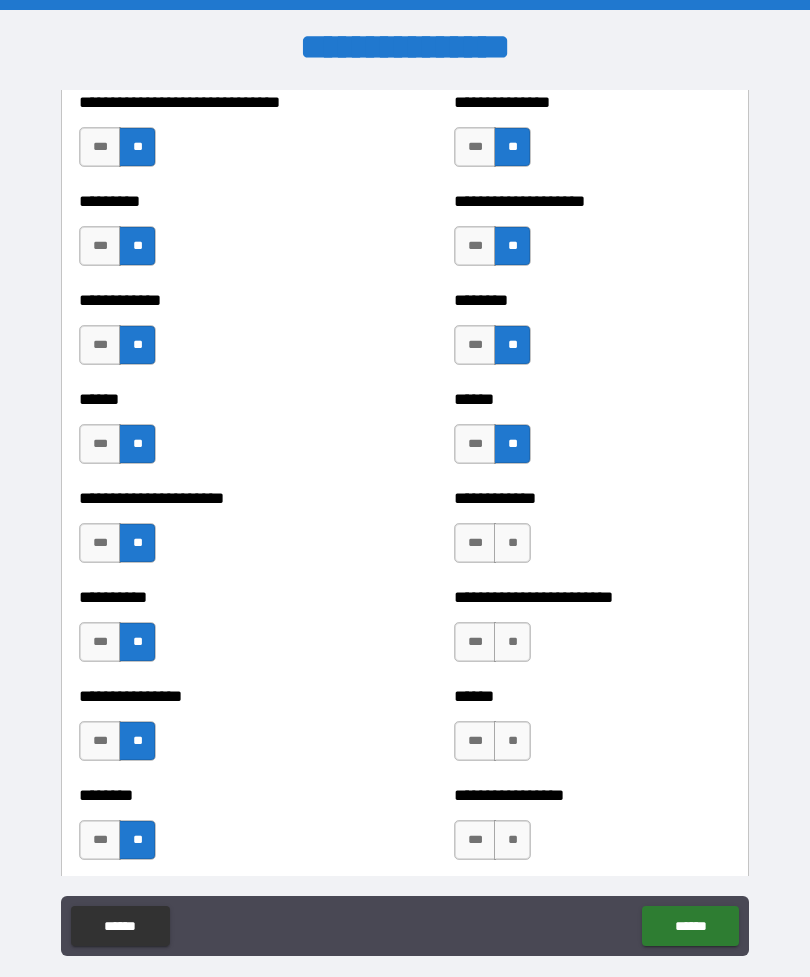 click on "**" at bounding box center [512, 543] 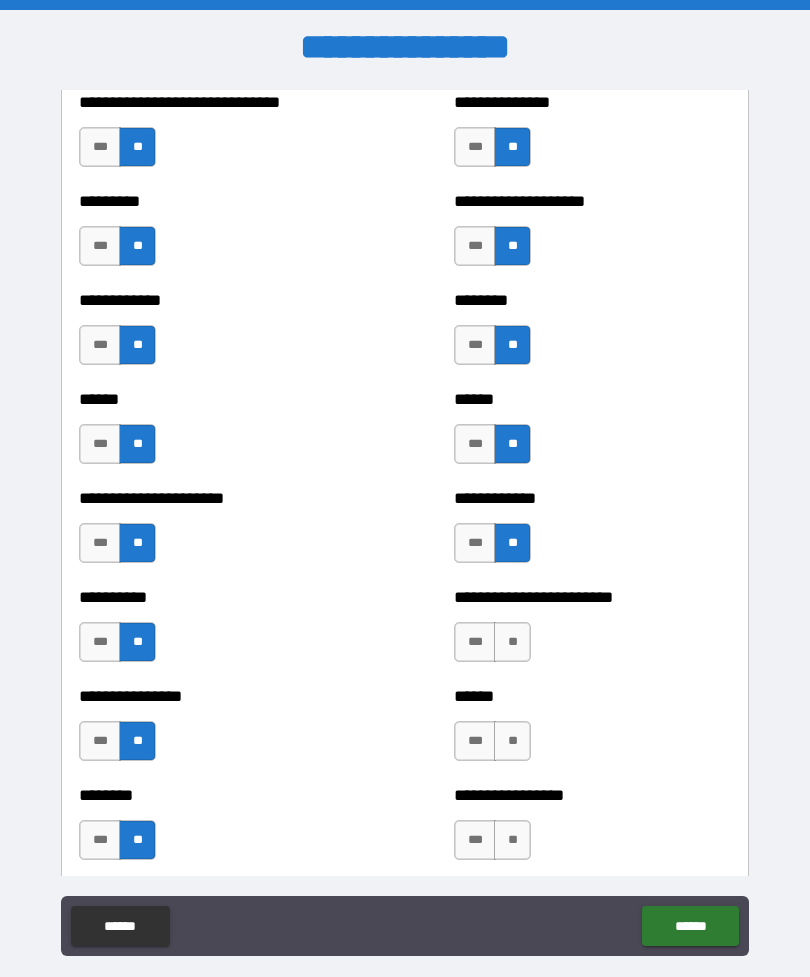click on "**" at bounding box center [512, 642] 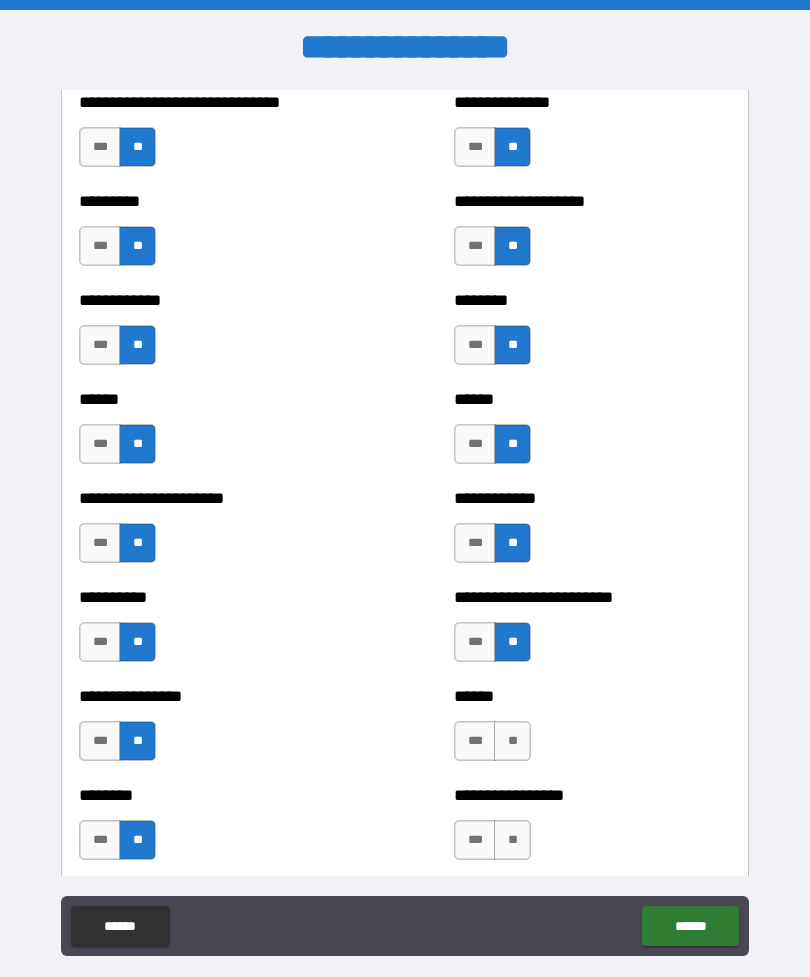 click on "**" at bounding box center (512, 741) 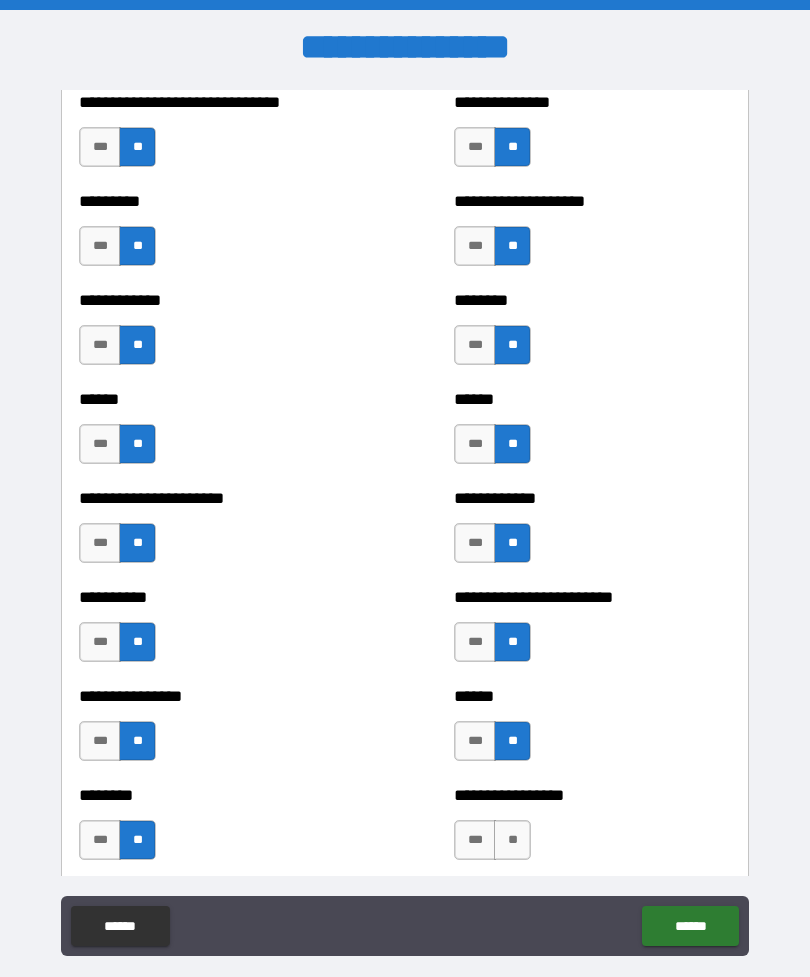 click on "**" at bounding box center [512, 840] 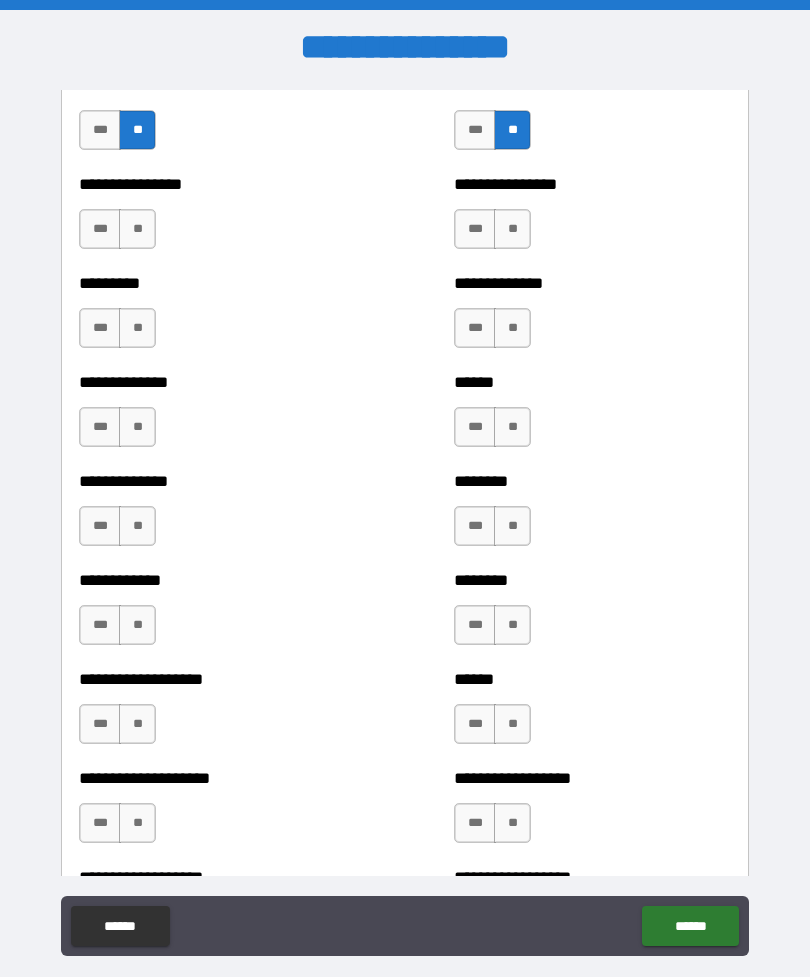 scroll, scrollTop: 1103, scrollLeft: 0, axis: vertical 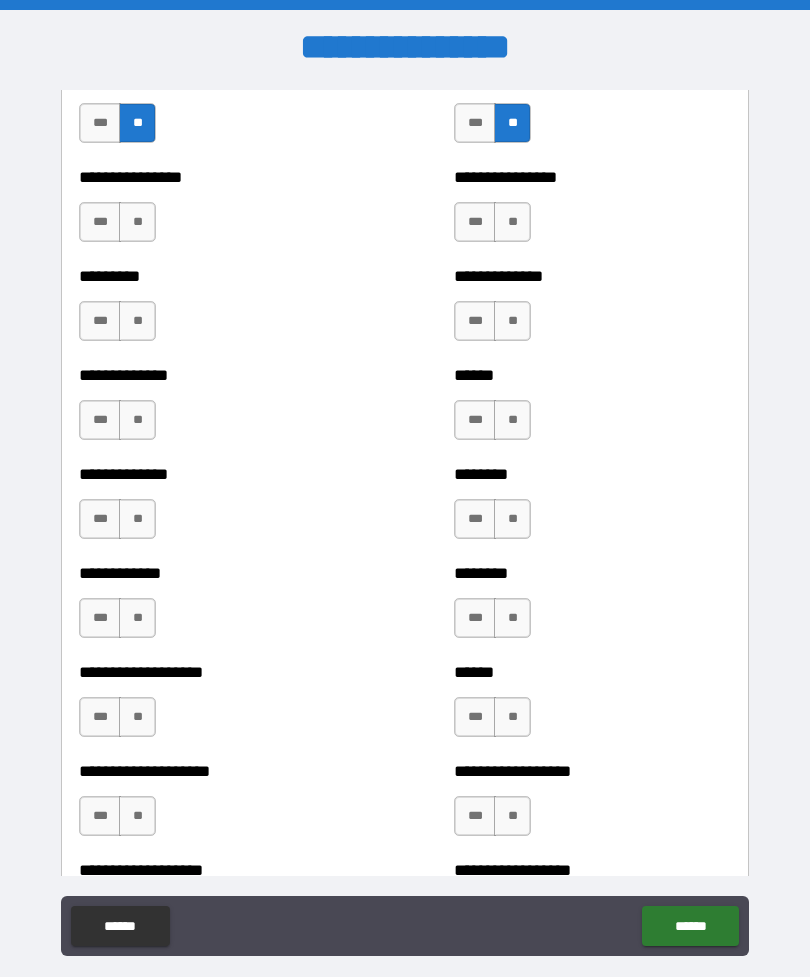 click on "**" at bounding box center (137, 222) 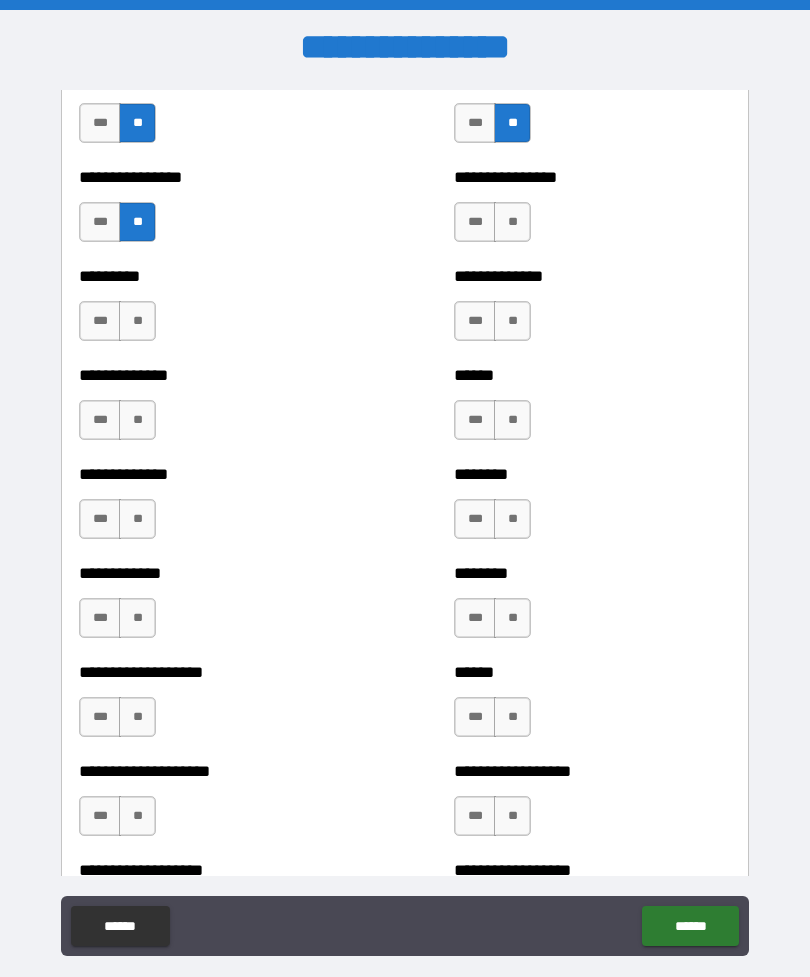 click on "**" at bounding box center (137, 321) 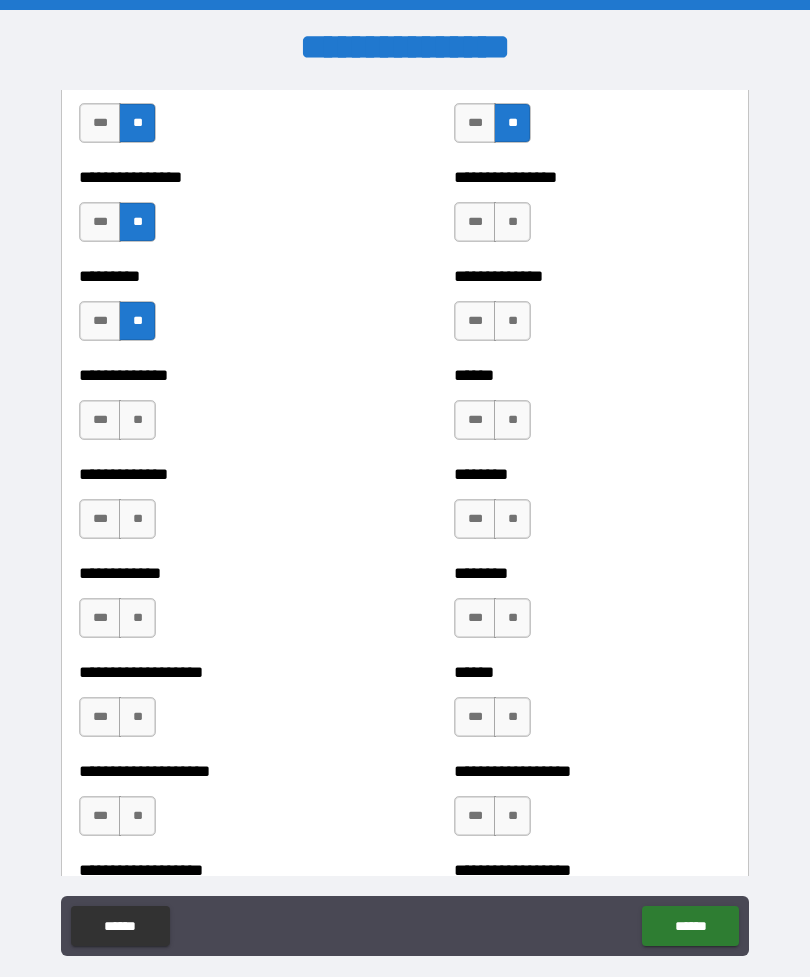 click on "**" at bounding box center [137, 420] 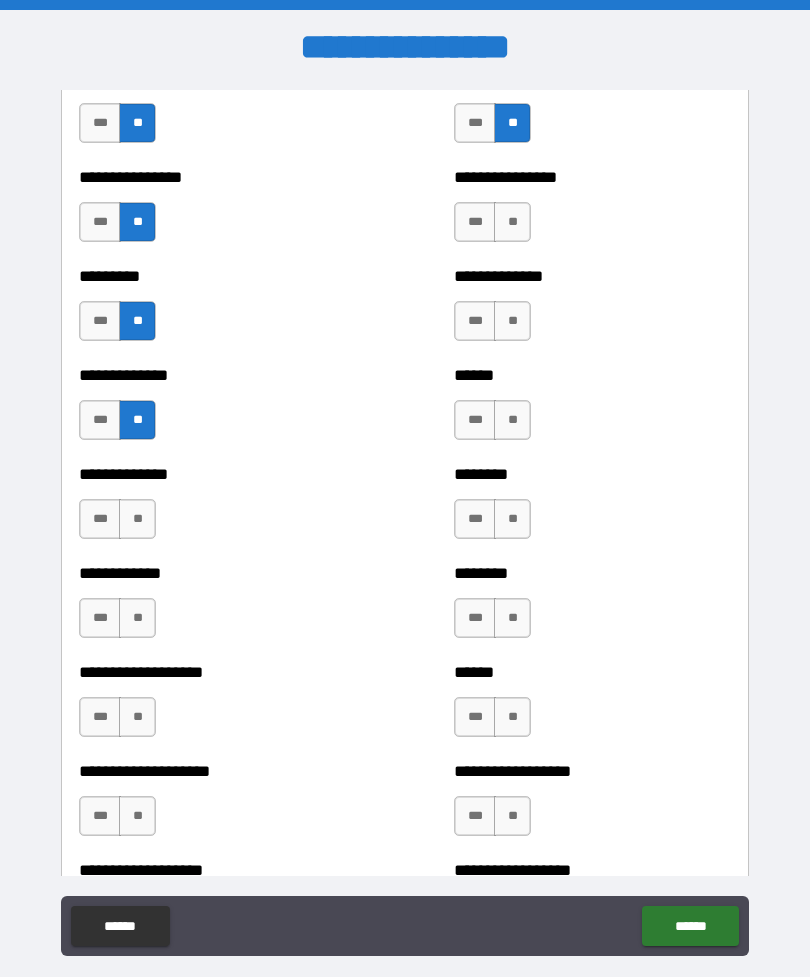 click on "**" at bounding box center (137, 519) 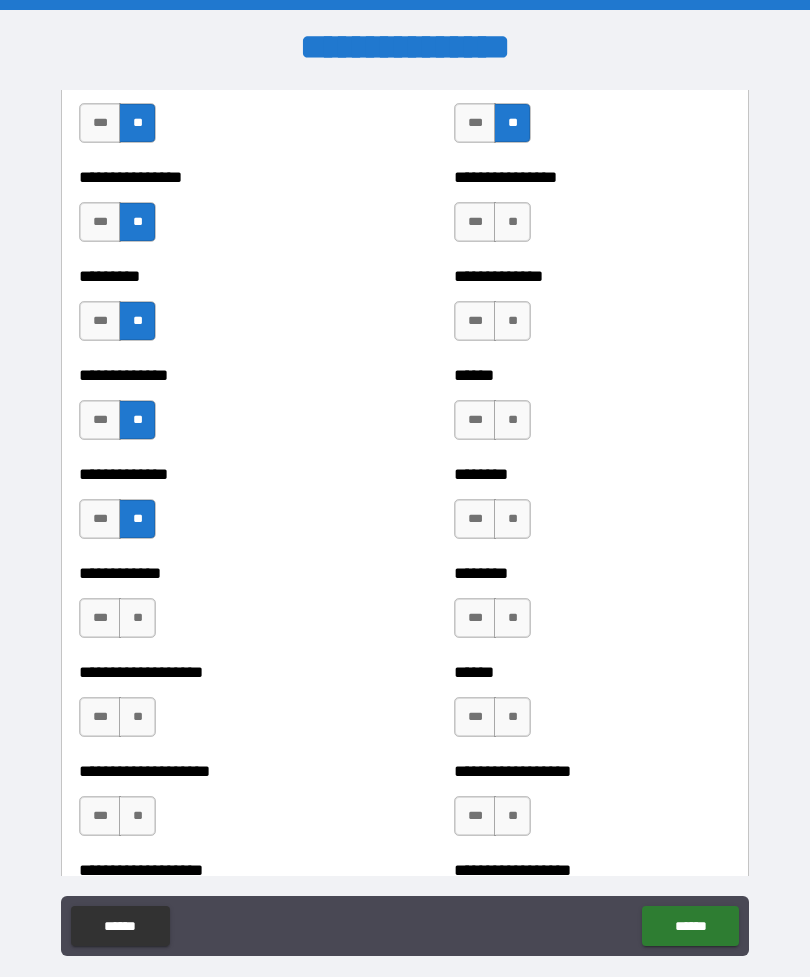 click on "**" at bounding box center [137, 618] 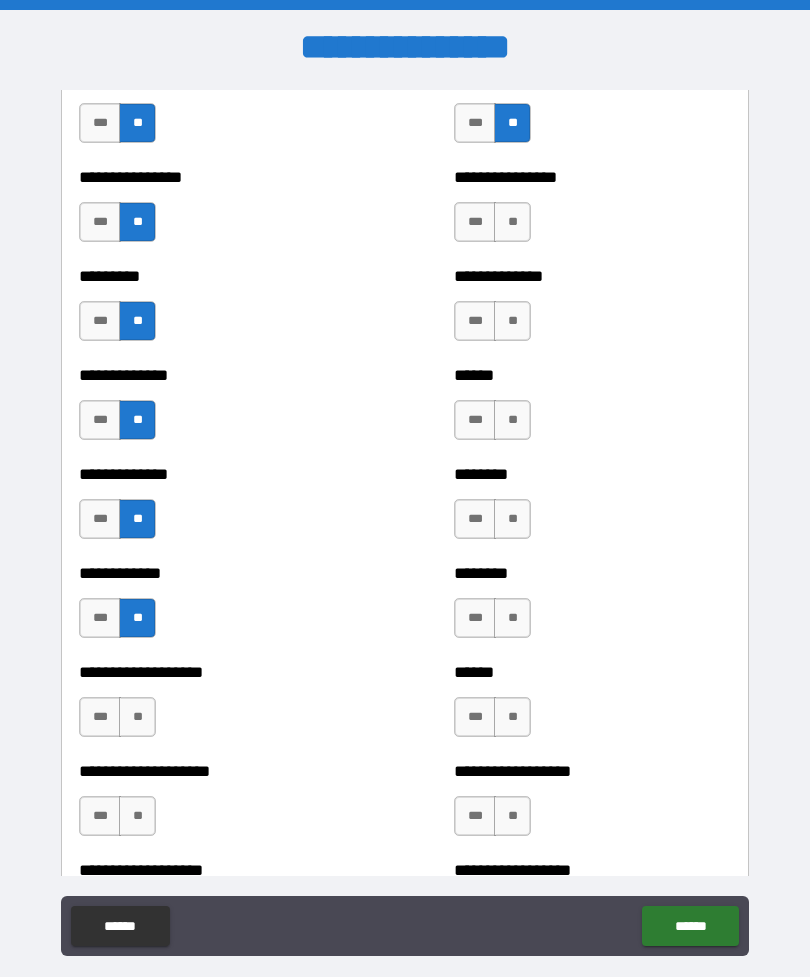 click on "**" at bounding box center [137, 717] 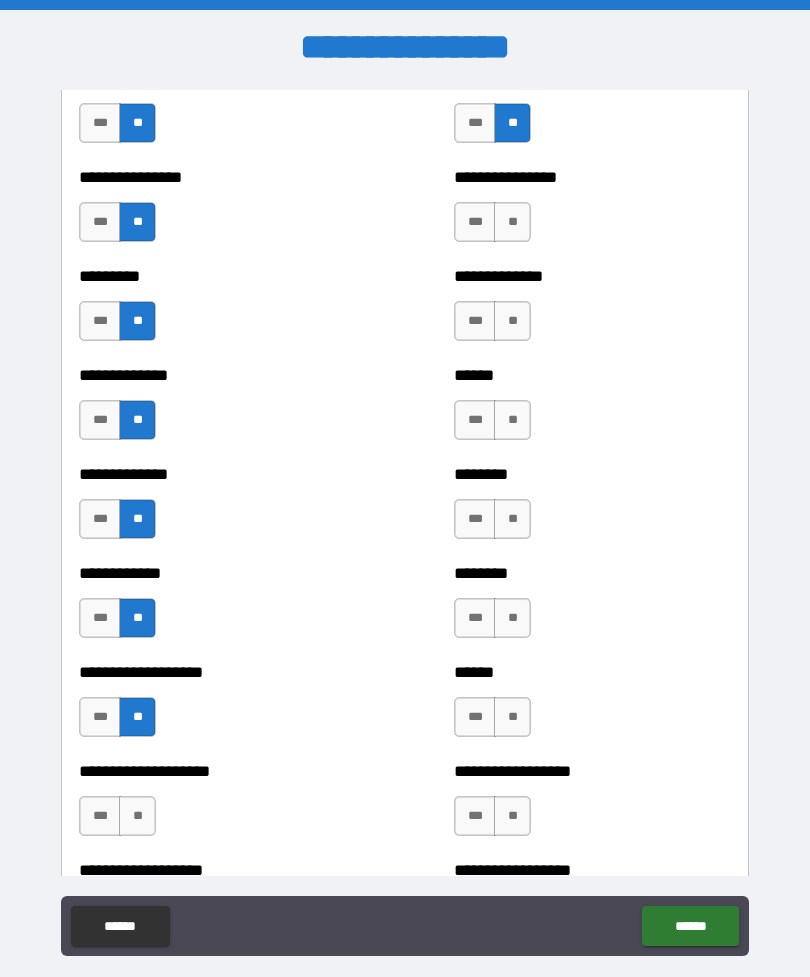 click on "**" at bounding box center (137, 816) 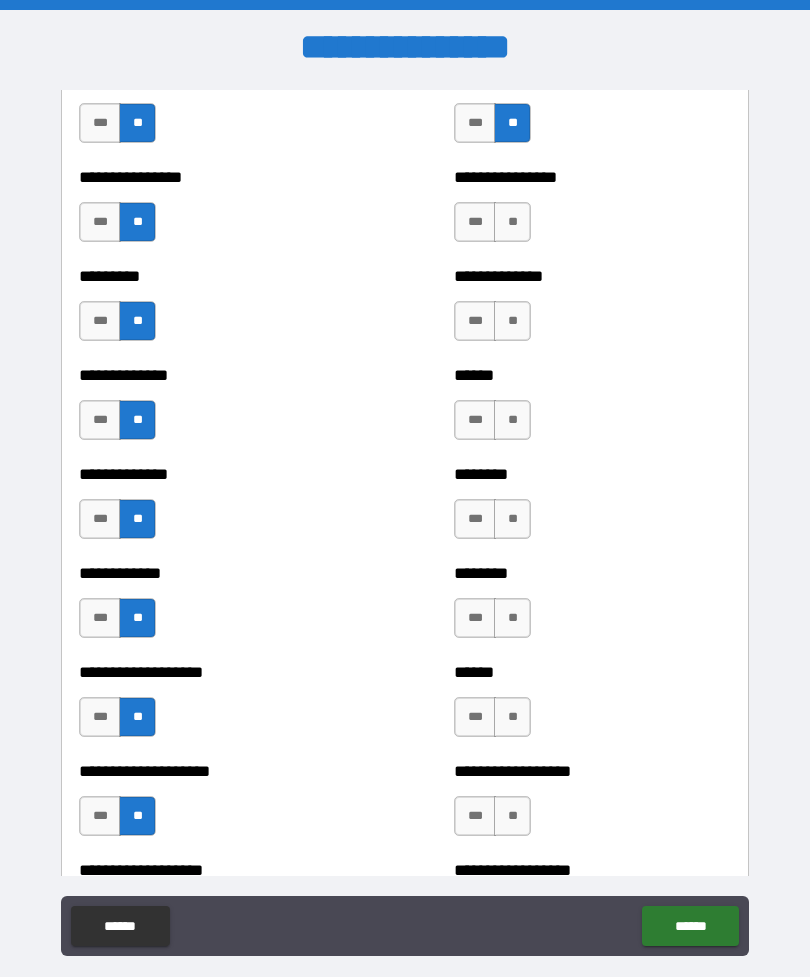 click on "**" at bounding box center [512, 222] 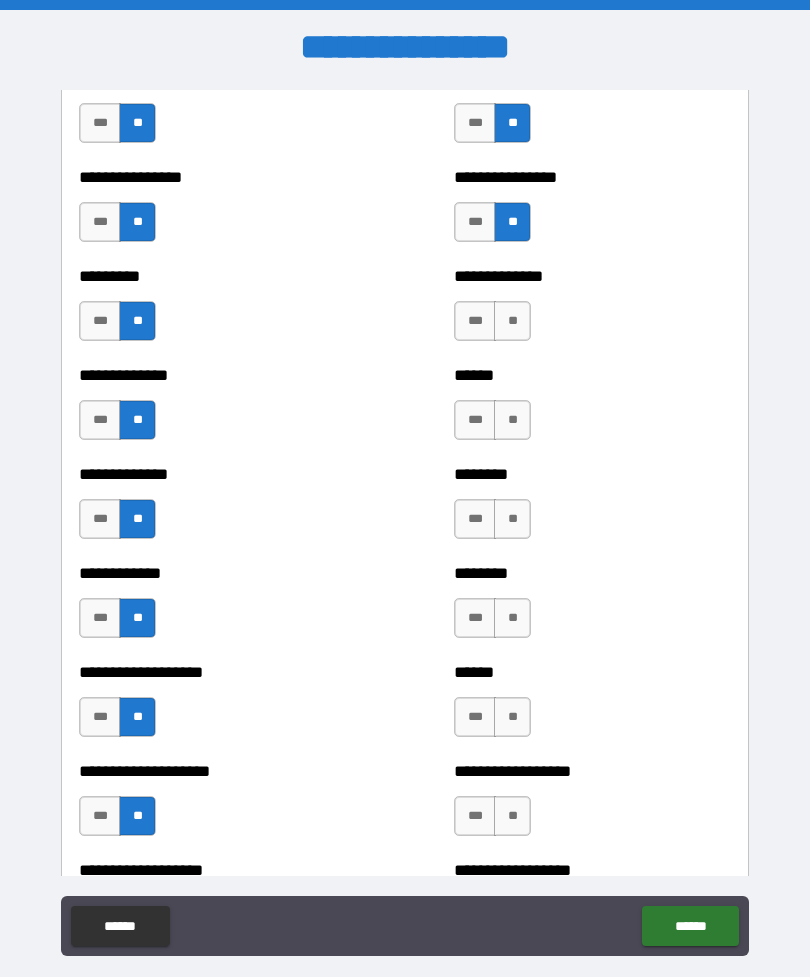 click on "**" at bounding box center (512, 321) 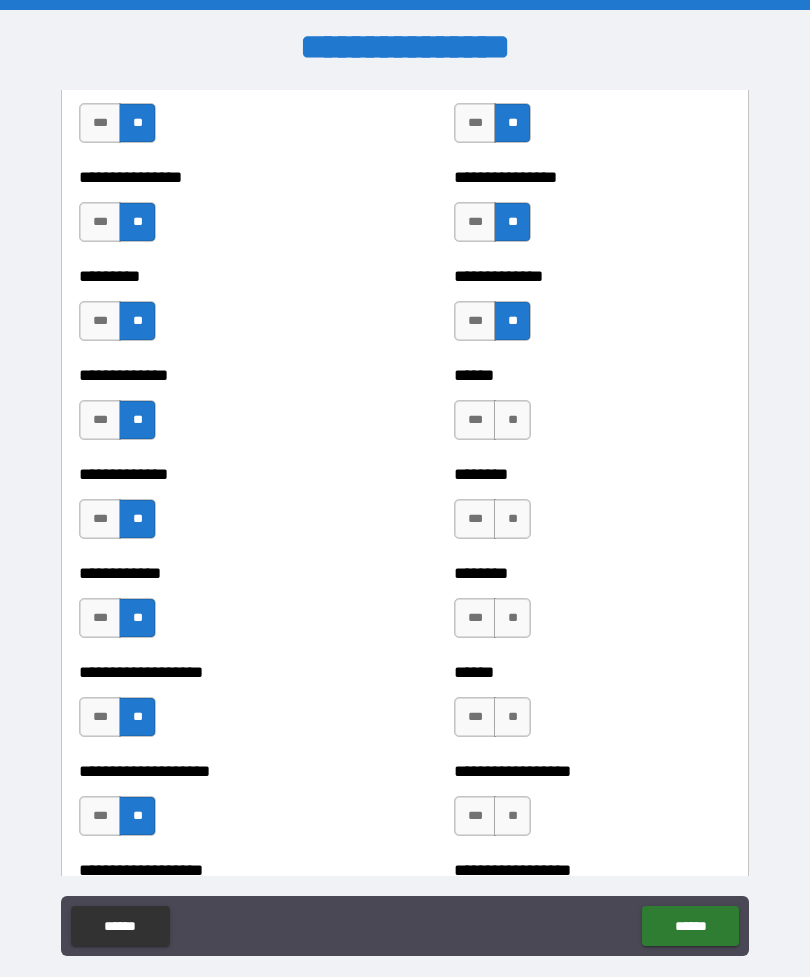 click on "**" at bounding box center (512, 420) 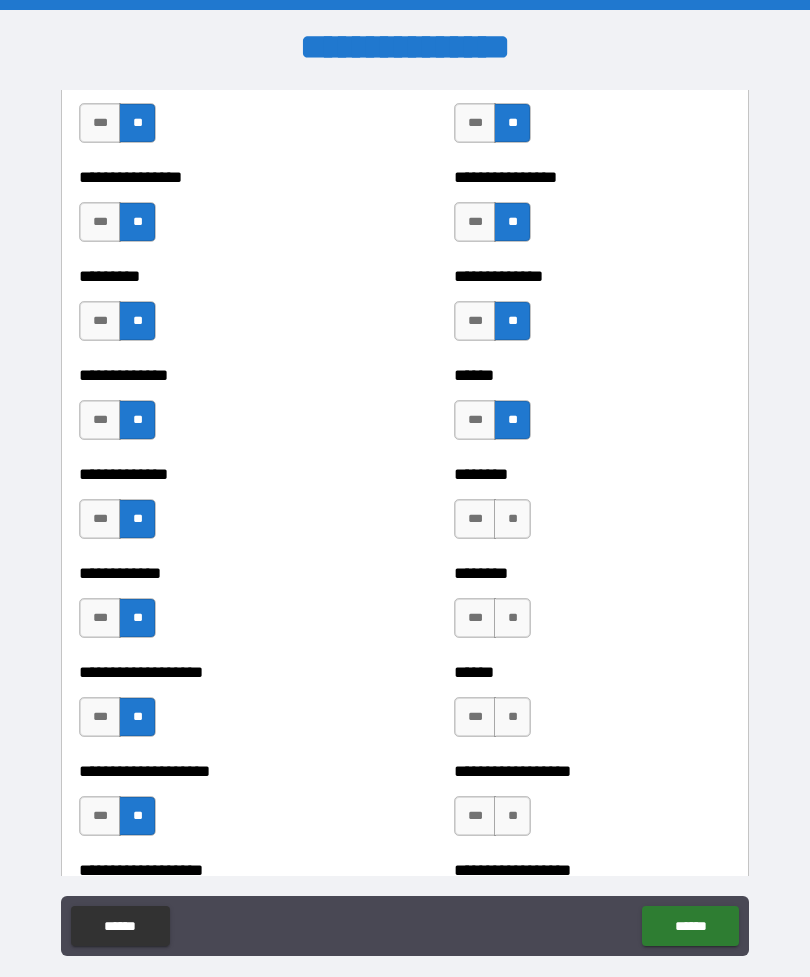 click on "**" at bounding box center (512, 519) 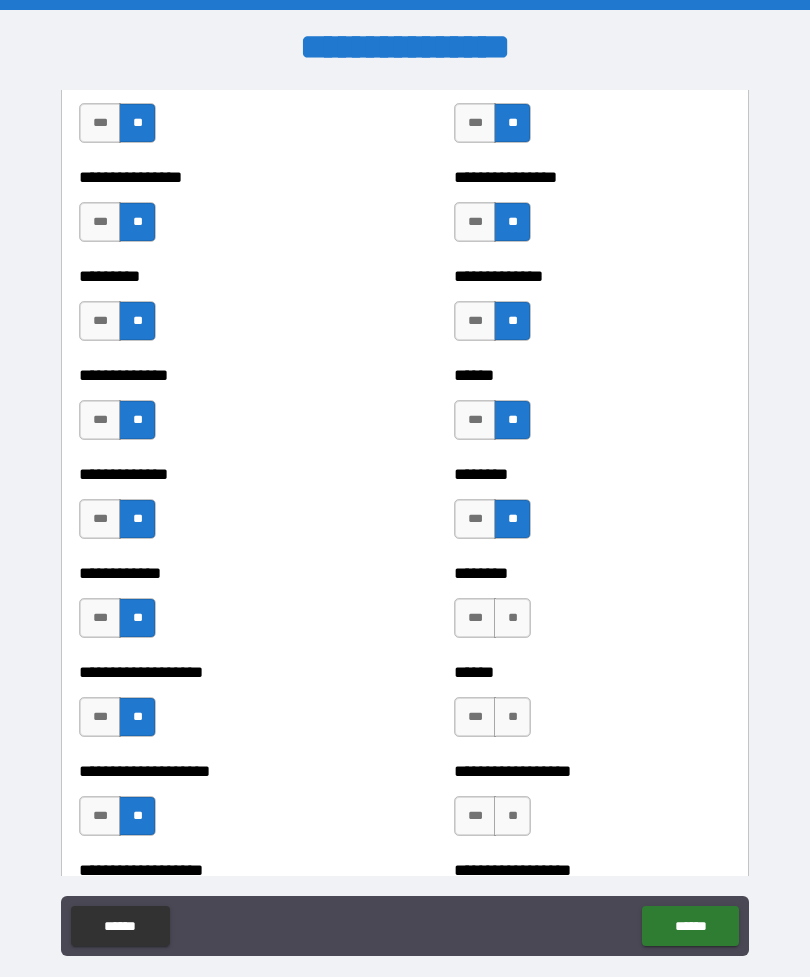 click on "**" at bounding box center [512, 618] 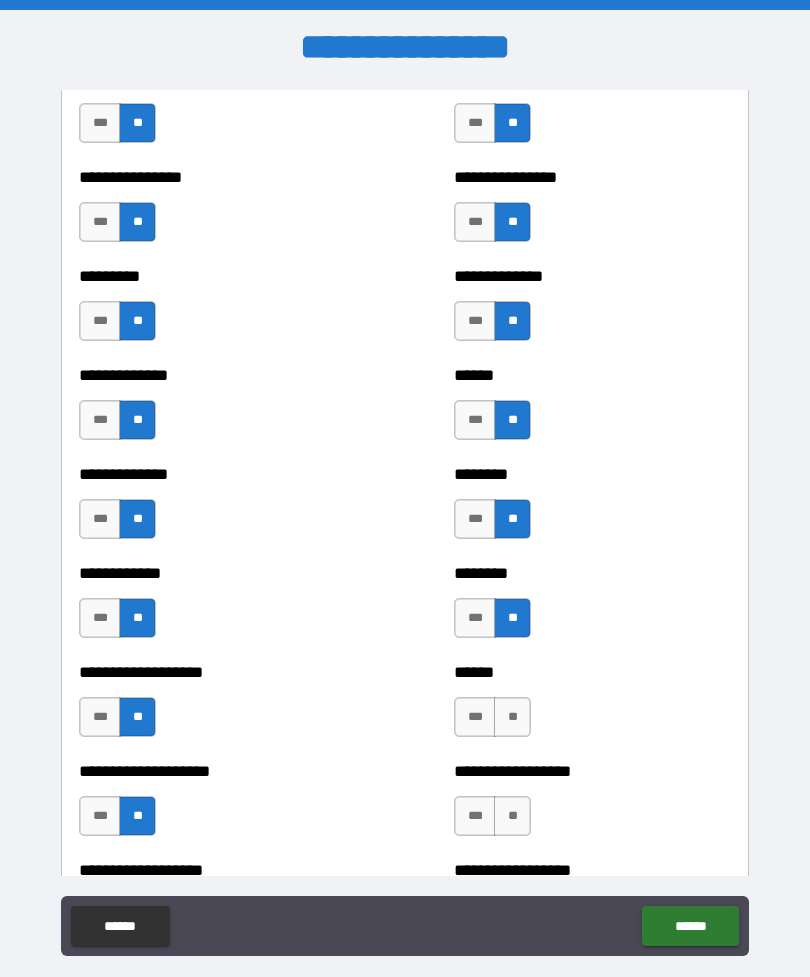 click on "**" at bounding box center [512, 717] 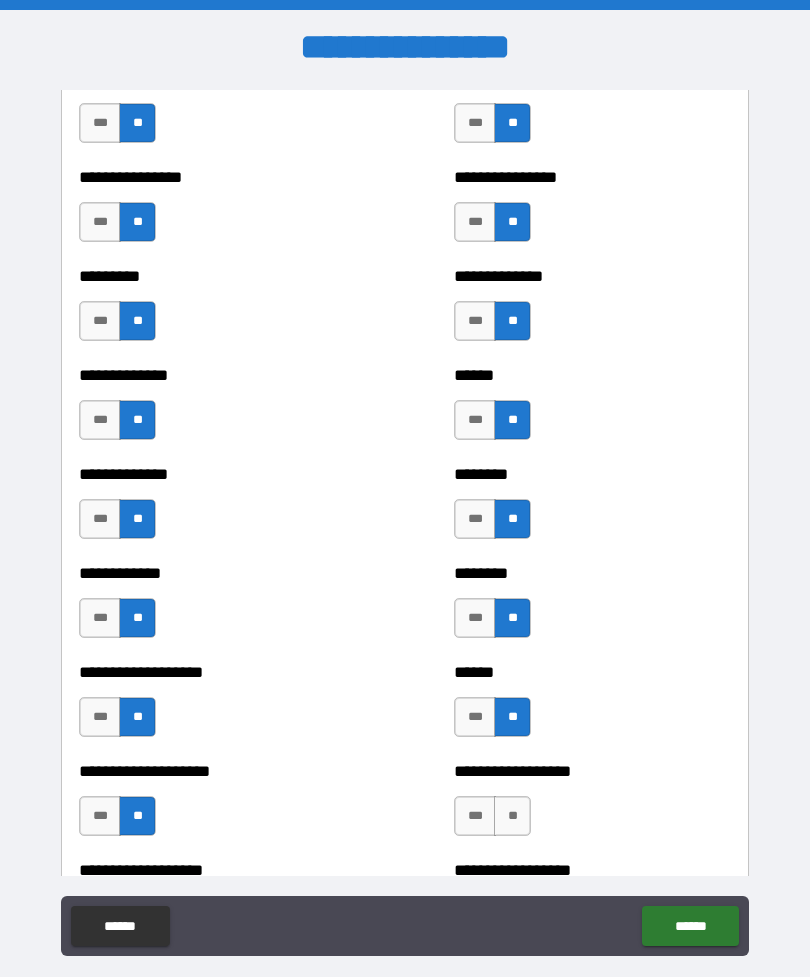 click on "**" at bounding box center (512, 816) 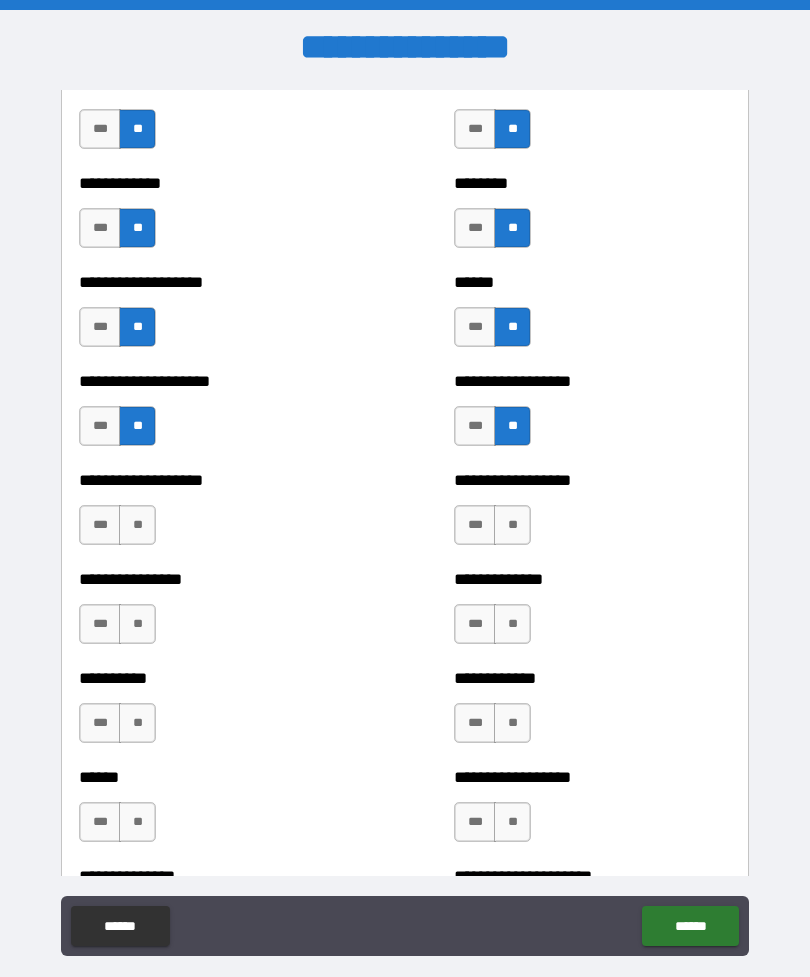 scroll, scrollTop: 1496, scrollLeft: 0, axis: vertical 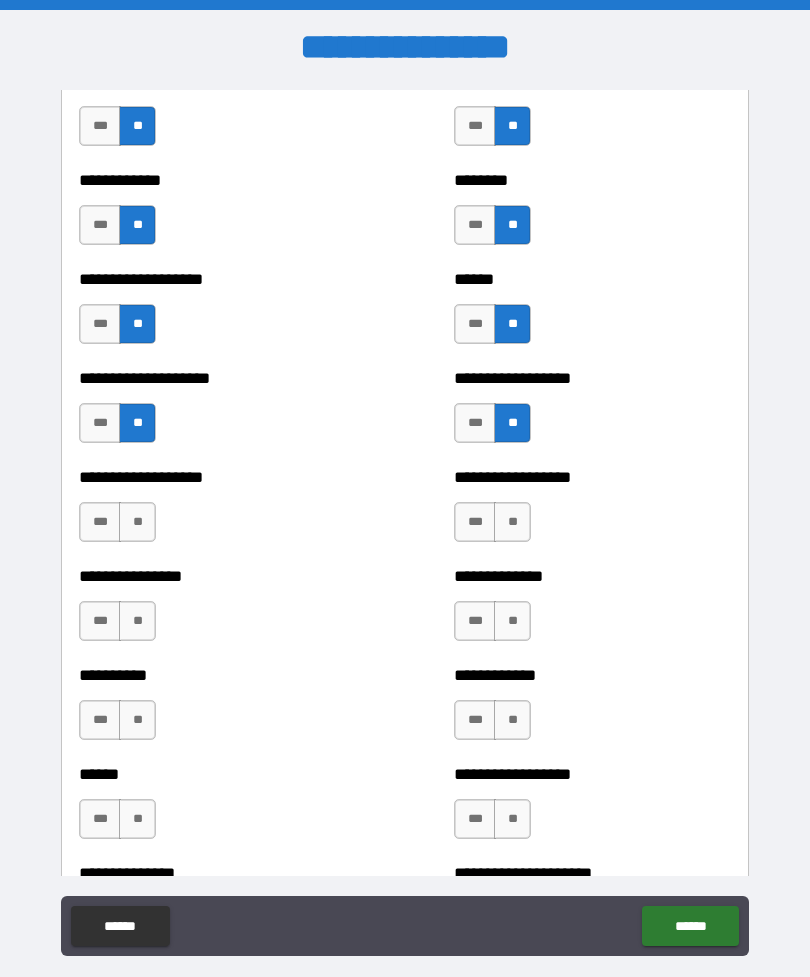 click on "**" at bounding box center [137, 522] 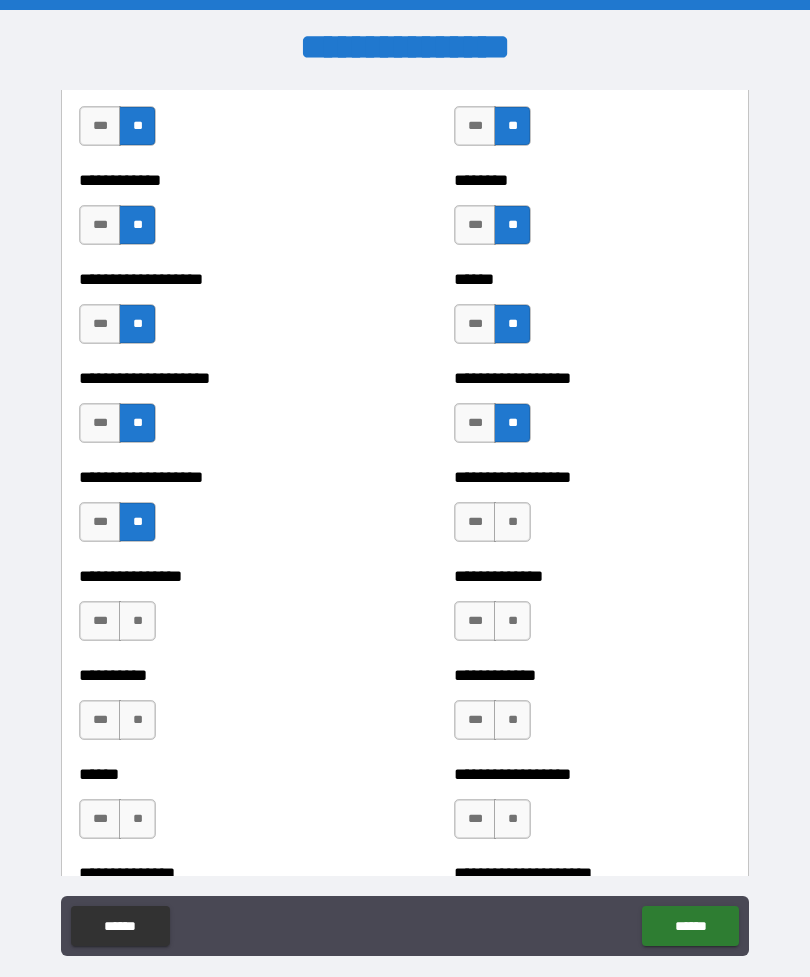 click on "**" at bounding box center (137, 621) 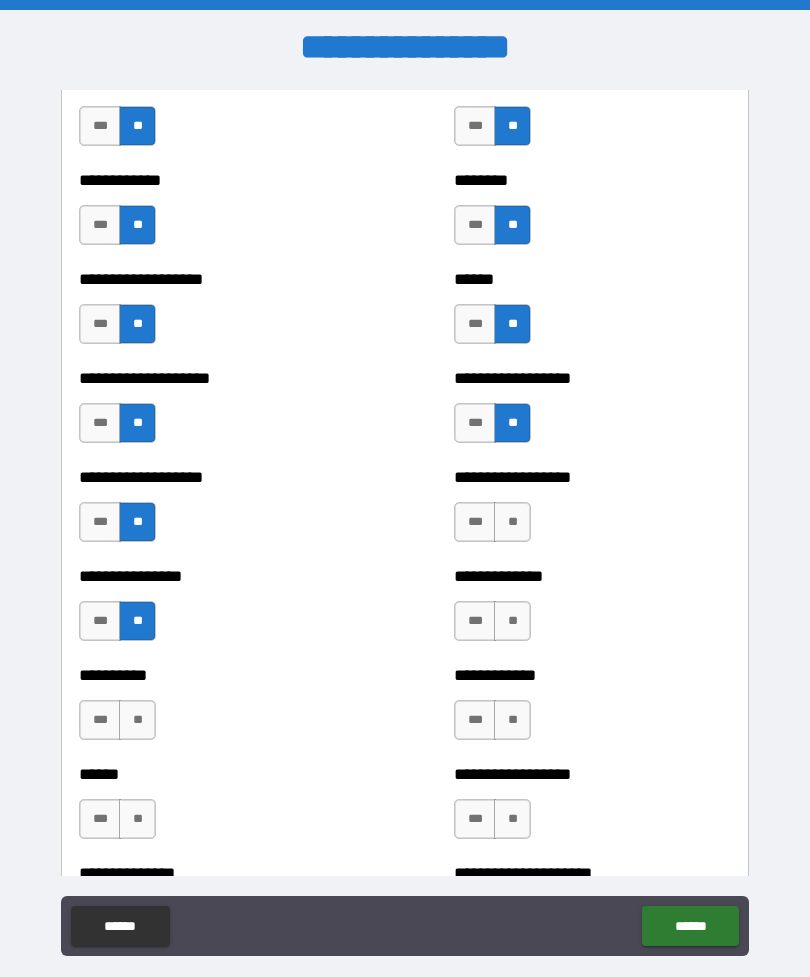 click on "**" at bounding box center (137, 720) 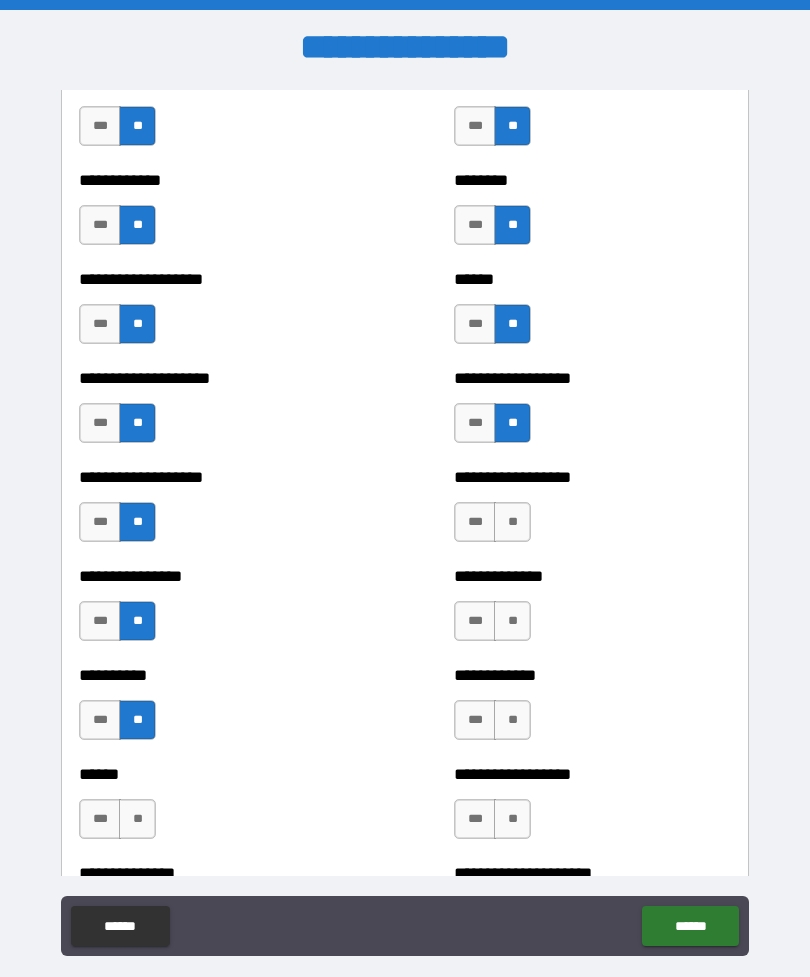 click on "**" at bounding box center [137, 819] 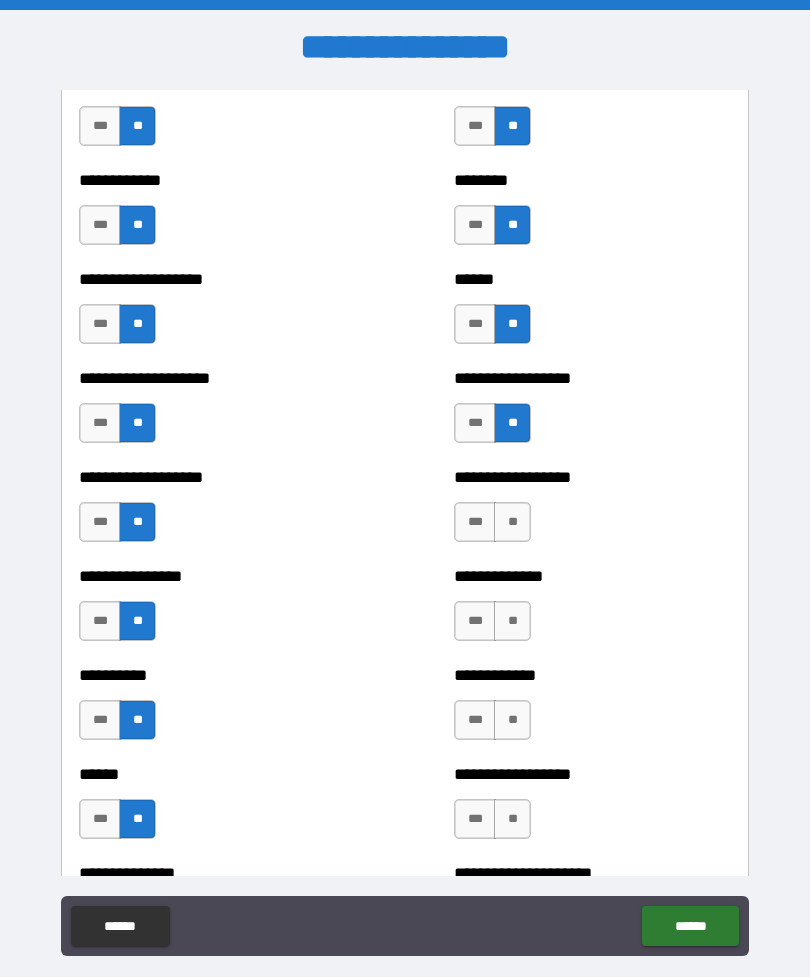 click on "**" at bounding box center [512, 522] 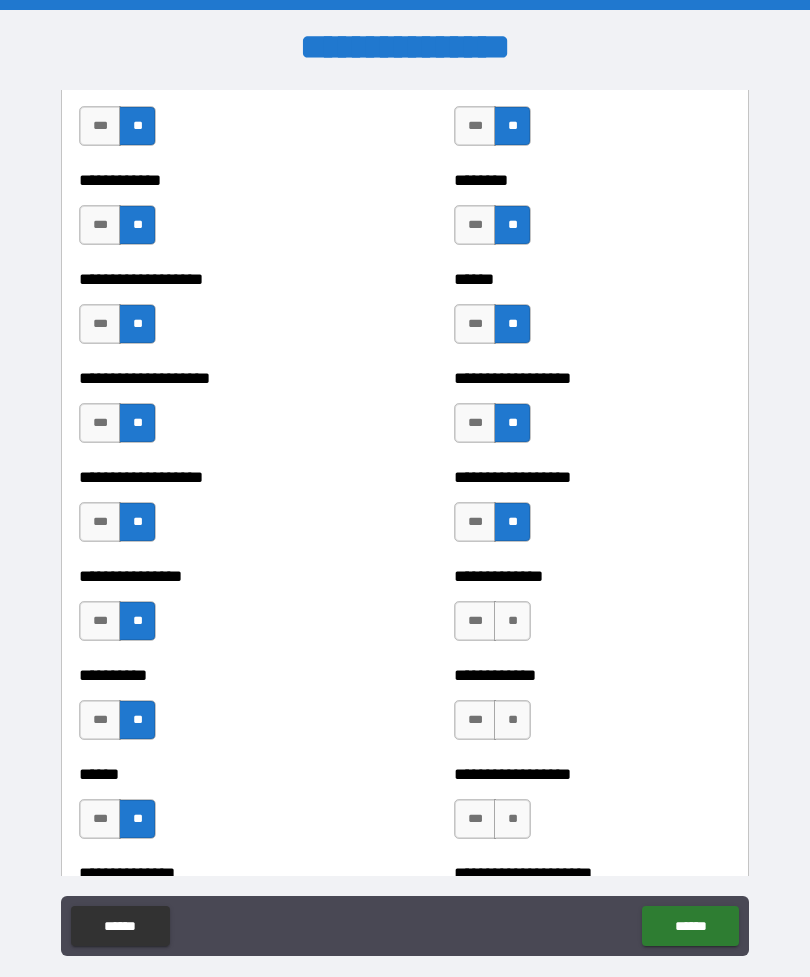 click on "**" at bounding box center [512, 621] 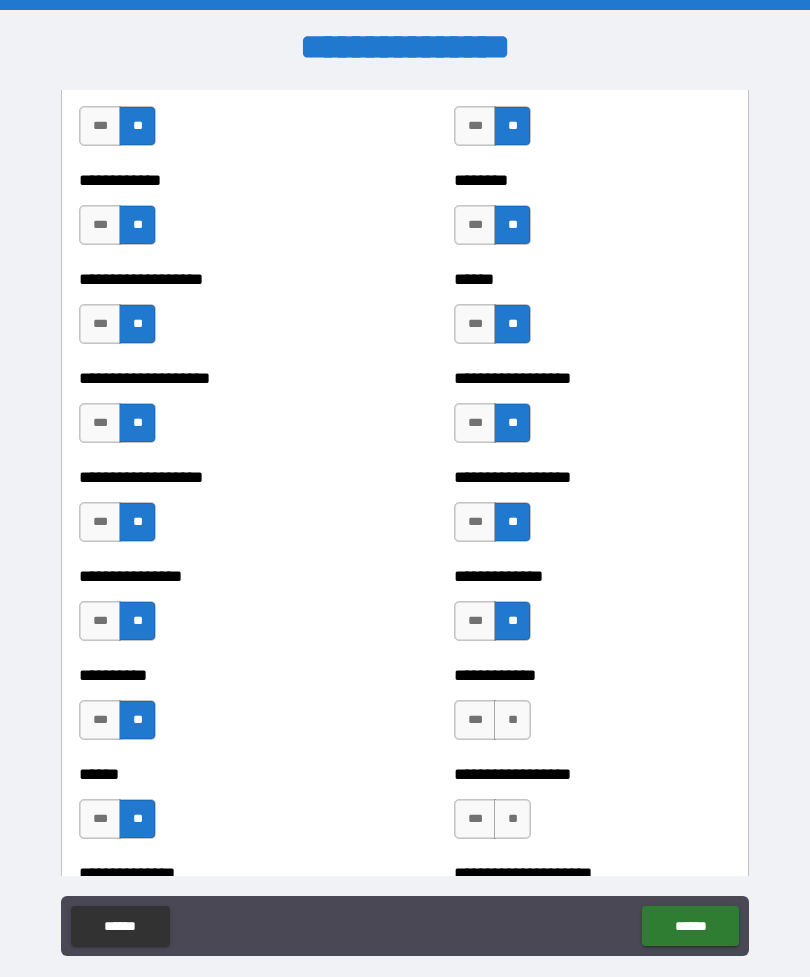 click on "**" at bounding box center [512, 720] 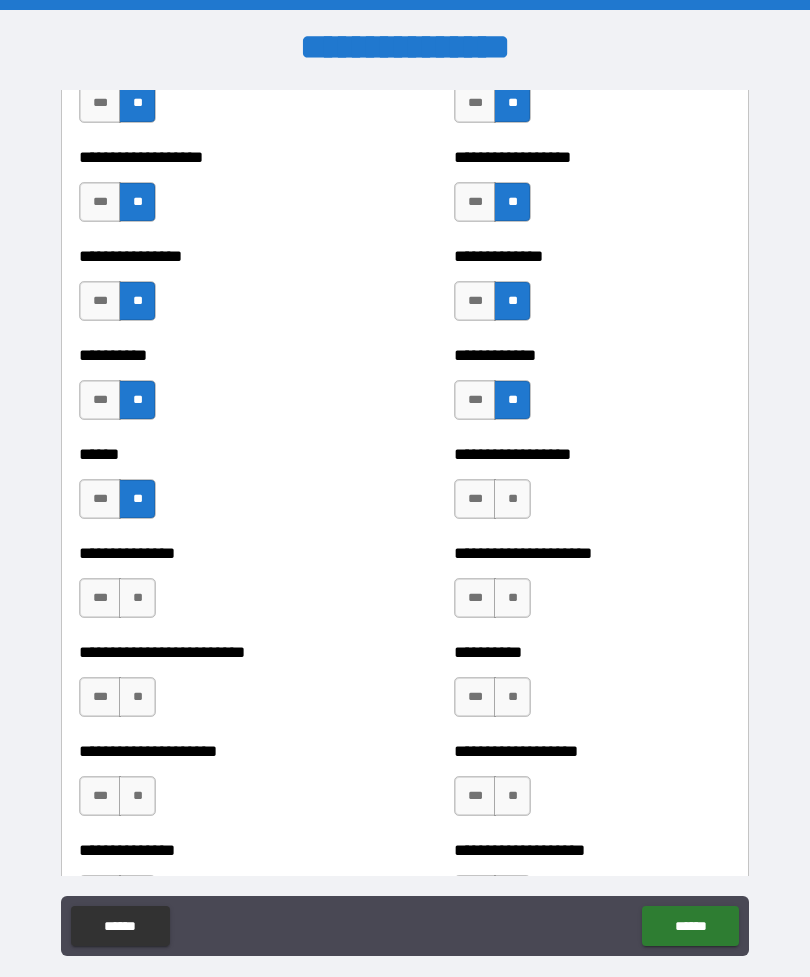 scroll, scrollTop: 1850, scrollLeft: 0, axis: vertical 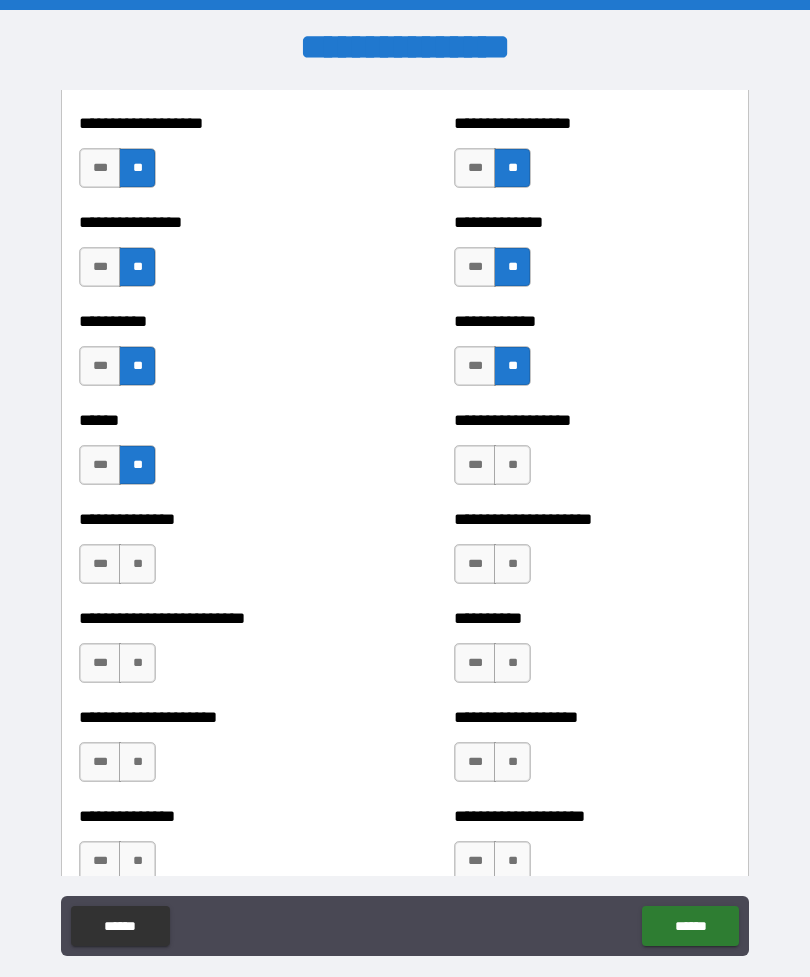 click on "**" at bounding box center (512, 465) 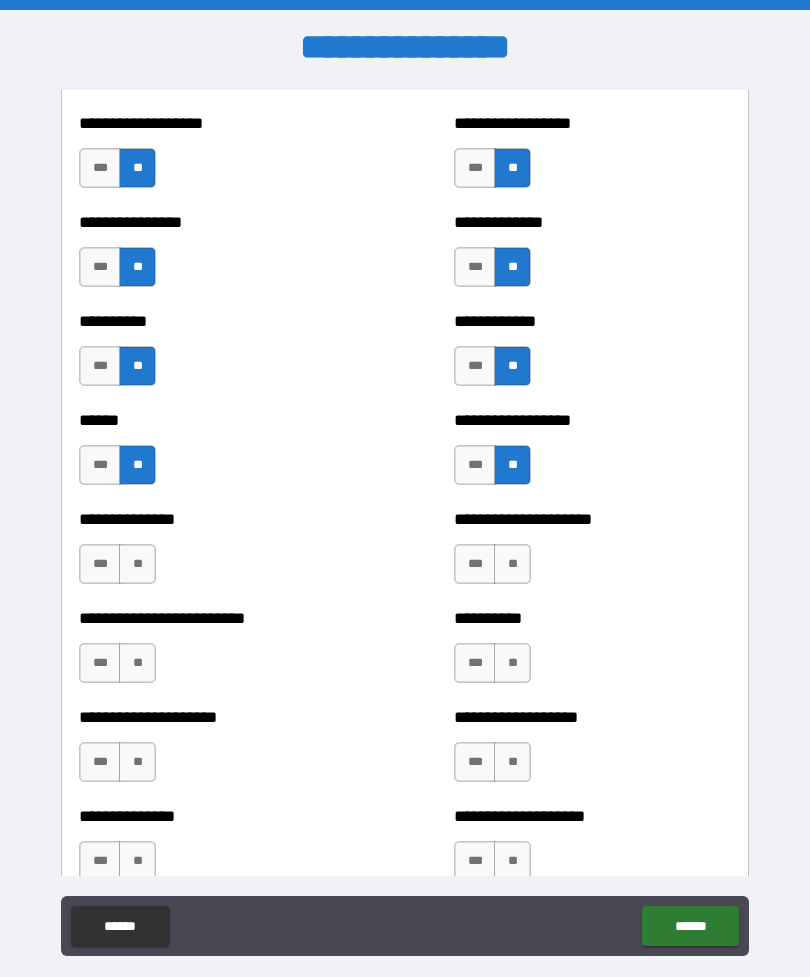 click on "**" at bounding box center (137, 564) 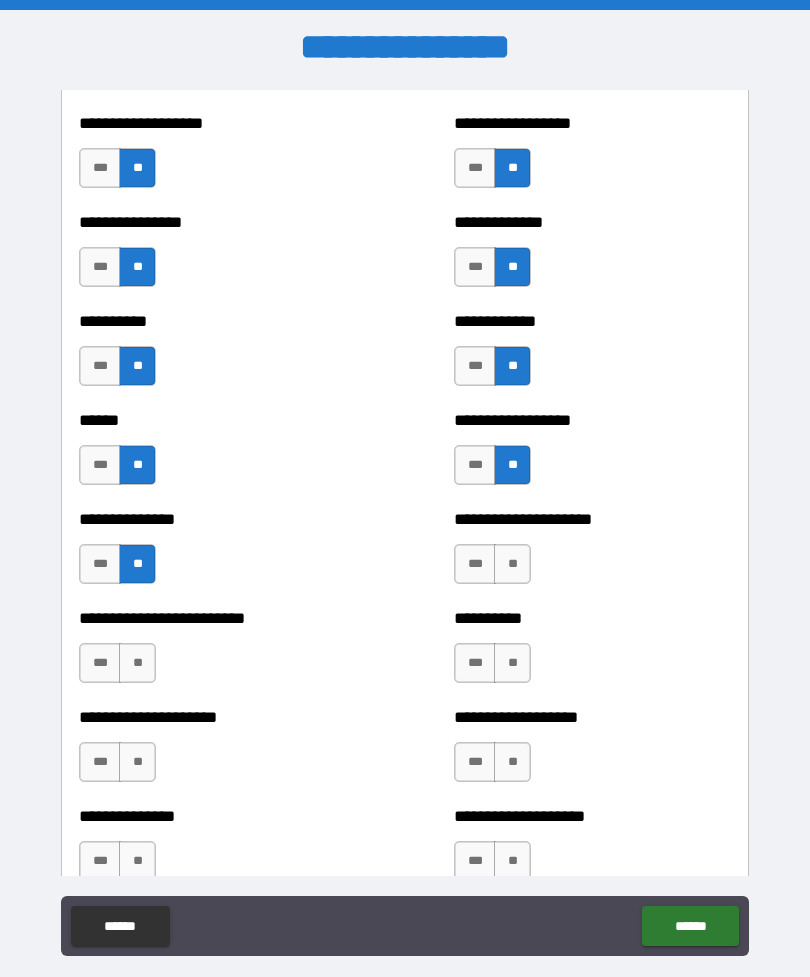 click on "**" at bounding box center [512, 564] 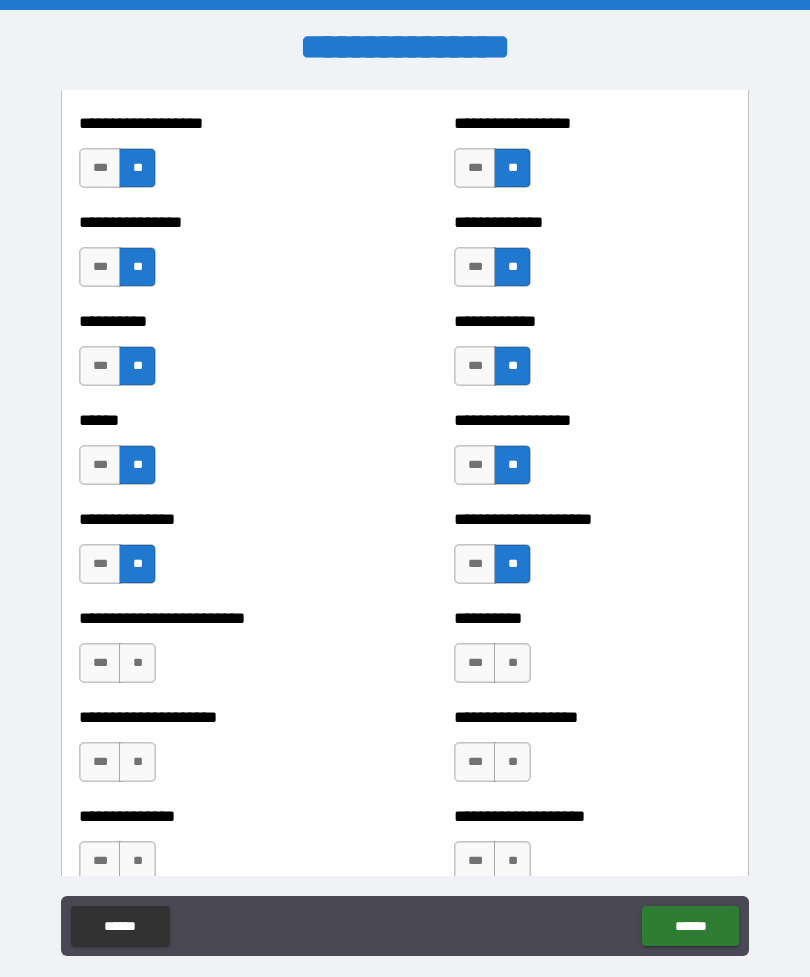 click on "**" at bounding box center (137, 663) 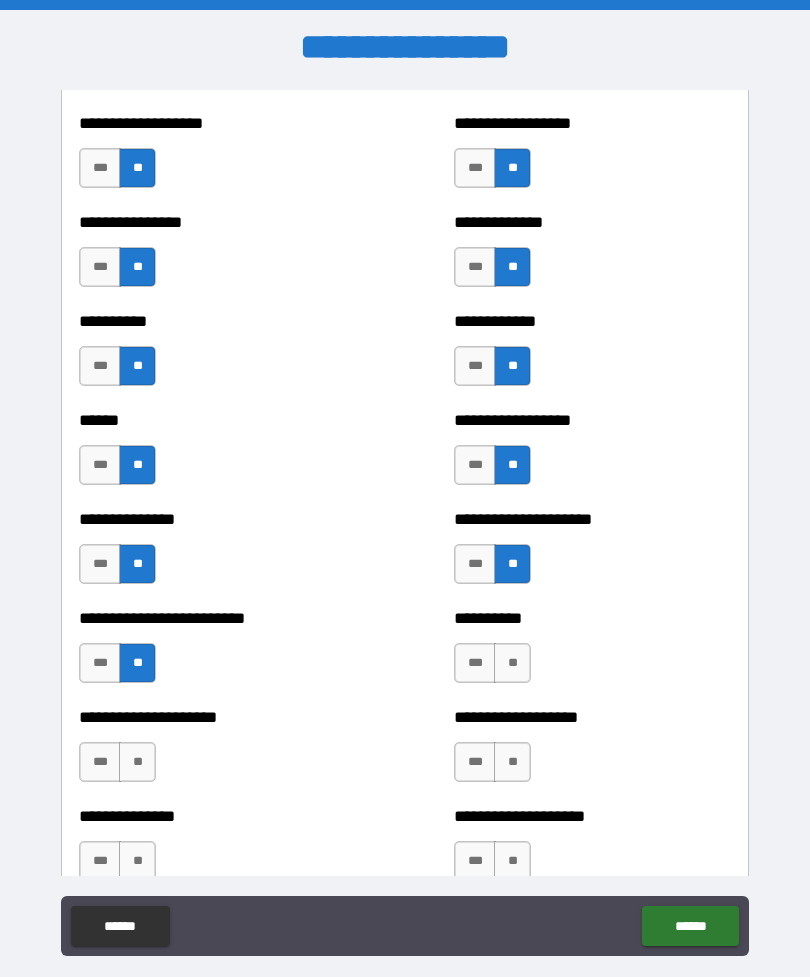 click on "**" at bounding box center [512, 663] 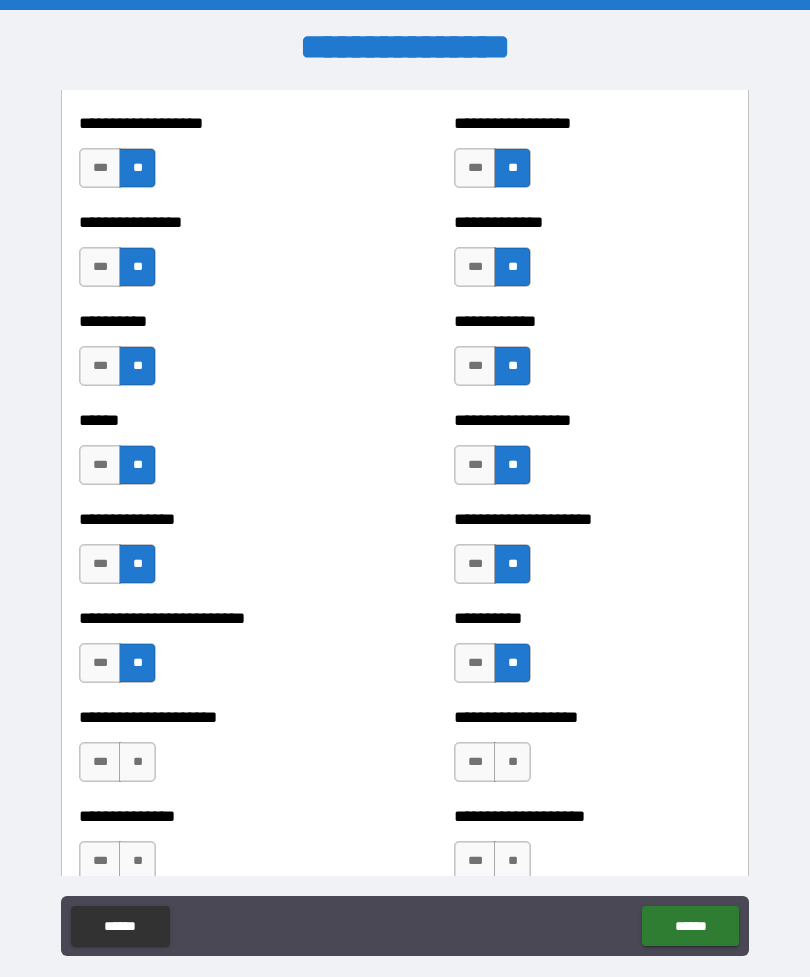 click on "**" at bounding box center [137, 762] 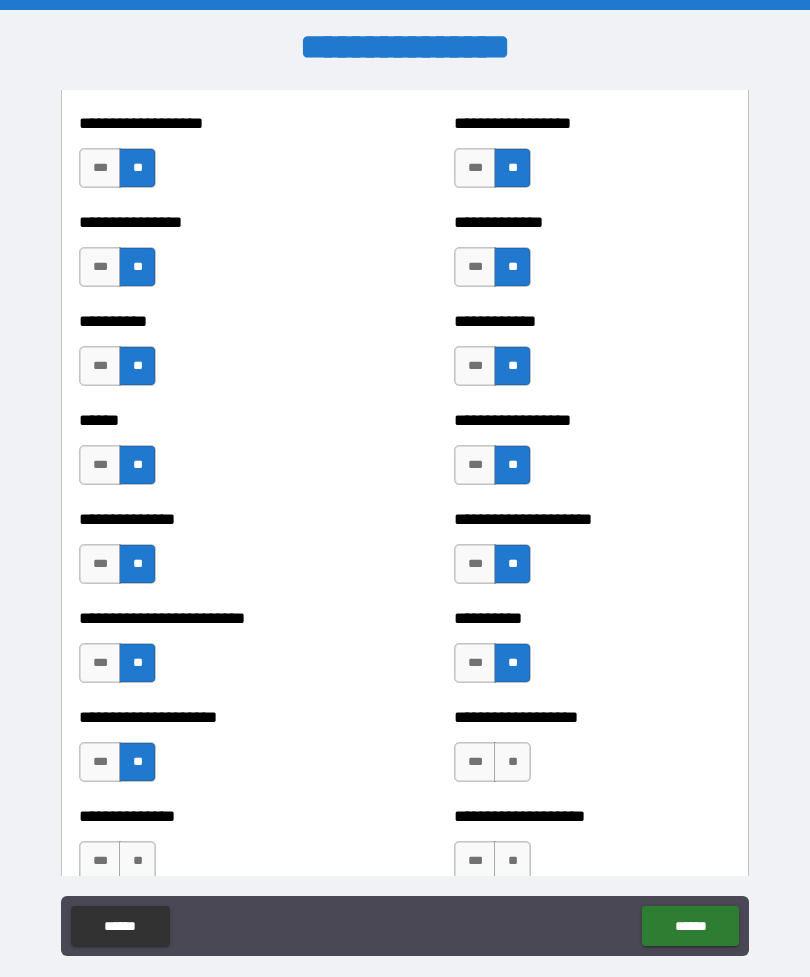 click on "**" at bounding box center [512, 762] 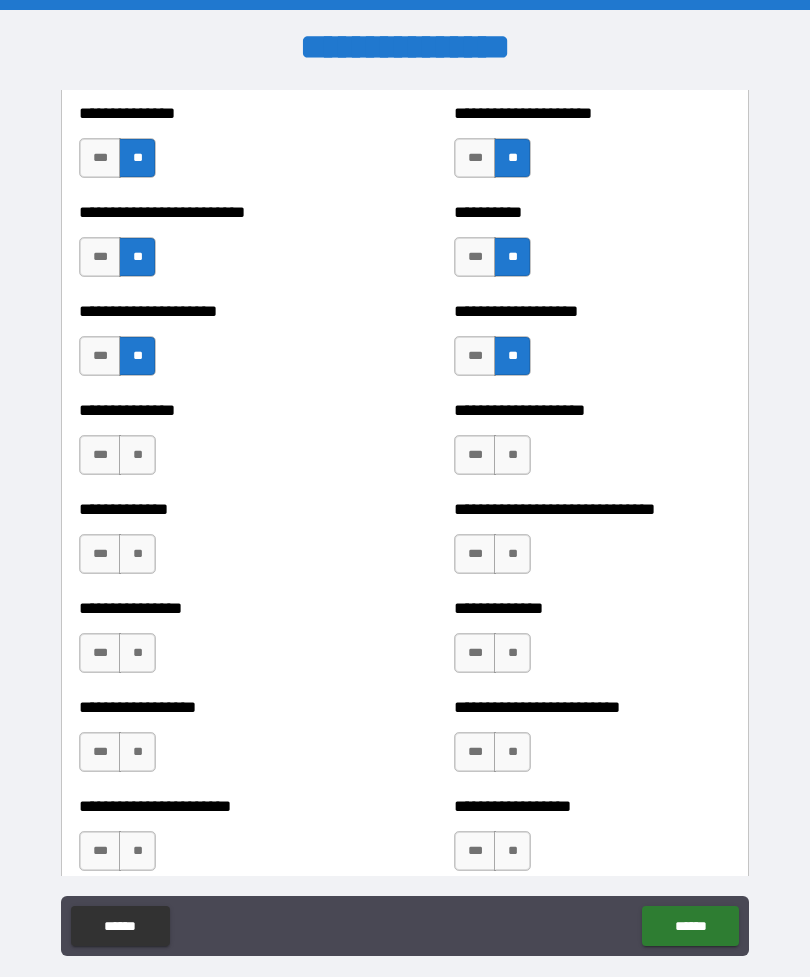 scroll, scrollTop: 2310, scrollLeft: 0, axis: vertical 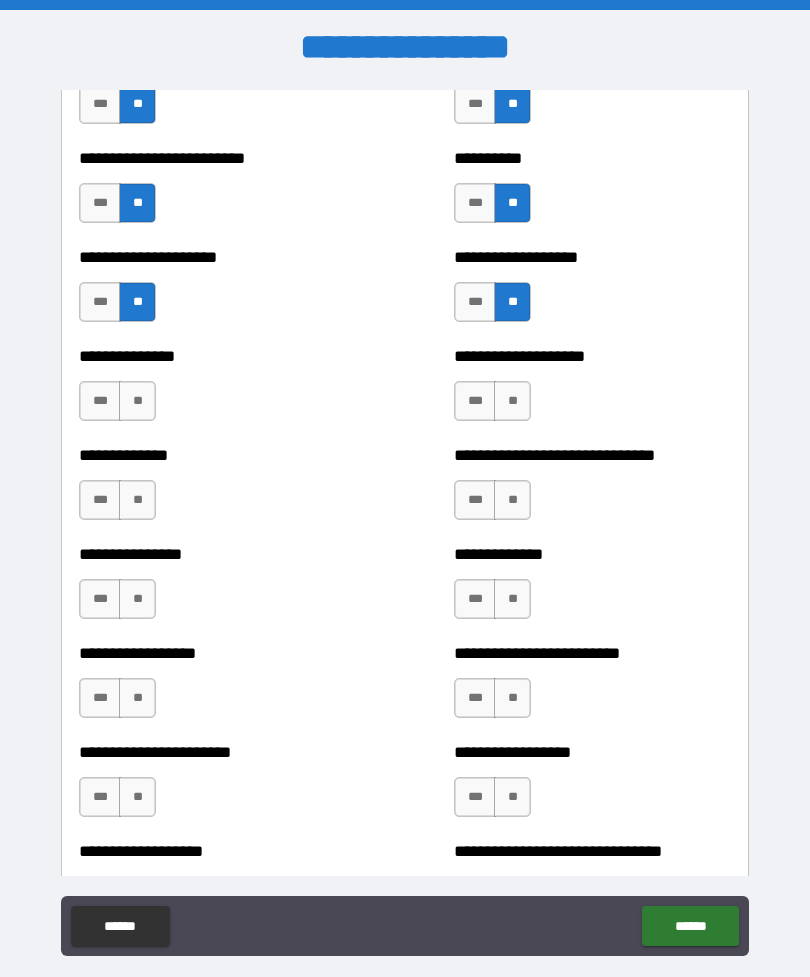 click on "**" at bounding box center (137, 401) 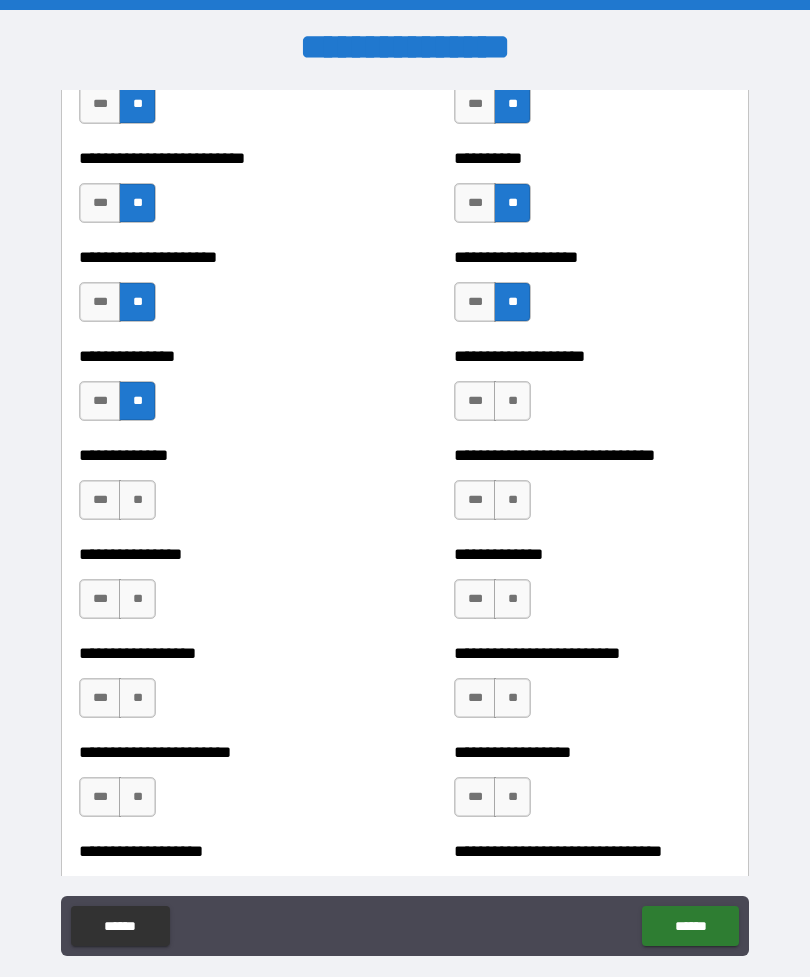 click on "**" at bounding box center (512, 401) 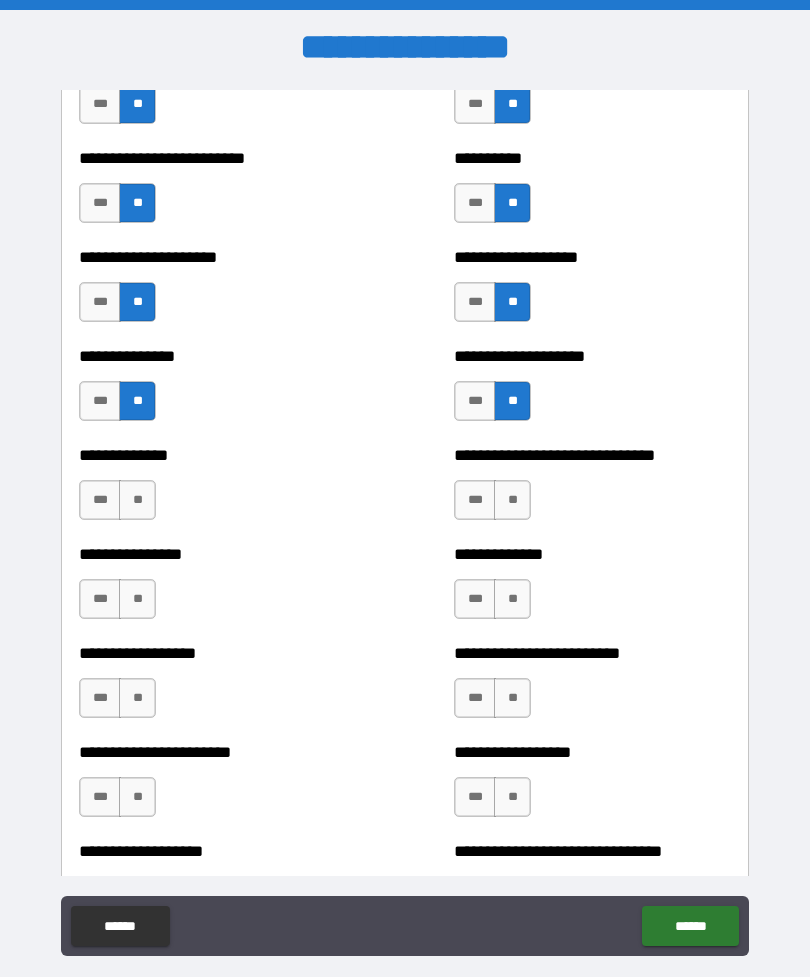 click on "**" at bounding box center [137, 500] 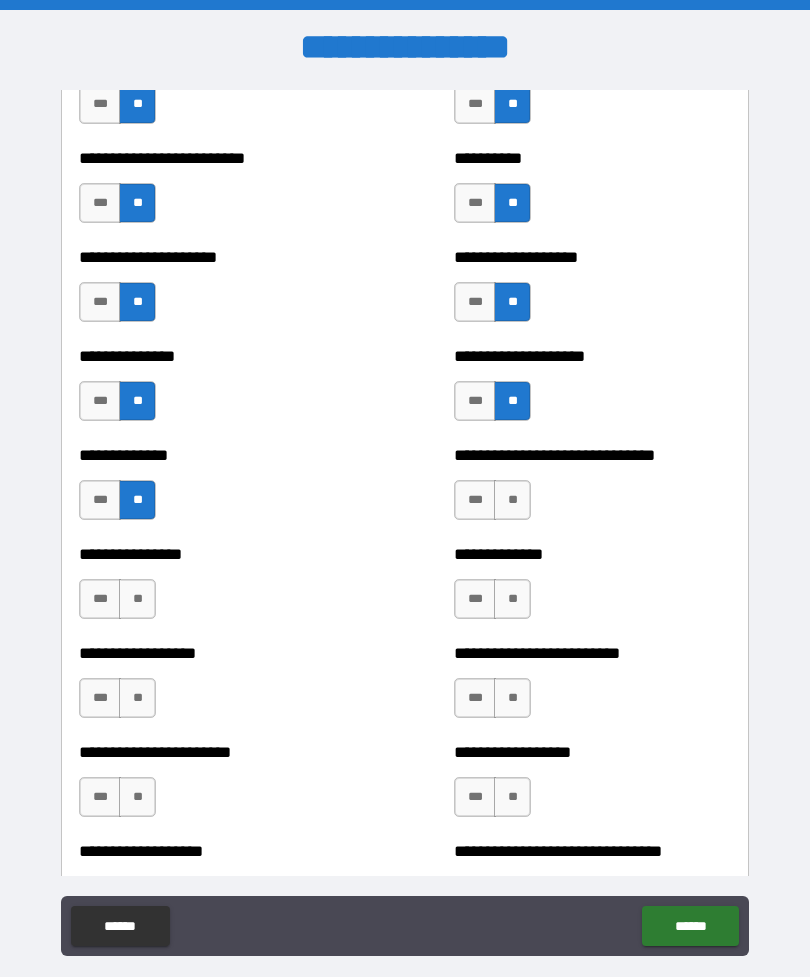 click on "**" at bounding box center [512, 500] 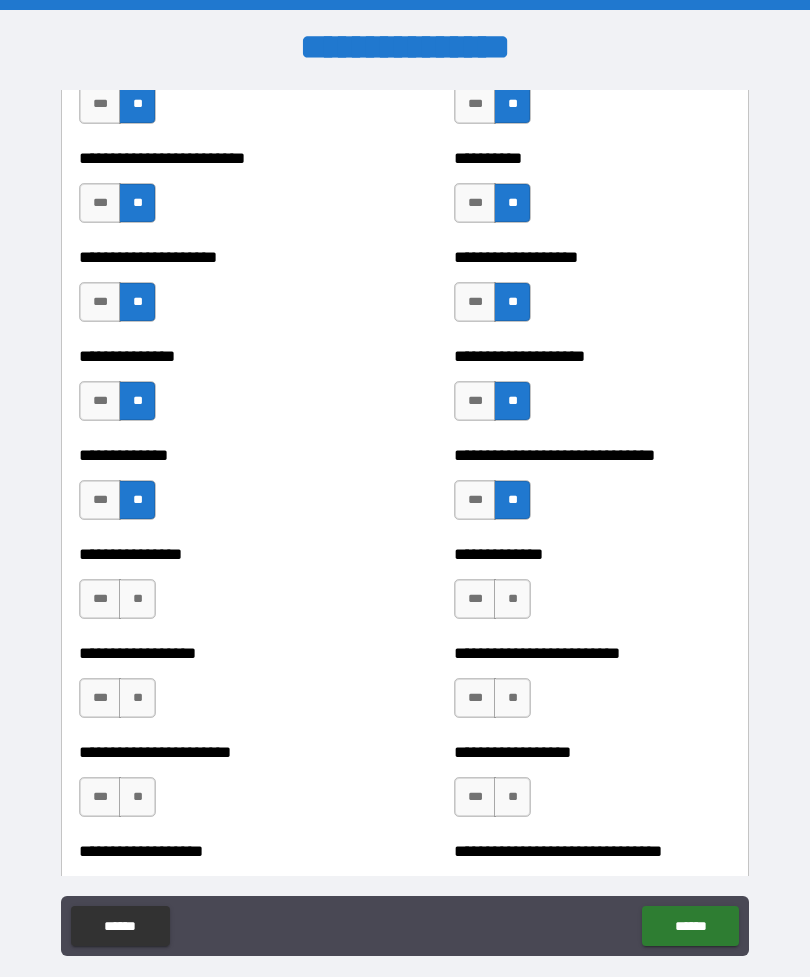 click on "**" at bounding box center (137, 599) 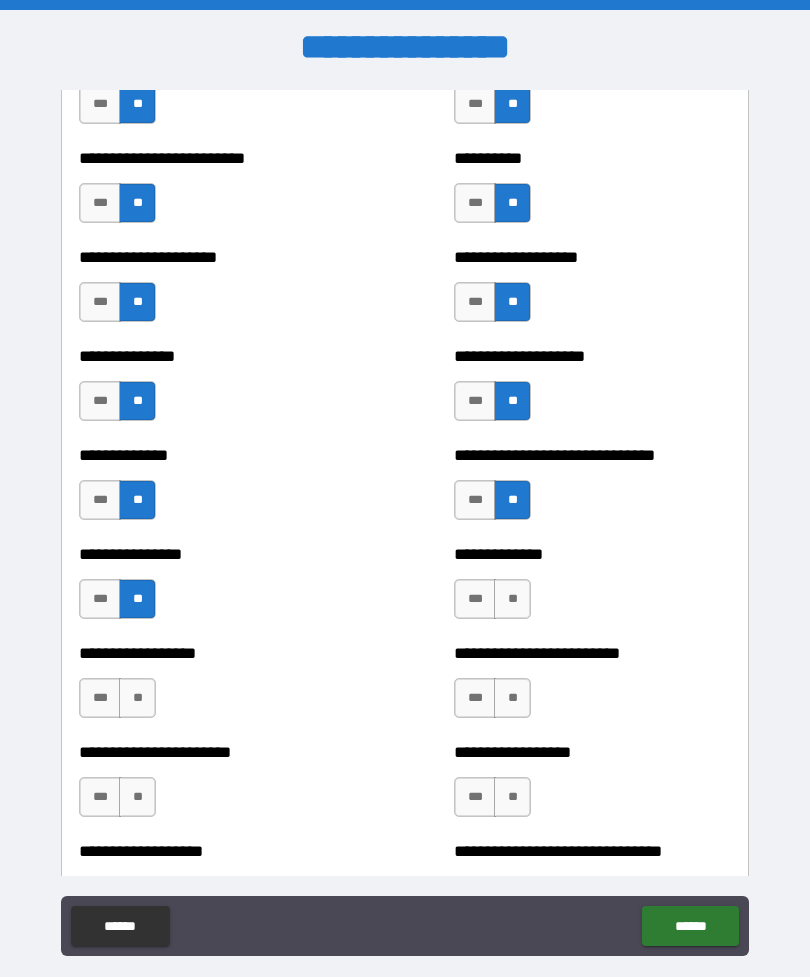 click on "**" at bounding box center (512, 599) 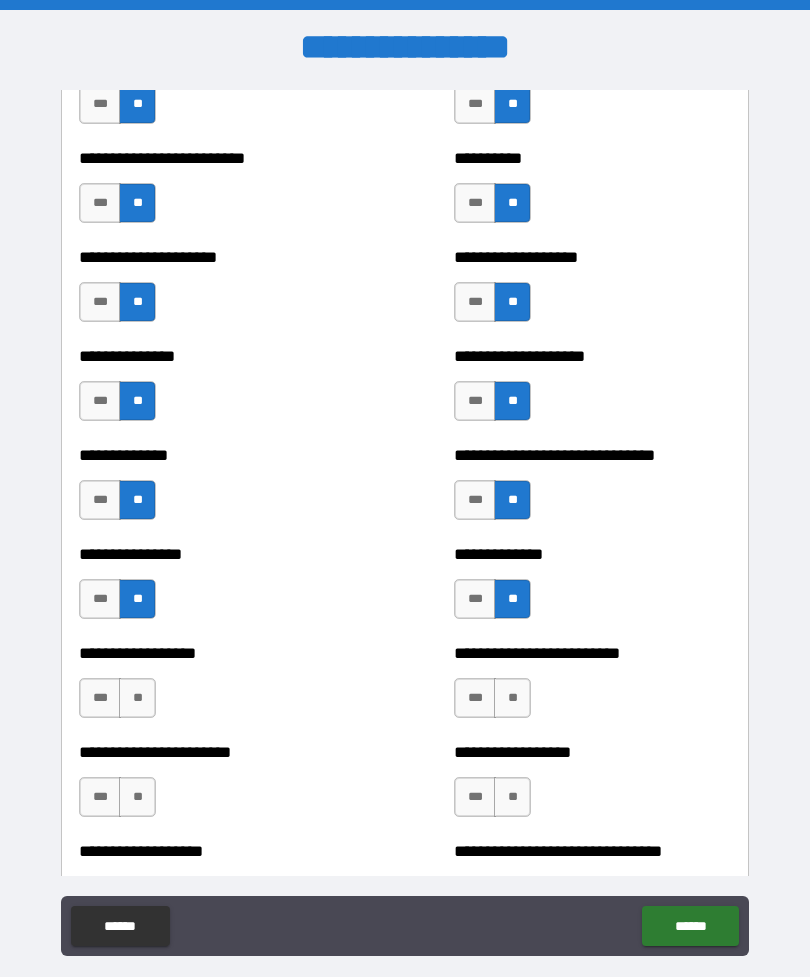 click on "**" at bounding box center [137, 698] 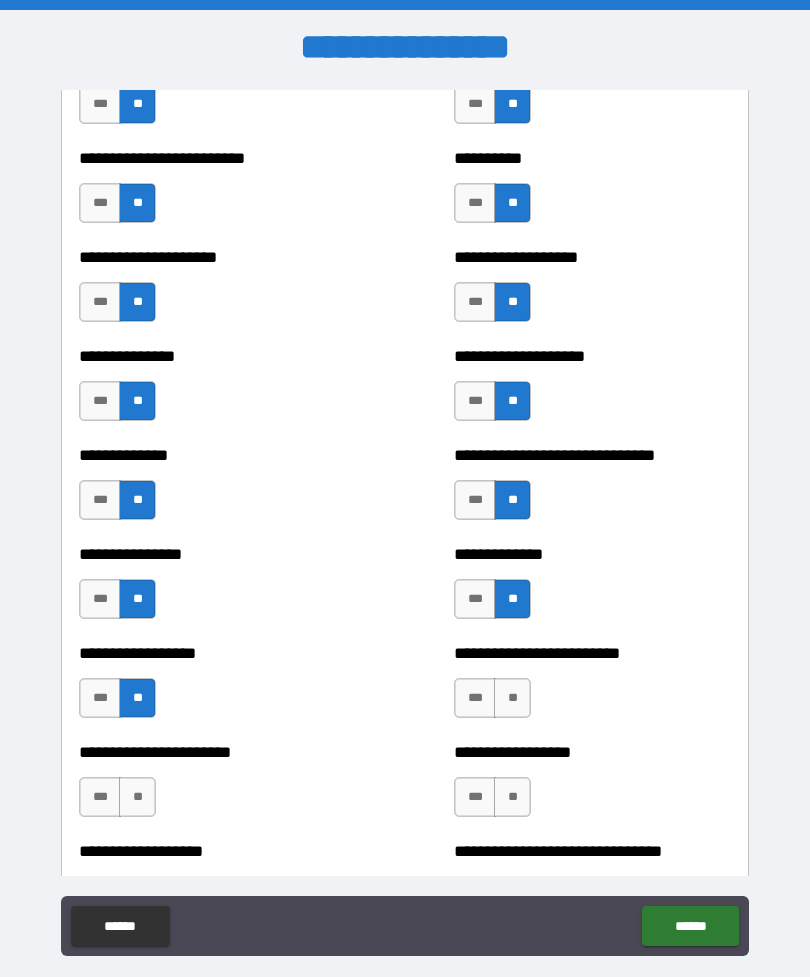 click on "**" at bounding box center (512, 698) 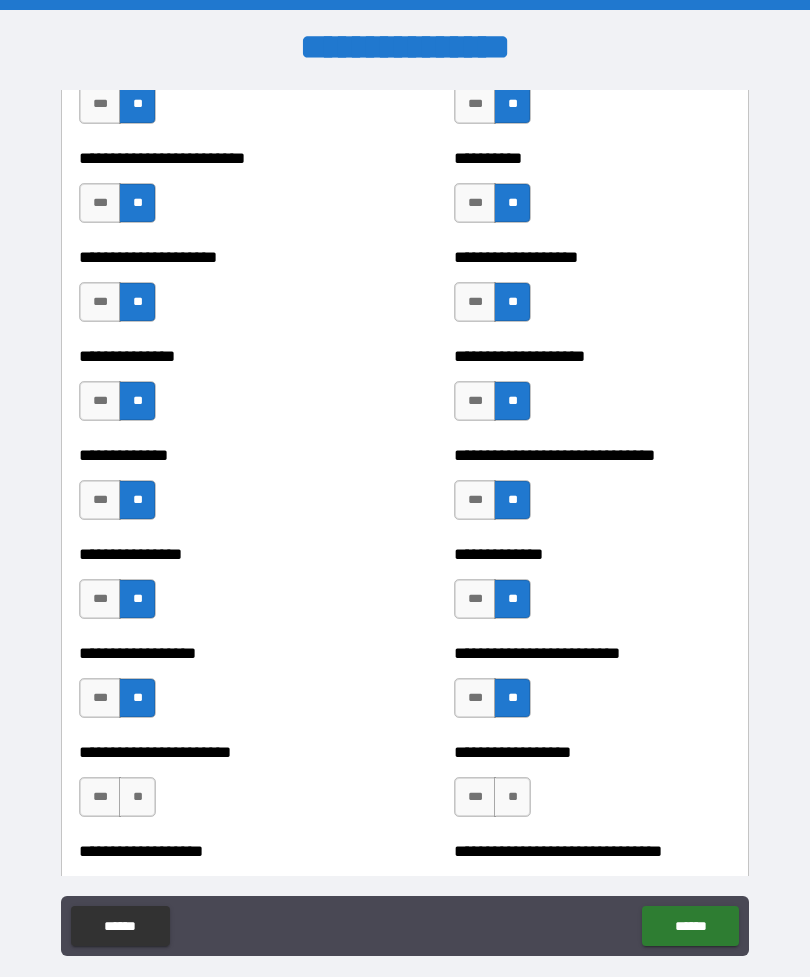 click on "**" at bounding box center [137, 797] 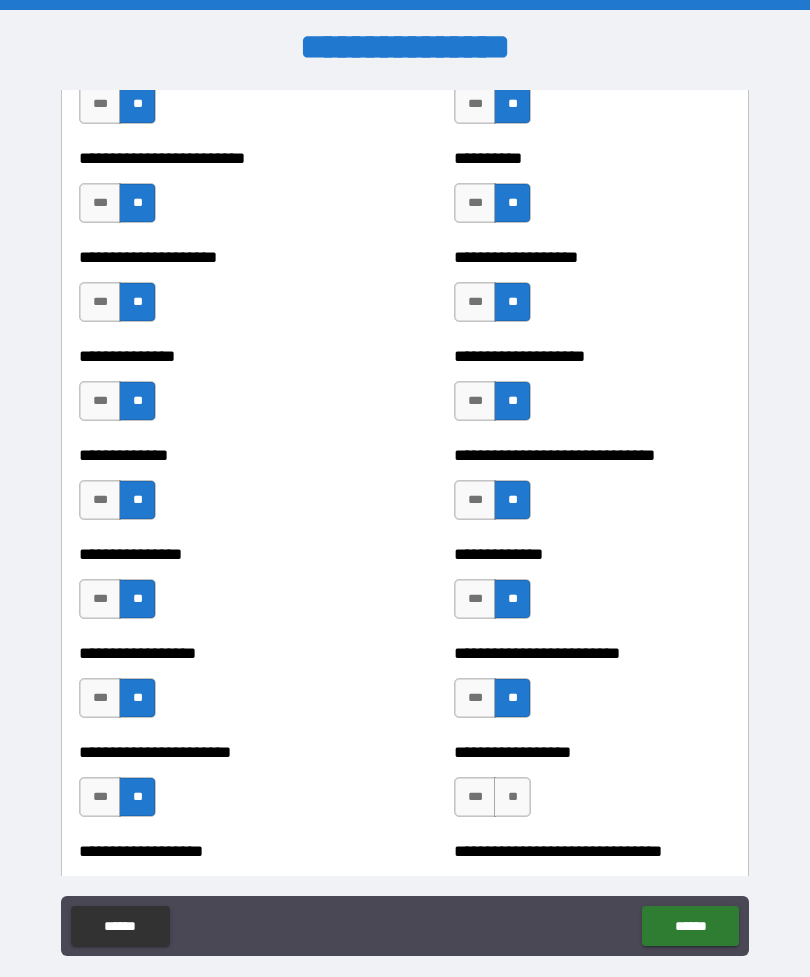 click on "**" at bounding box center (512, 797) 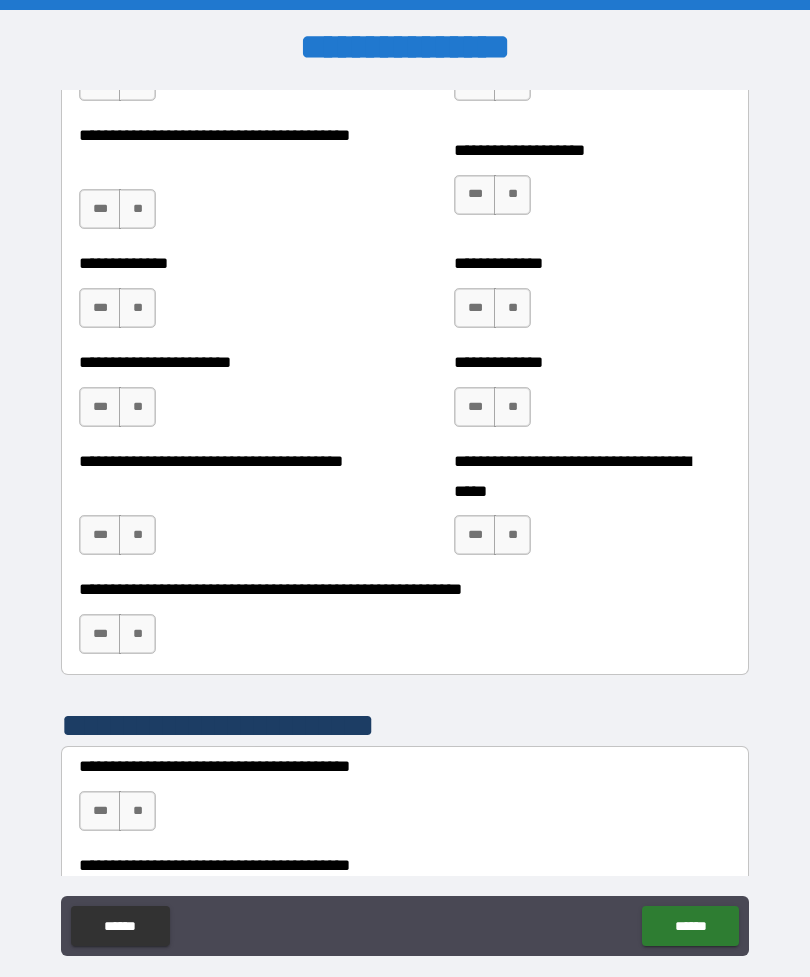 click on "**********" at bounding box center [405, 523] 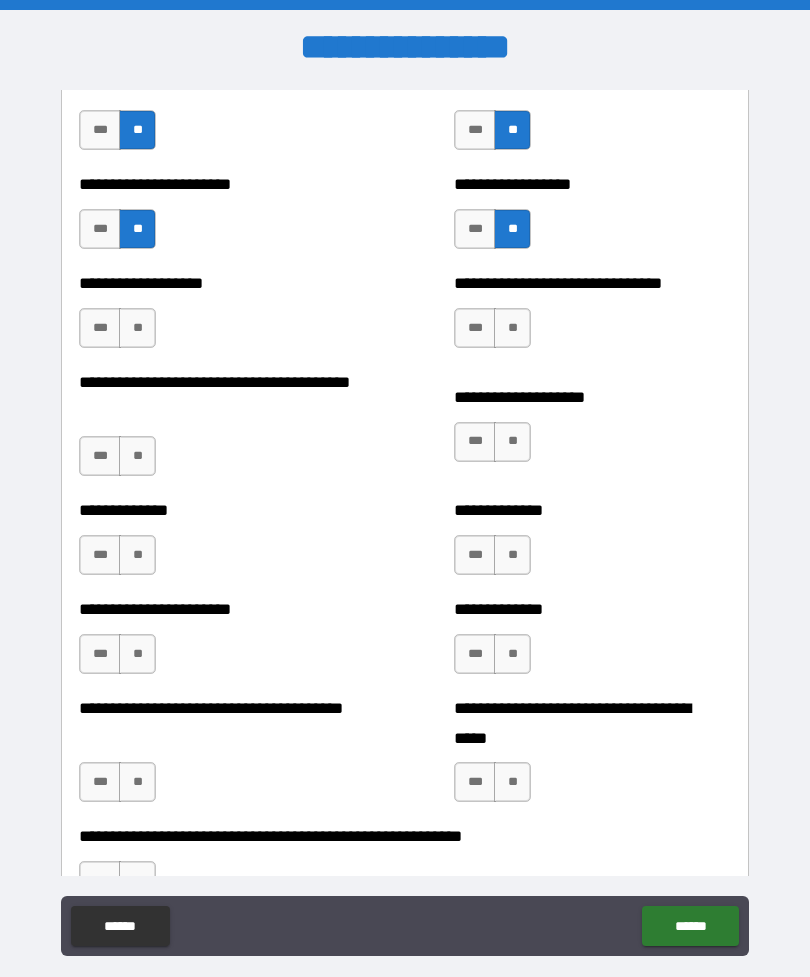 scroll, scrollTop: 2879, scrollLeft: 0, axis: vertical 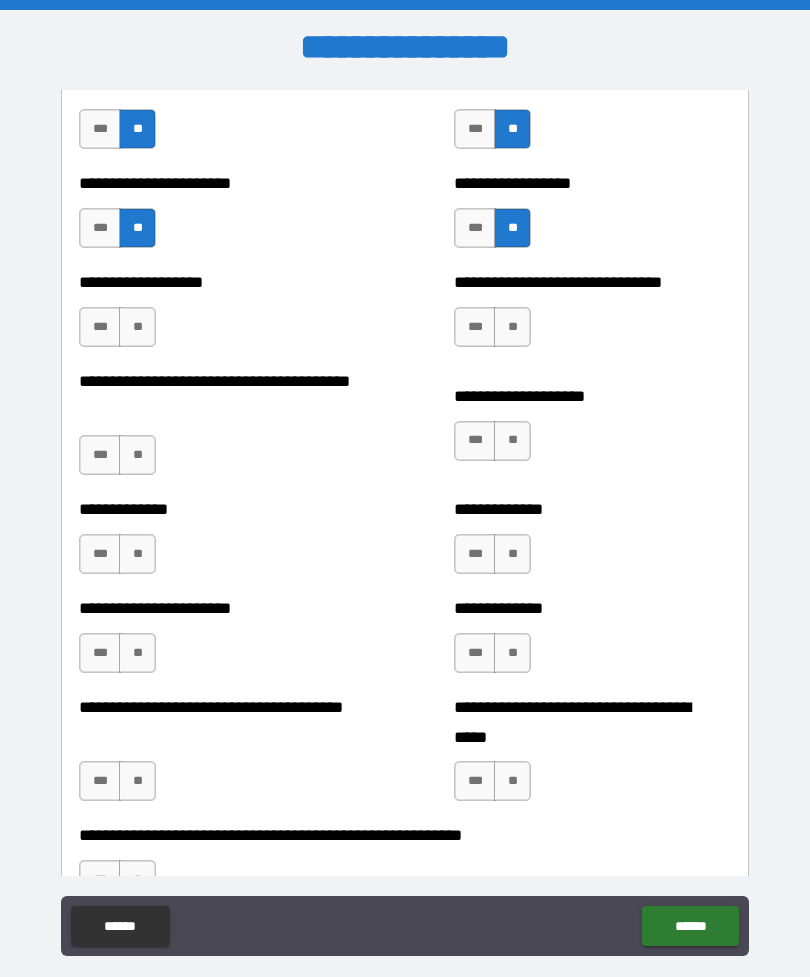 click on "**" at bounding box center [137, 327] 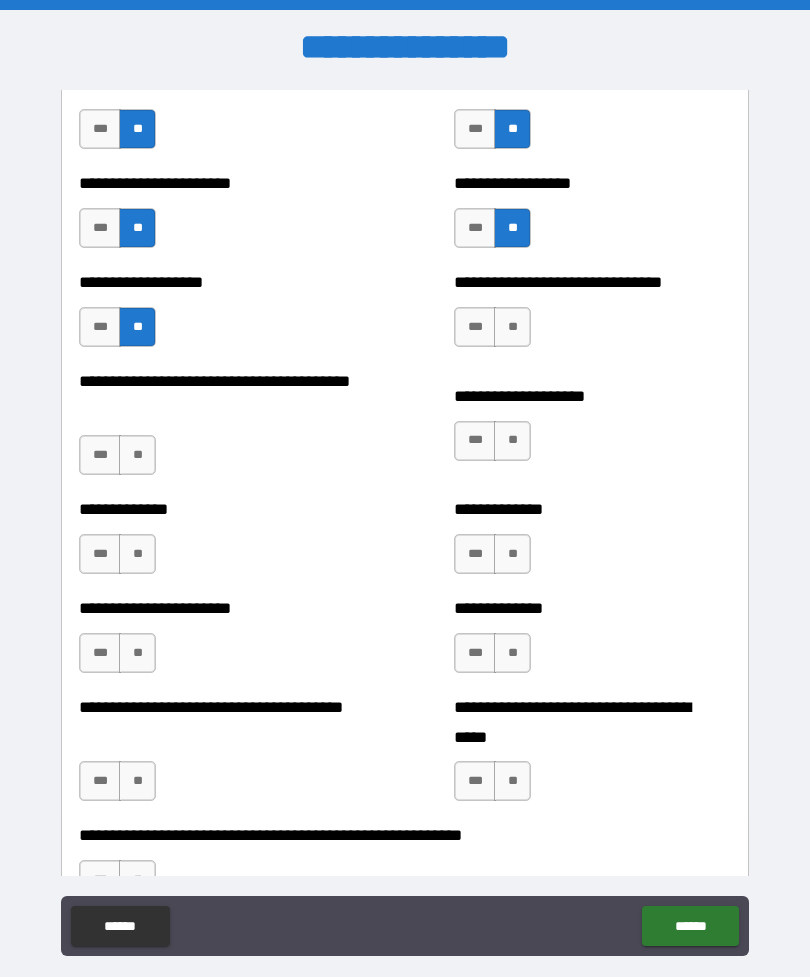 click on "**" at bounding box center (512, 327) 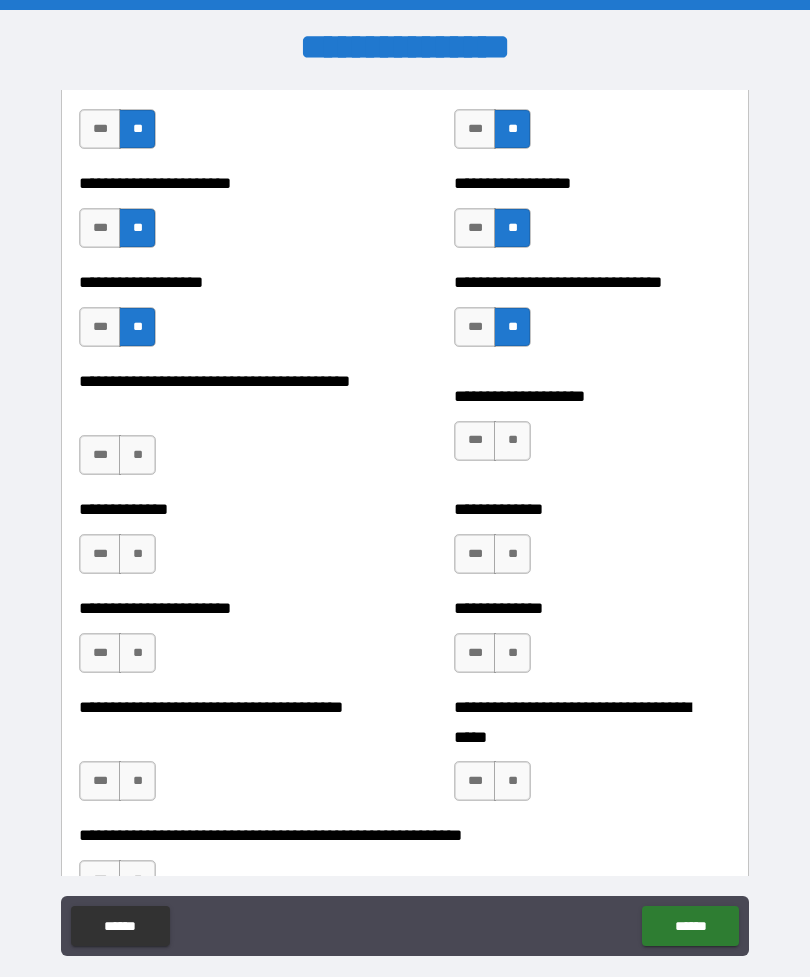 click on "**" at bounding box center (137, 455) 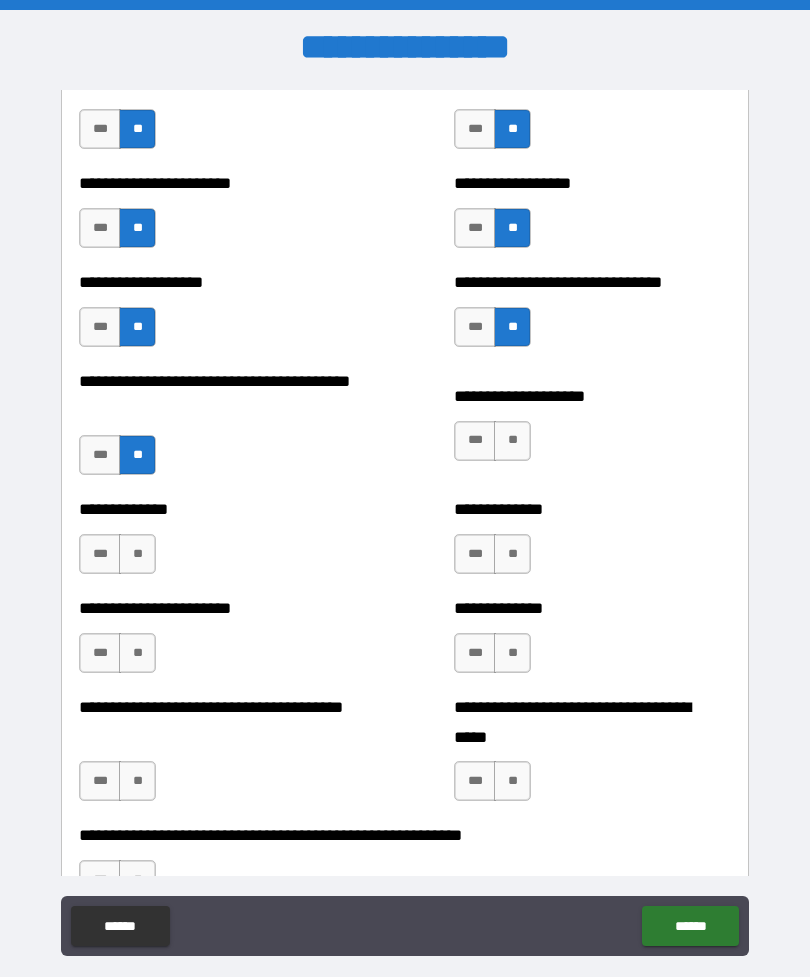 click on "**" at bounding box center [512, 441] 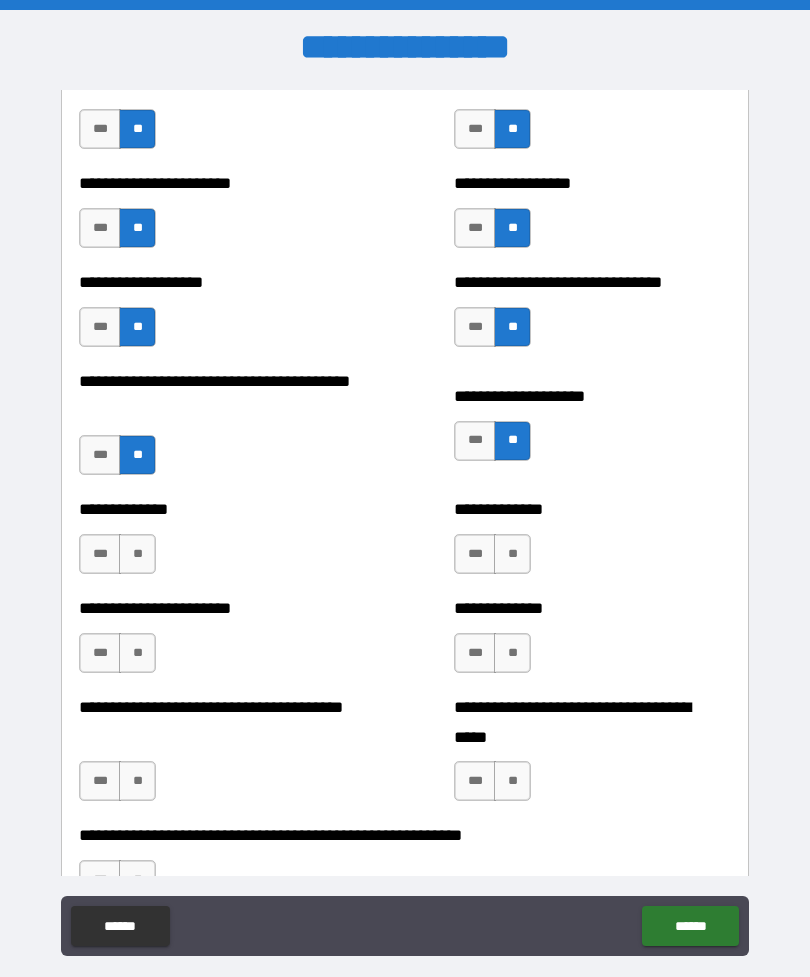 click on "**" at bounding box center (137, 554) 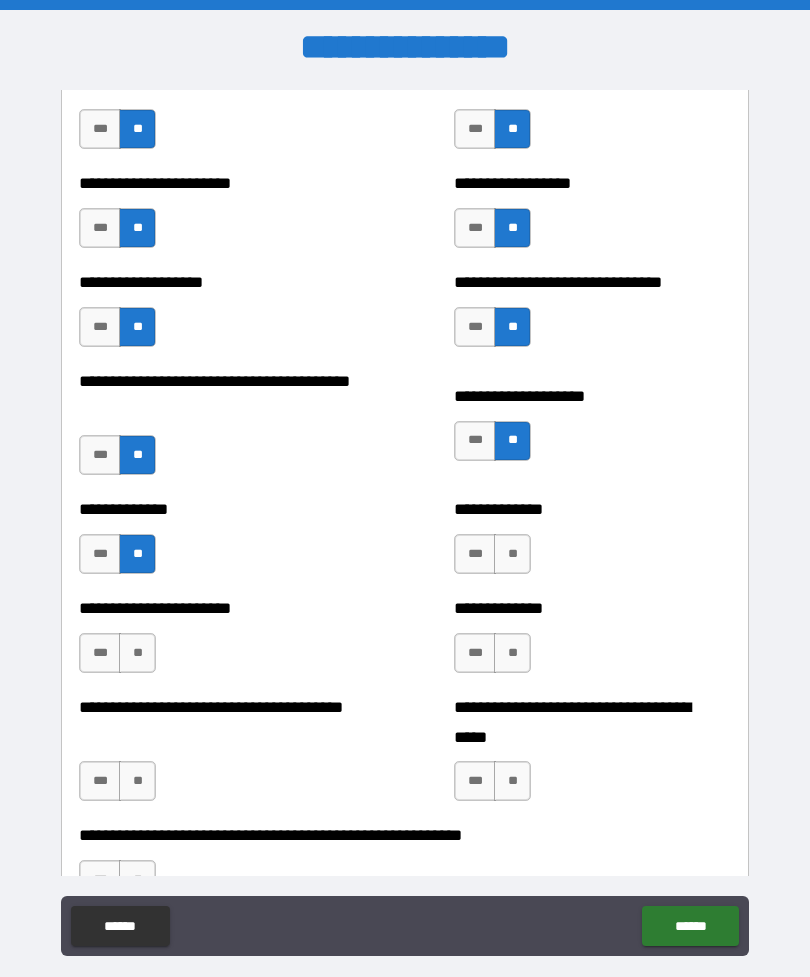 click on "**" at bounding box center [512, 554] 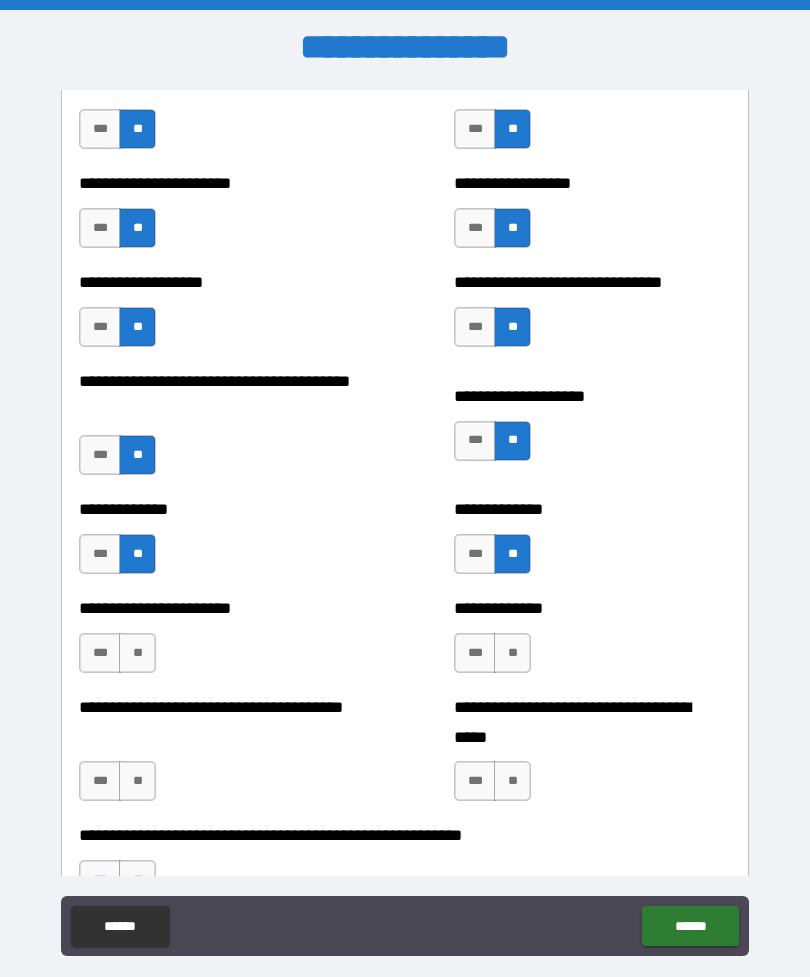 click on "**" at bounding box center [137, 653] 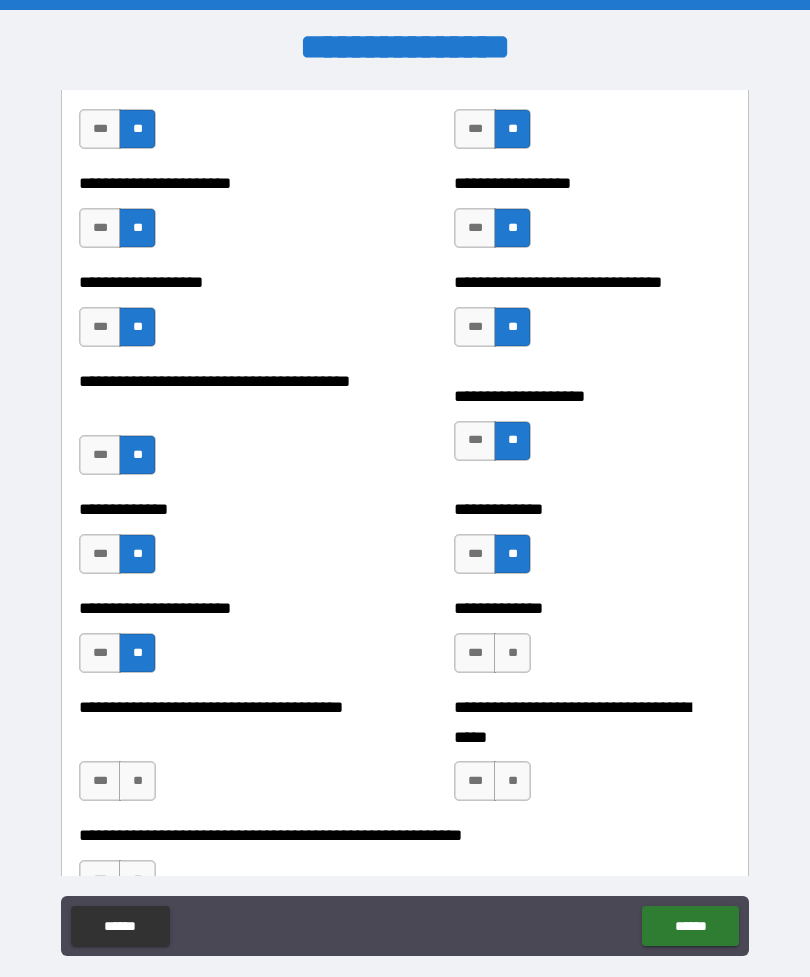 click on "**" at bounding box center [512, 653] 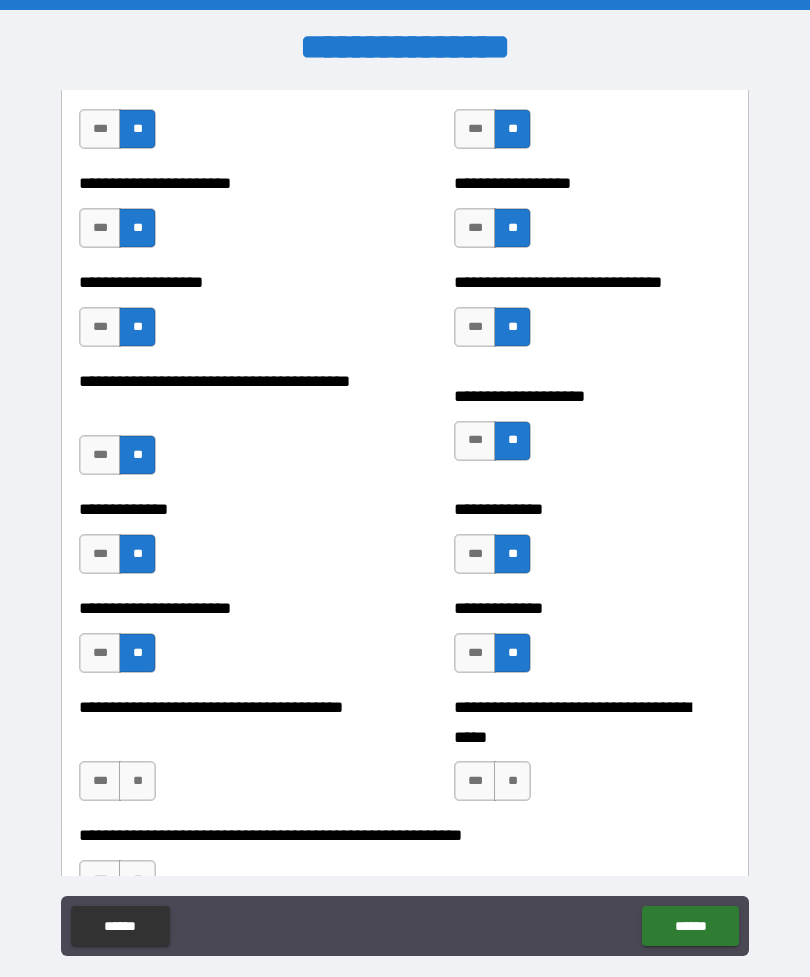 click on "**" at bounding box center (137, 781) 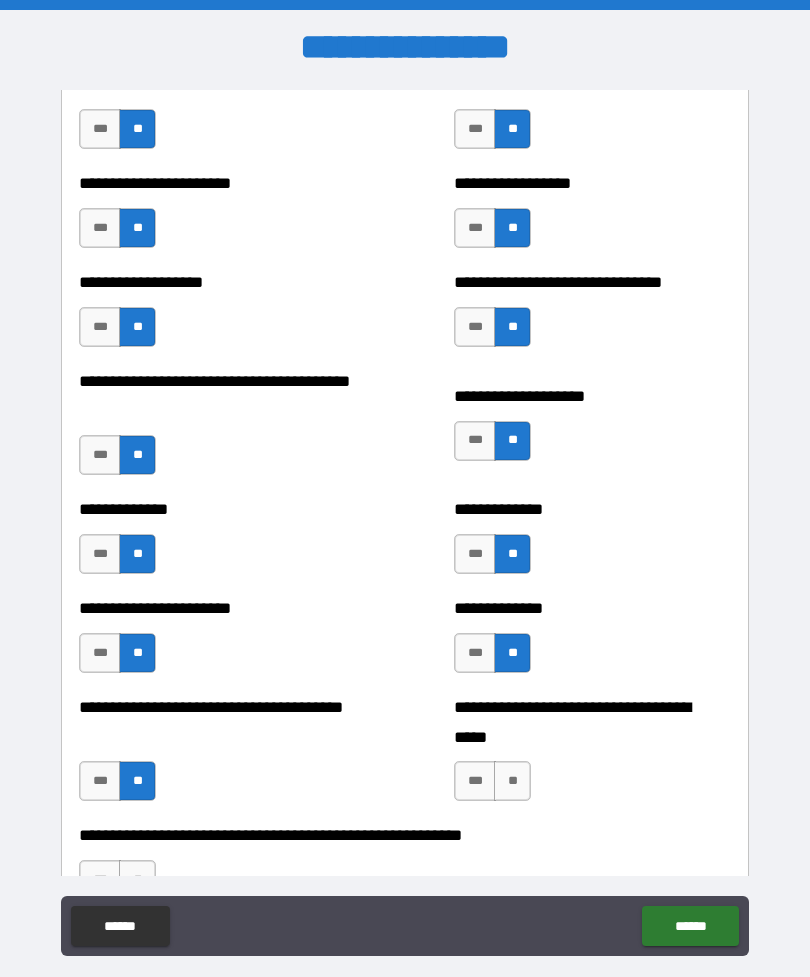 click on "**" at bounding box center (512, 781) 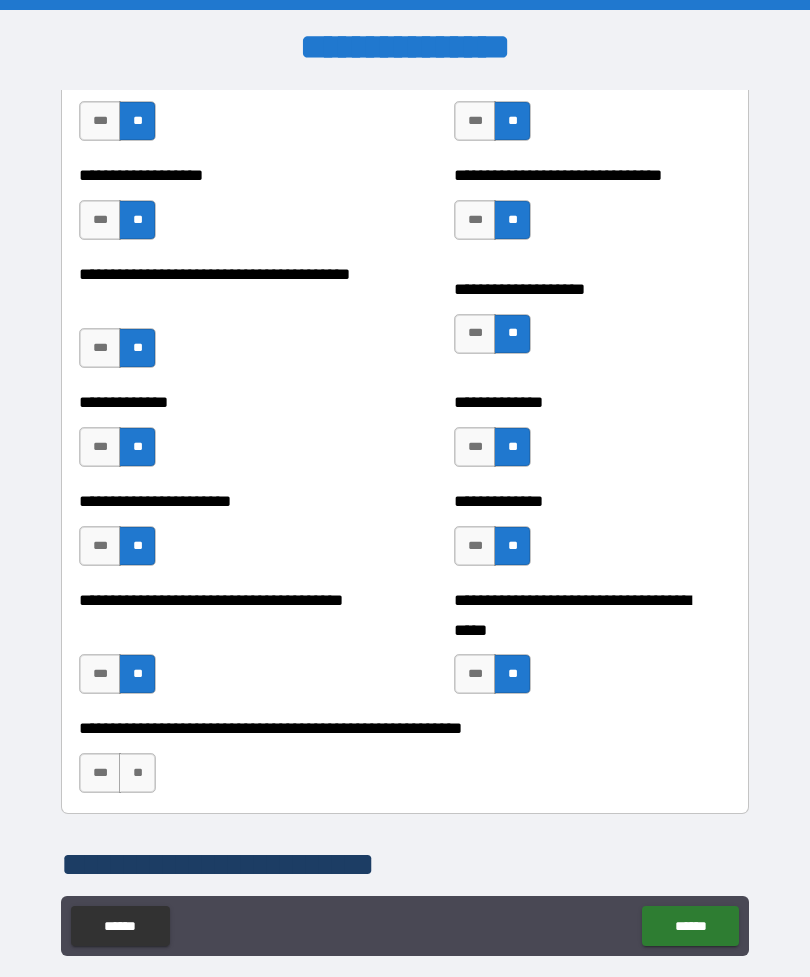 scroll, scrollTop: 3030, scrollLeft: 0, axis: vertical 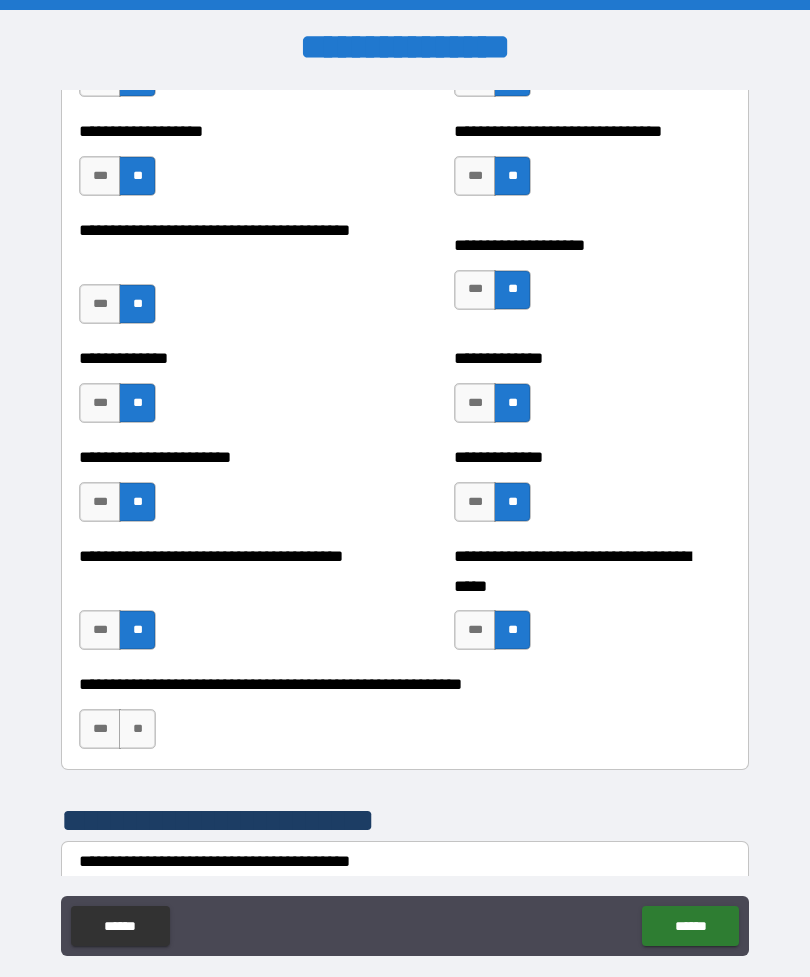 click on "**" at bounding box center (137, 729) 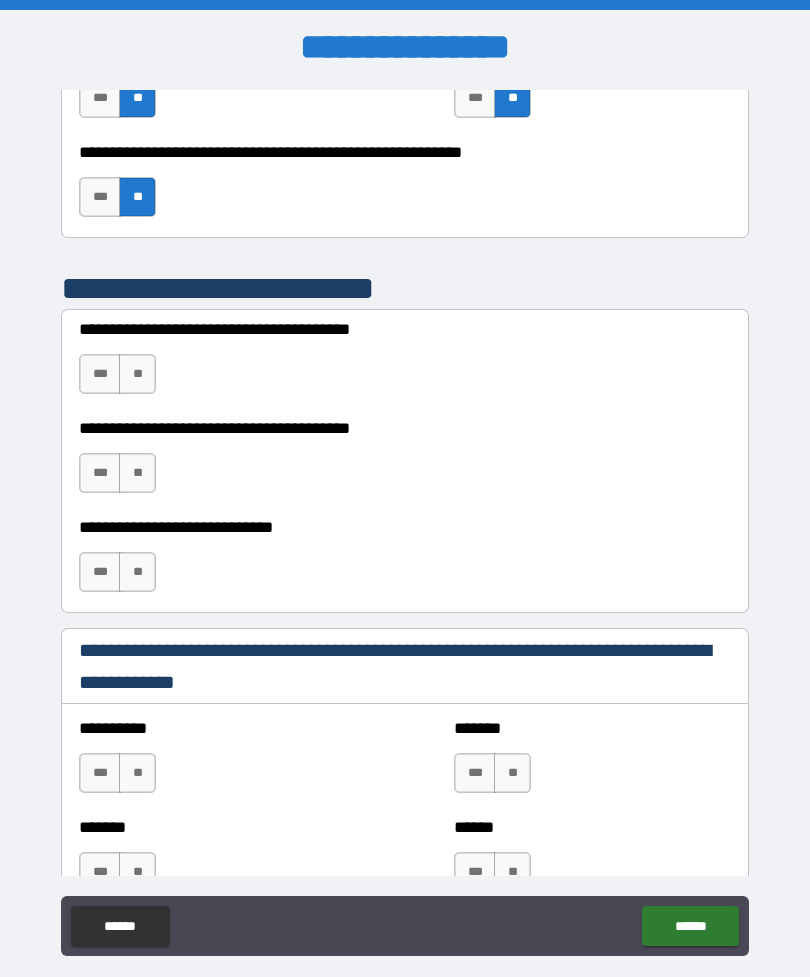 scroll, scrollTop: 3571, scrollLeft: 0, axis: vertical 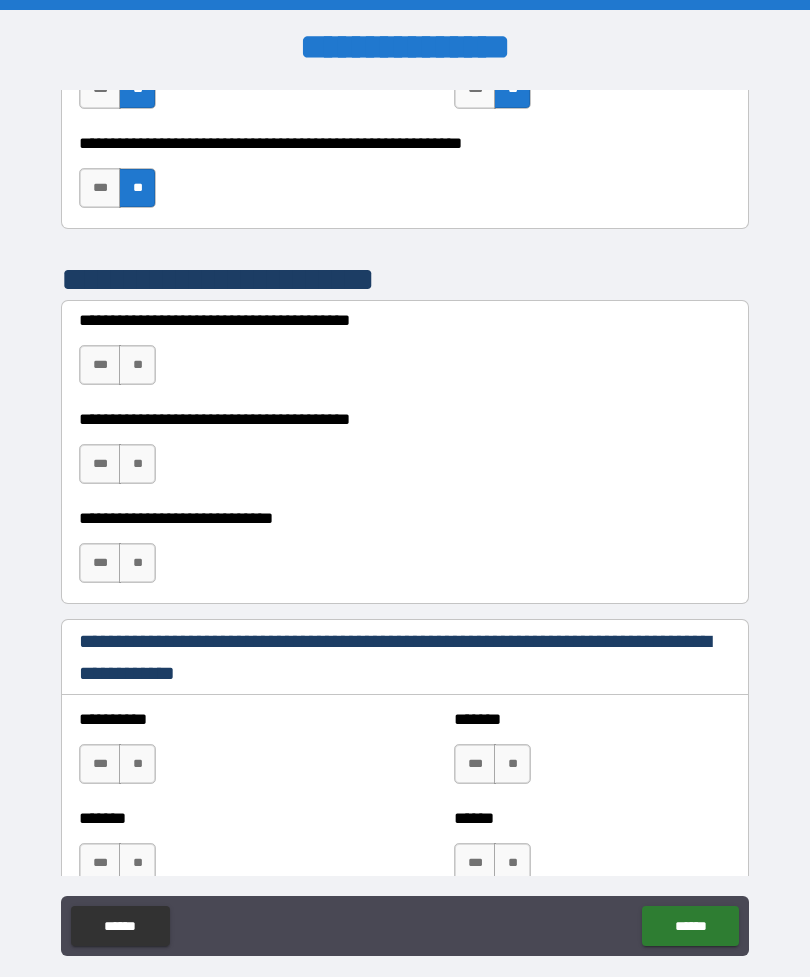 click on "**" at bounding box center (137, 365) 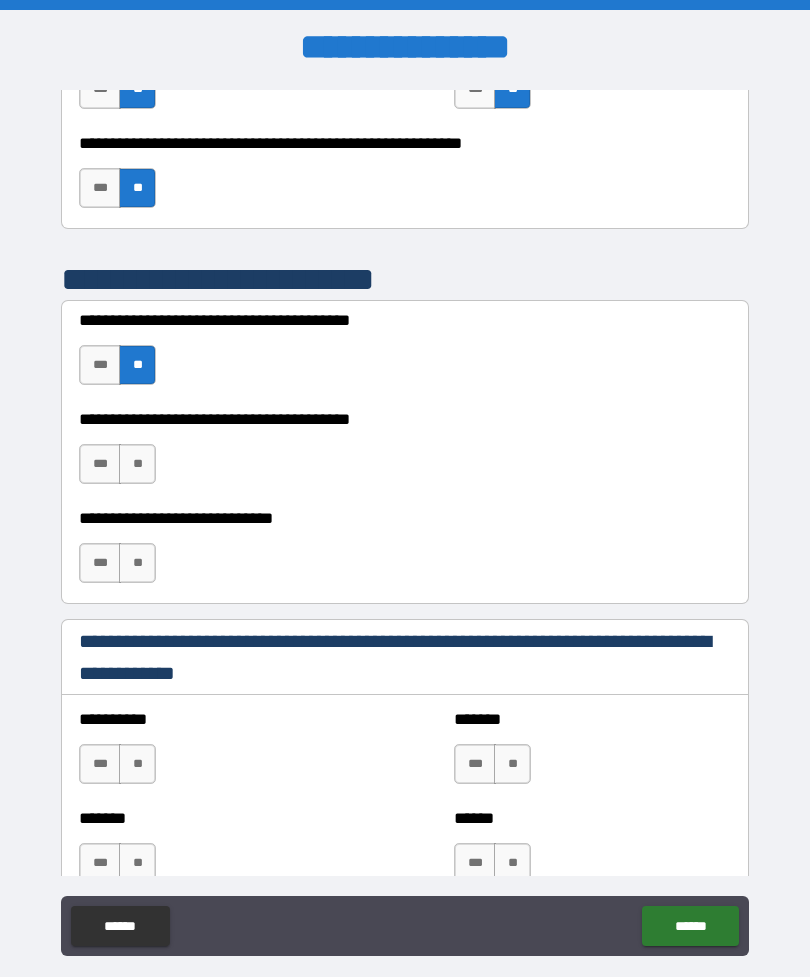 click on "**" at bounding box center (137, 464) 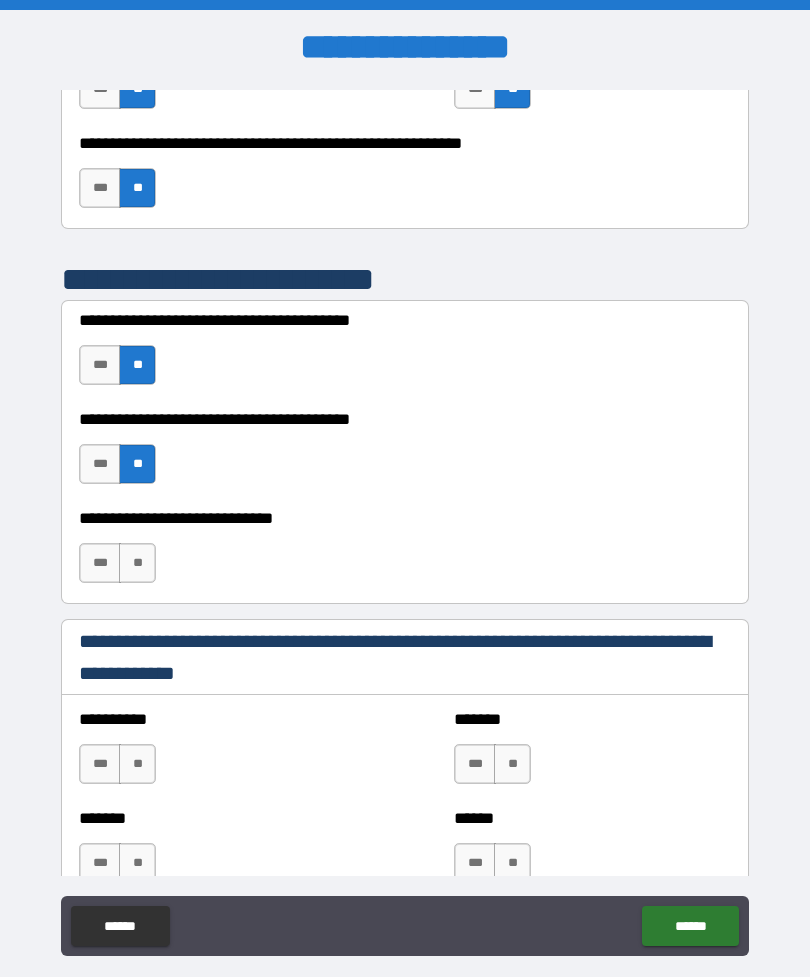 click on "**" at bounding box center [137, 563] 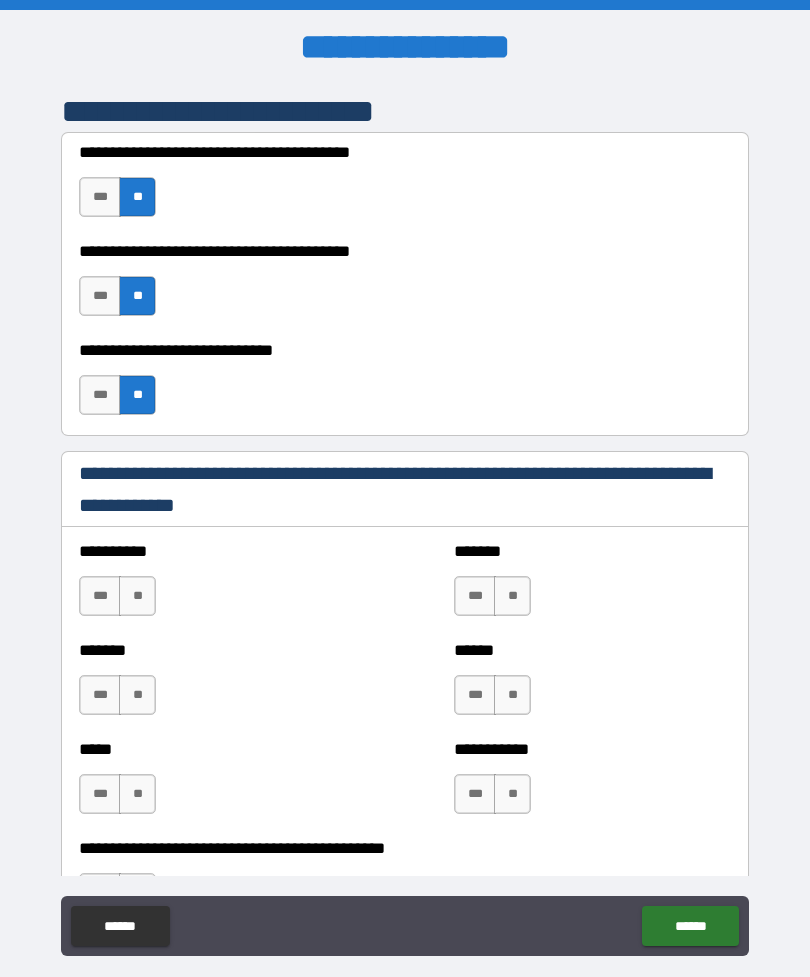 scroll, scrollTop: 3748, scrollLeft: 0, axis: vertical 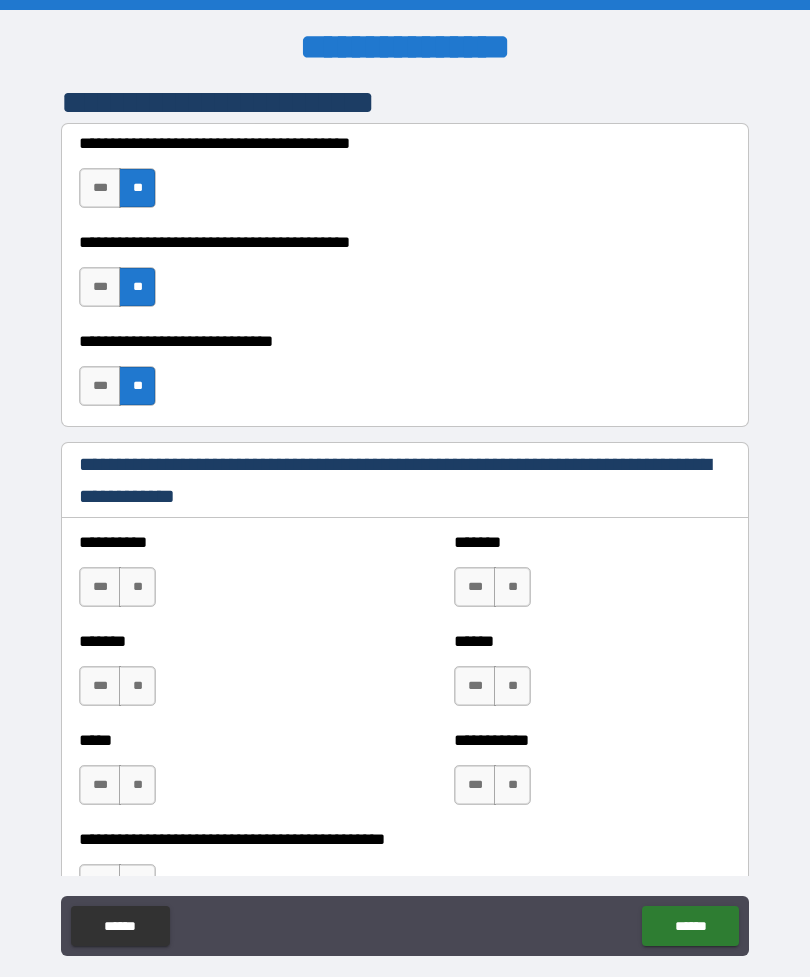 click on "**" at bounding box center [137, 587] 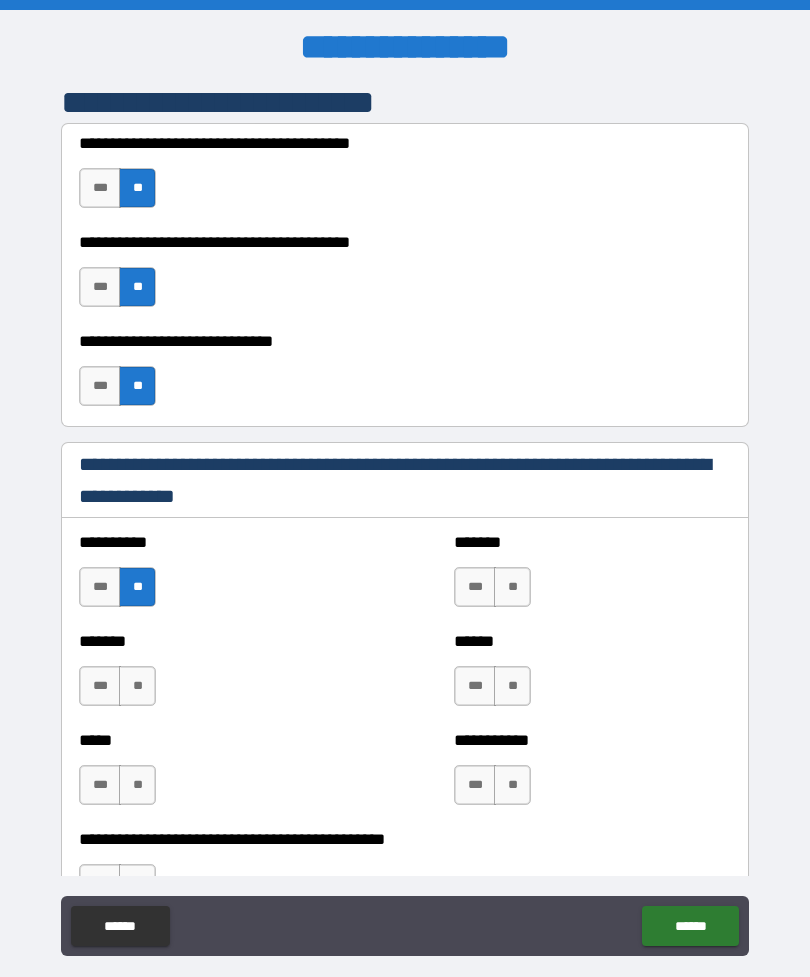 click on "**" at bounding box center [512, 587] 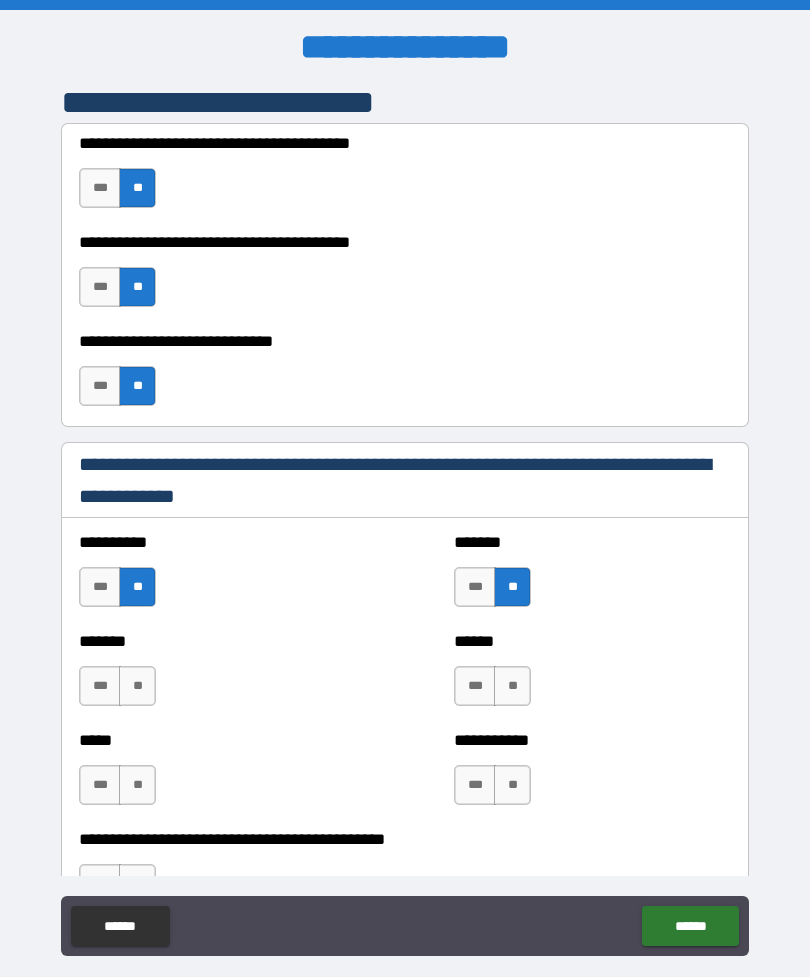 click on "**" at bounding box center [137, 686] 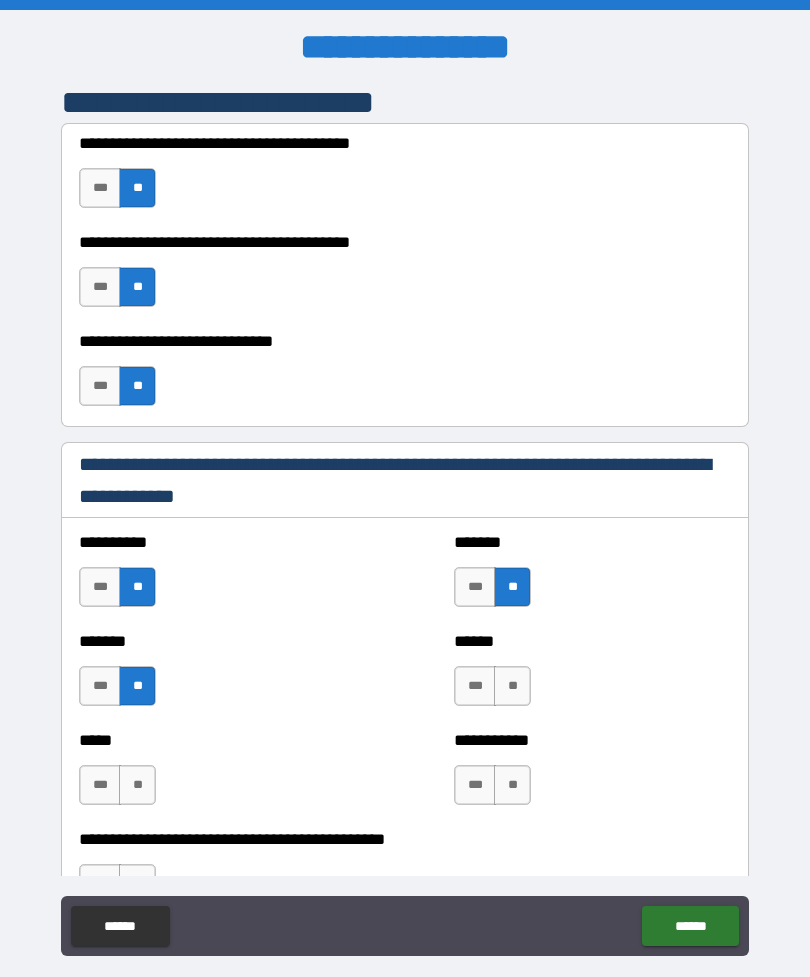 click on "**" at bounding box center [512, 686] 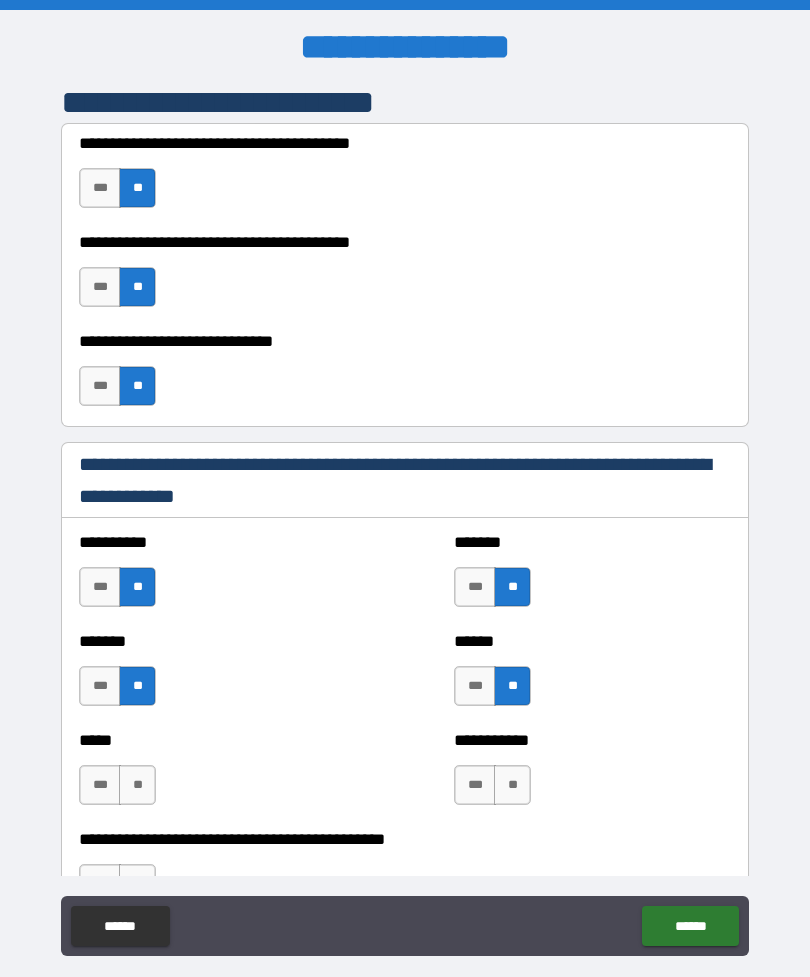 click on "**" at bounding box center (137, 785) 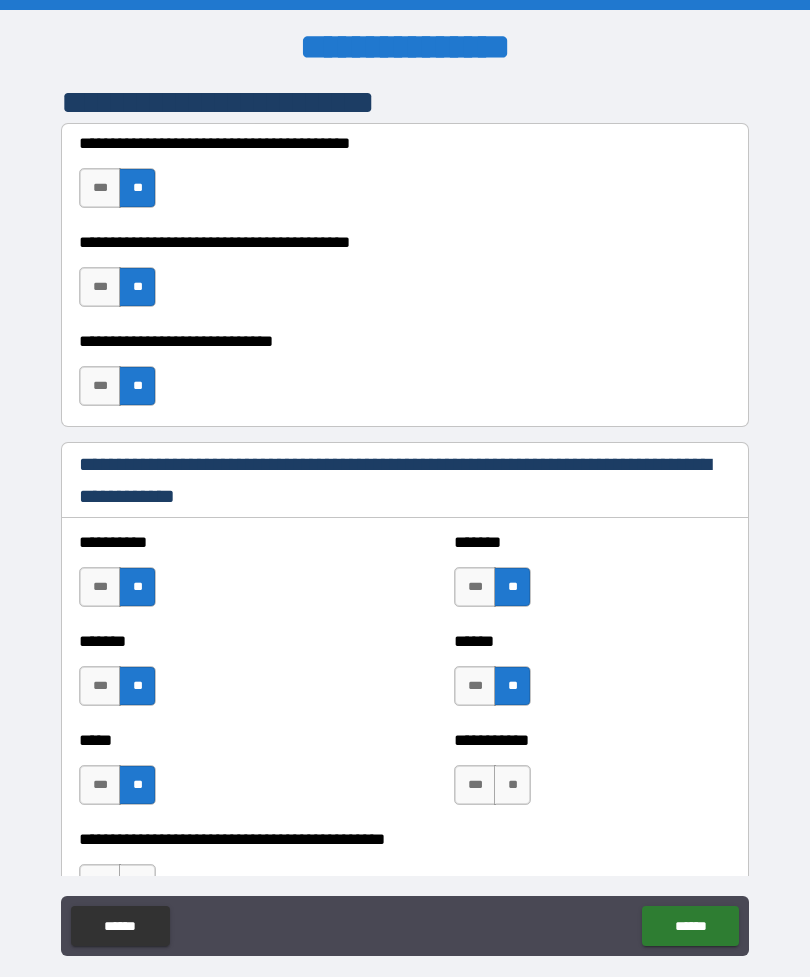 click on "**" at bounding box center [512, 785] 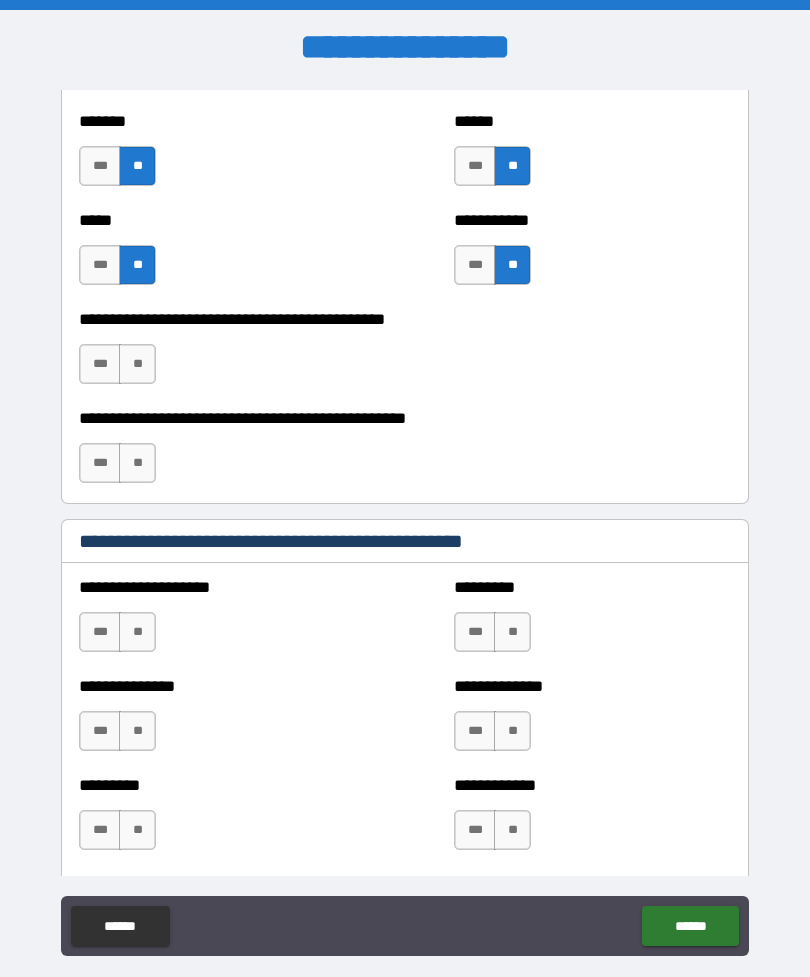 scroll, scrollTop: 4271, scrollLeft: 0, axis: vertical 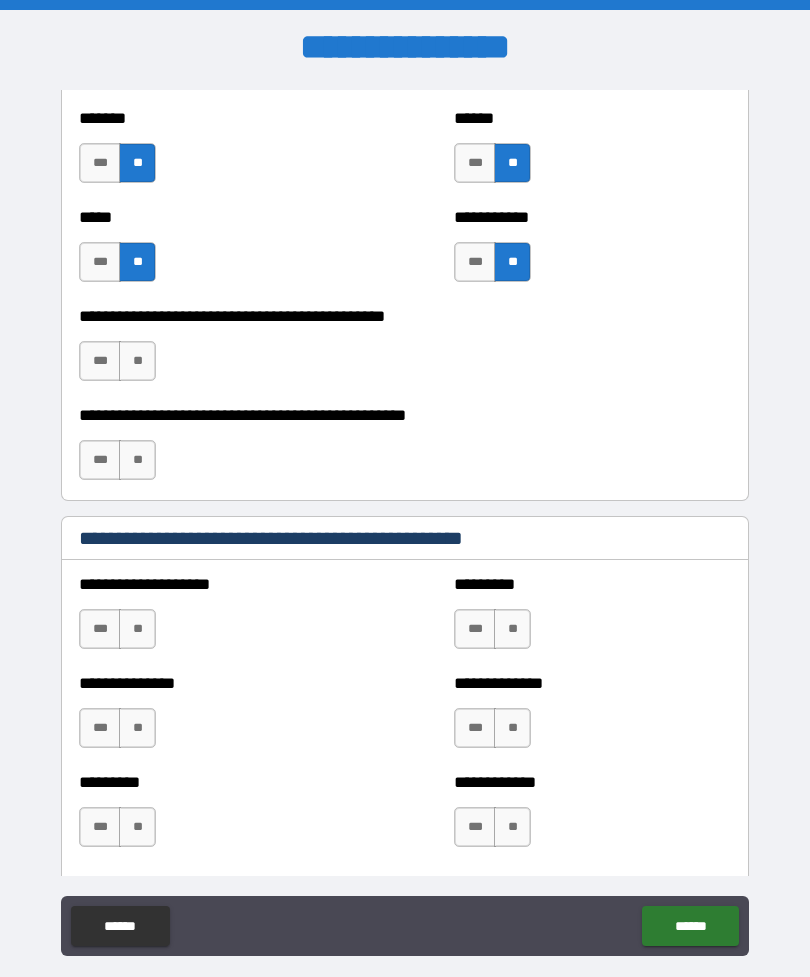 click on "**" at bounding box center [137, 361] 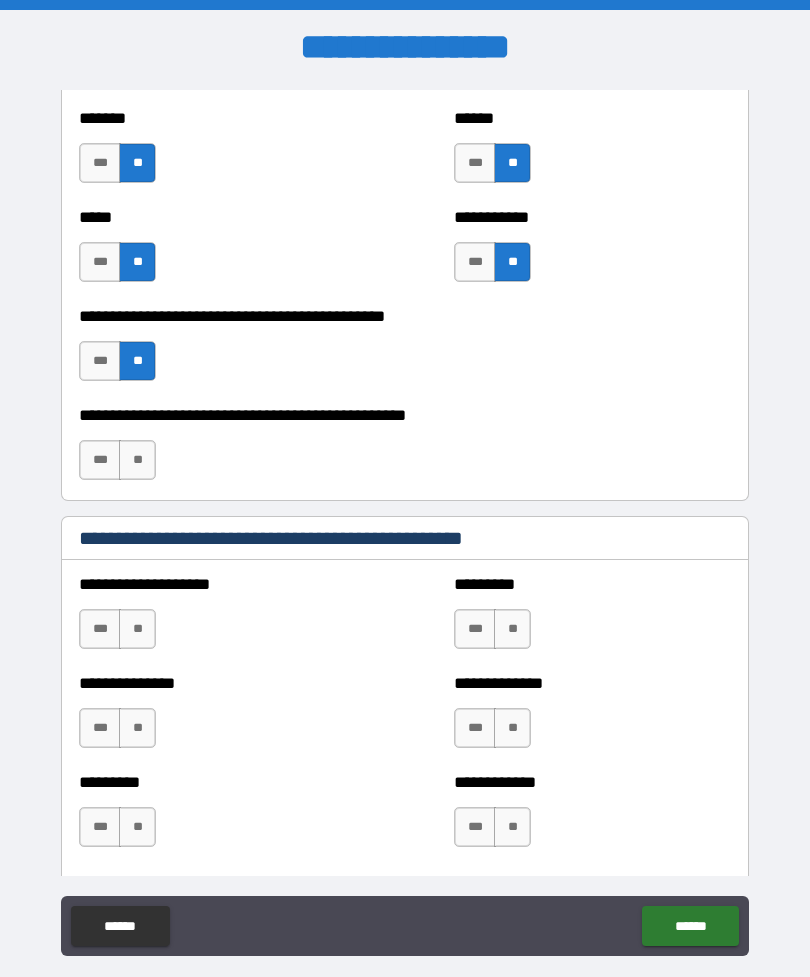 click on "**" at bounding box center (137, 460) 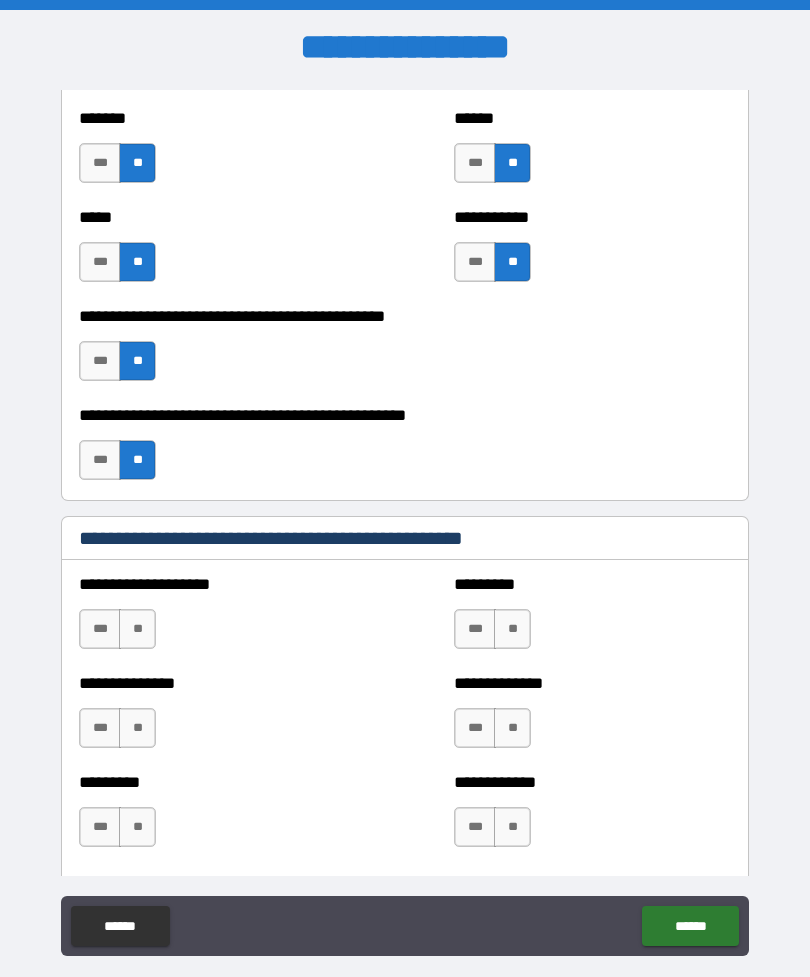 click on "**" at bounding box center (137, 629) 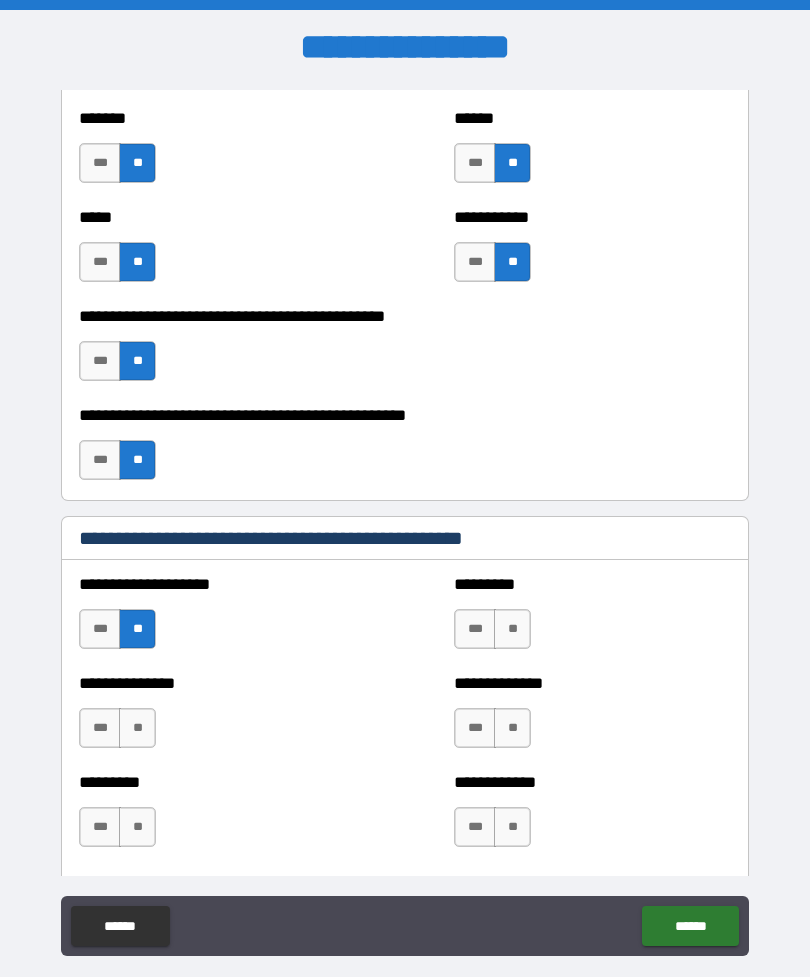 click on "**" at bounding box center (512, 629) 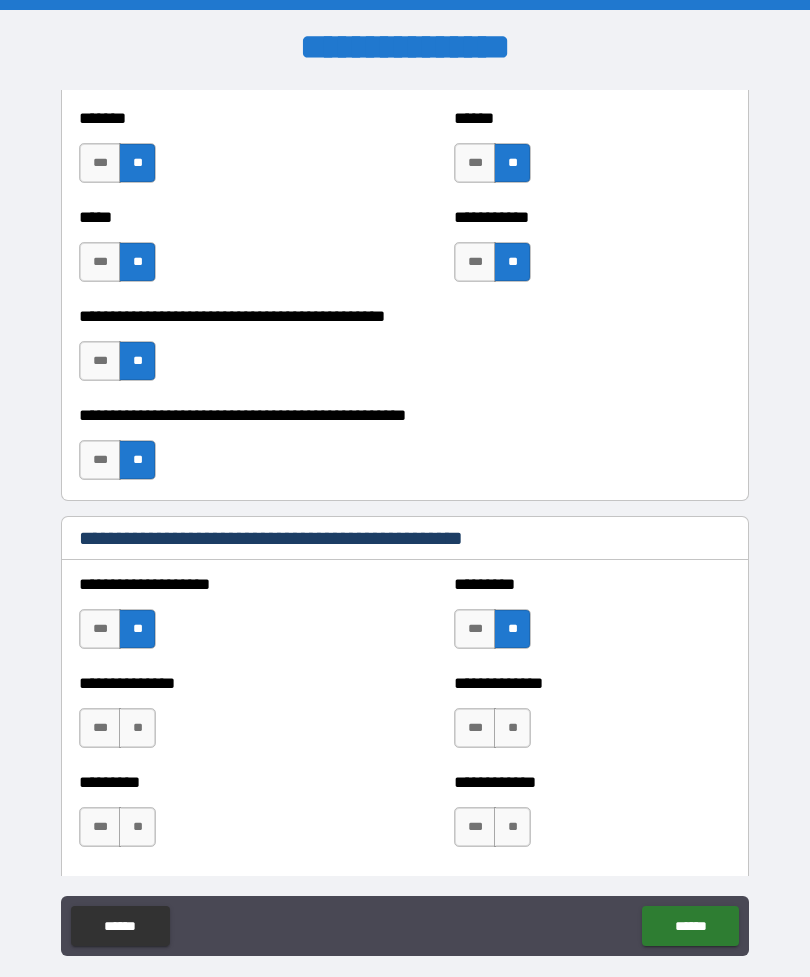 click on "**" at bounding box center (512, 728) 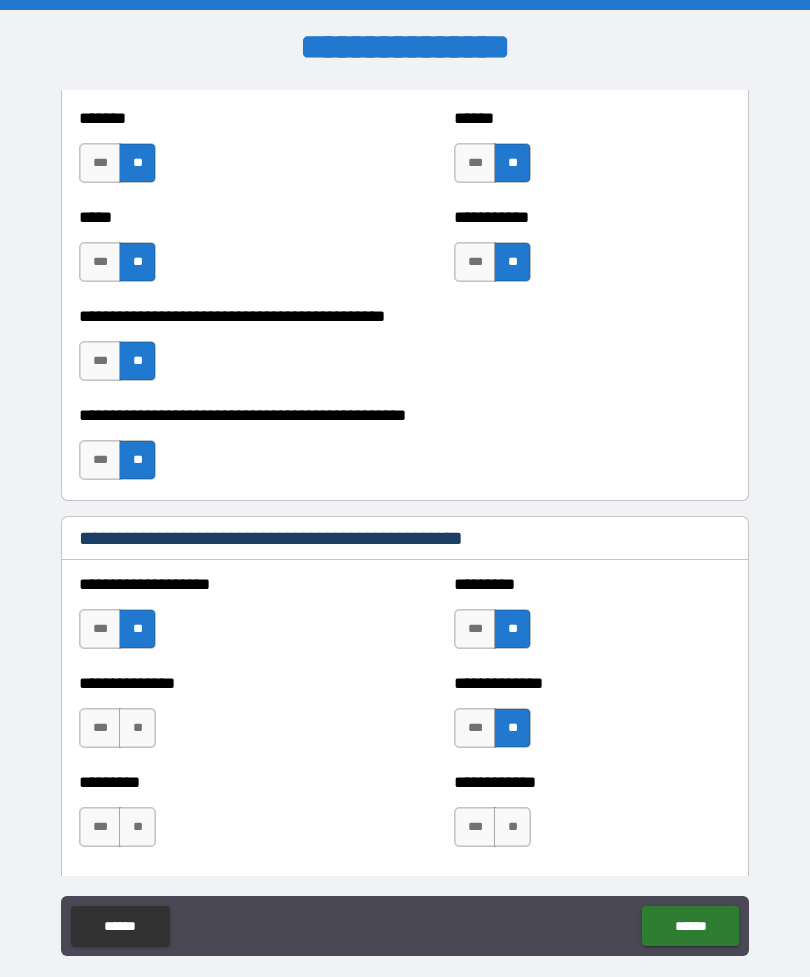 click on "**" at bounding box center [137, 728] 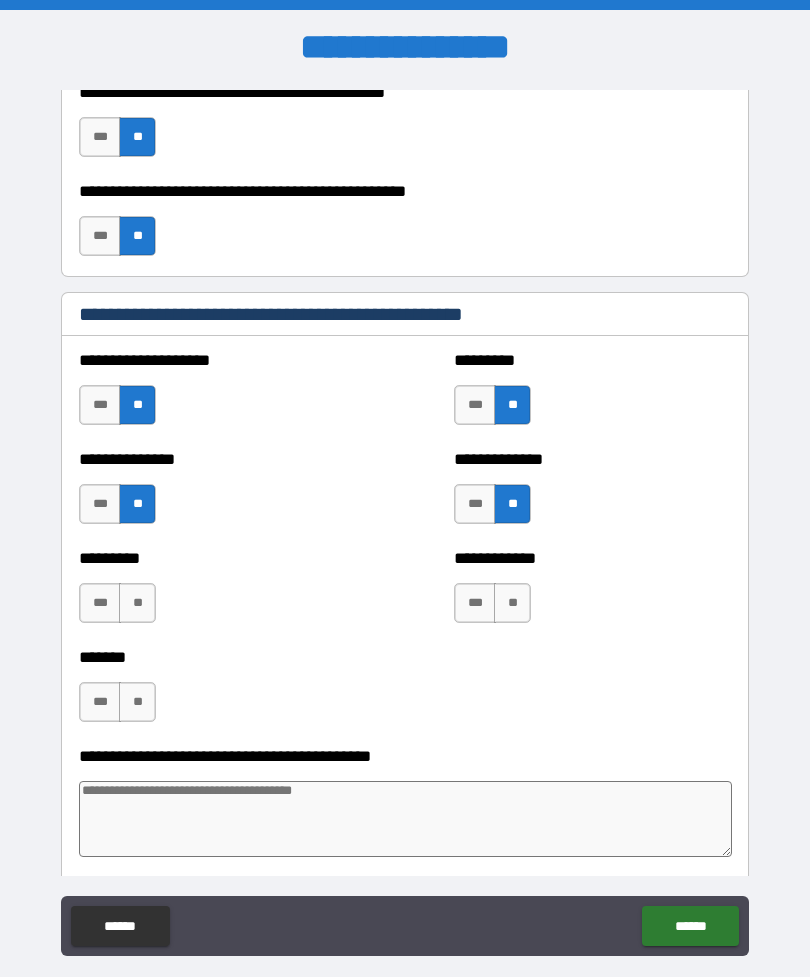 scroll, scrollTop: 4499, scrollLeft: 0, axis: vertical 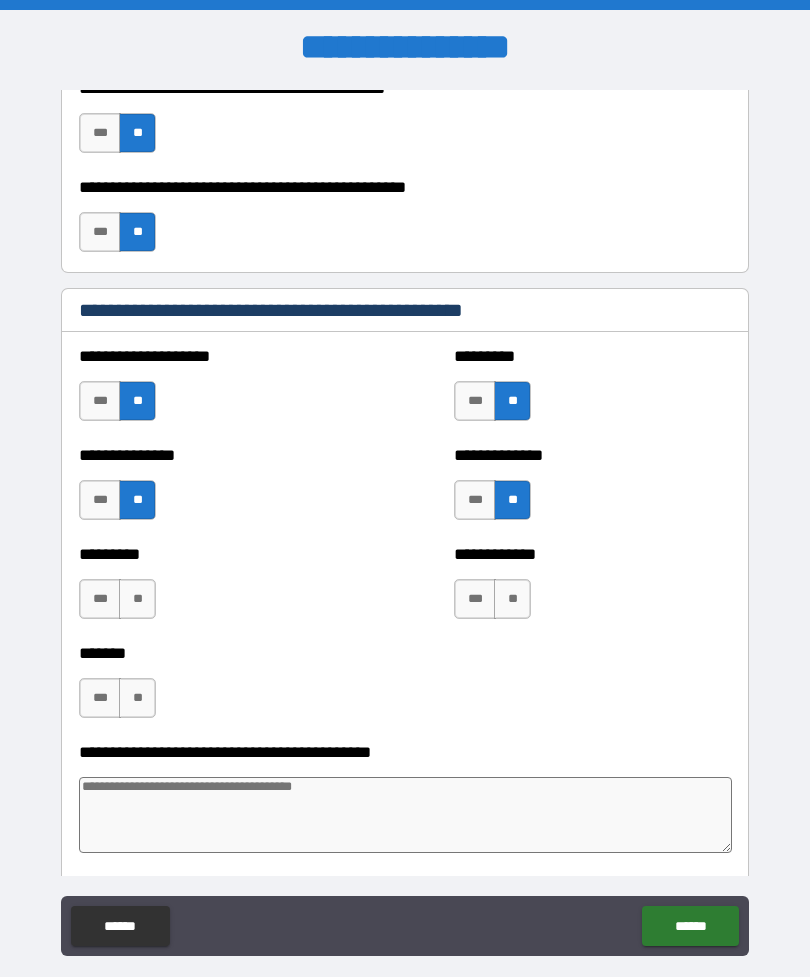 click on "**" at bounding box center [137, 599] 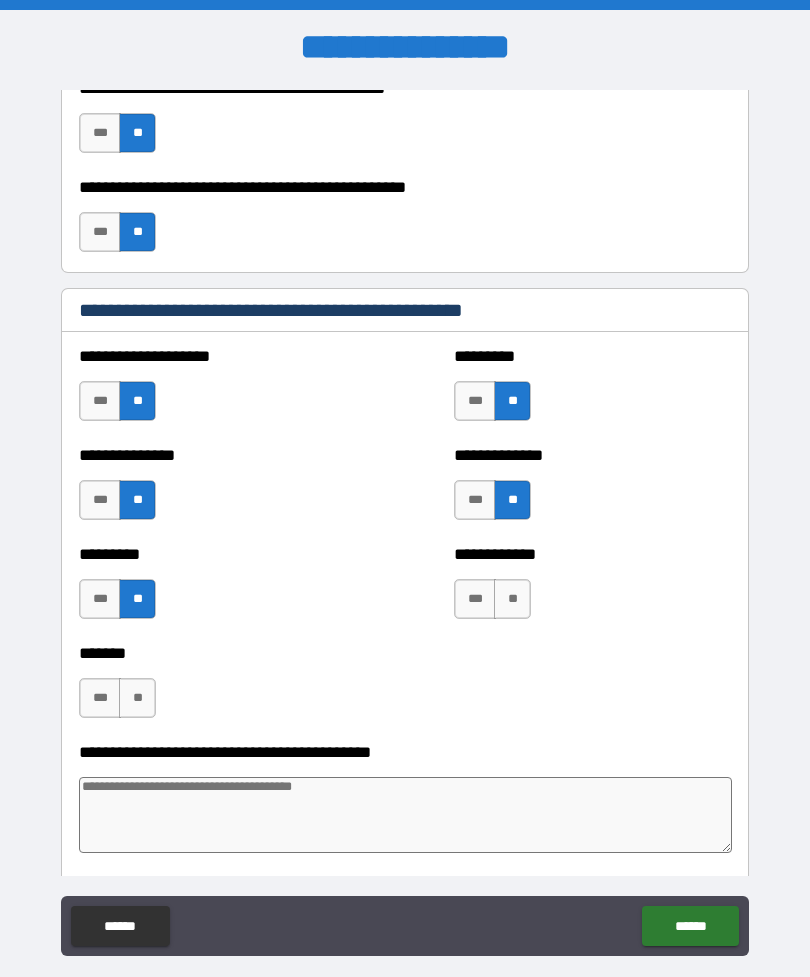 click on "**" at bounding box center [512, 599] 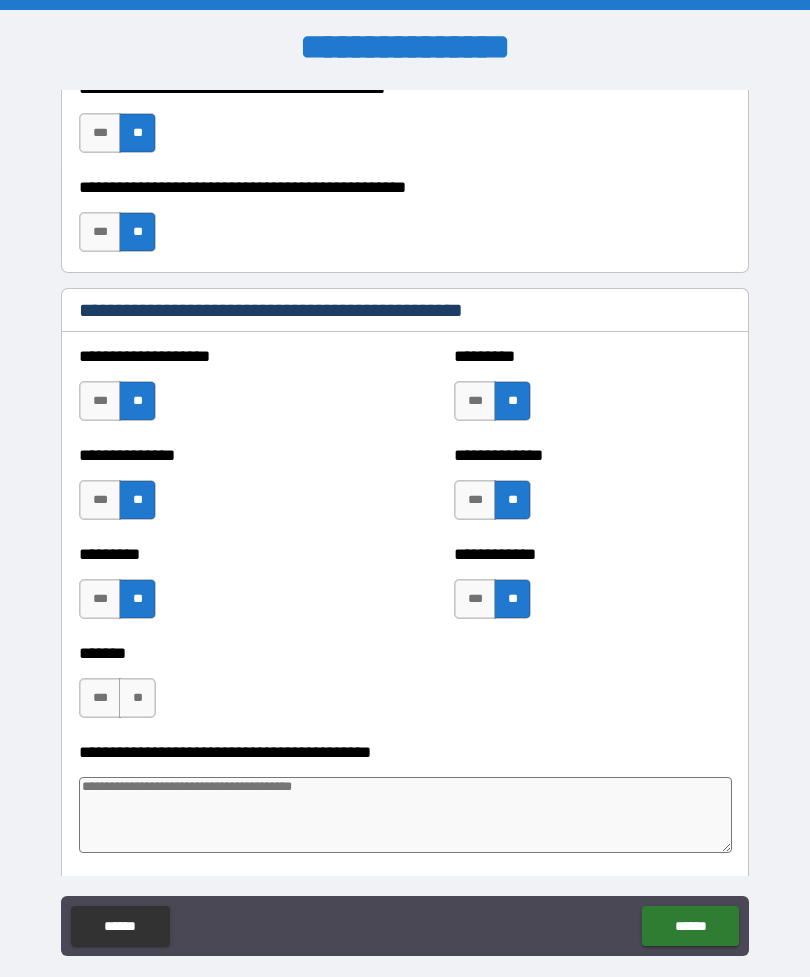 click on "**" at bounding box center [137, 698] 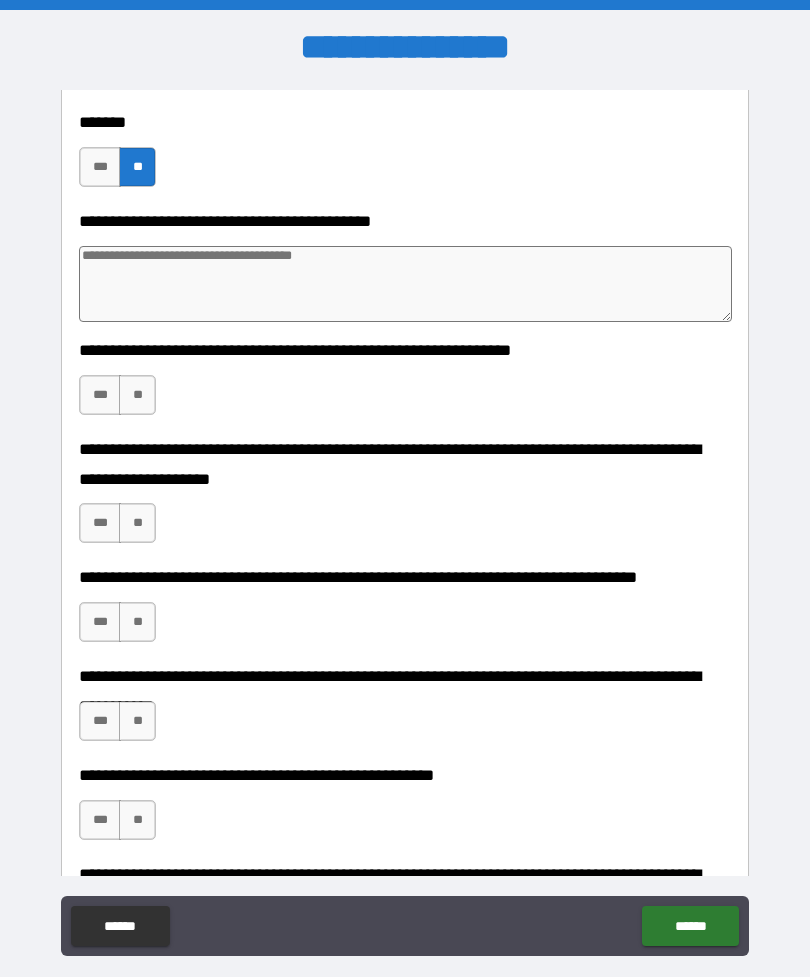 scroll, scrollTop: 5053, scrollLeft: 0, axis: vertical 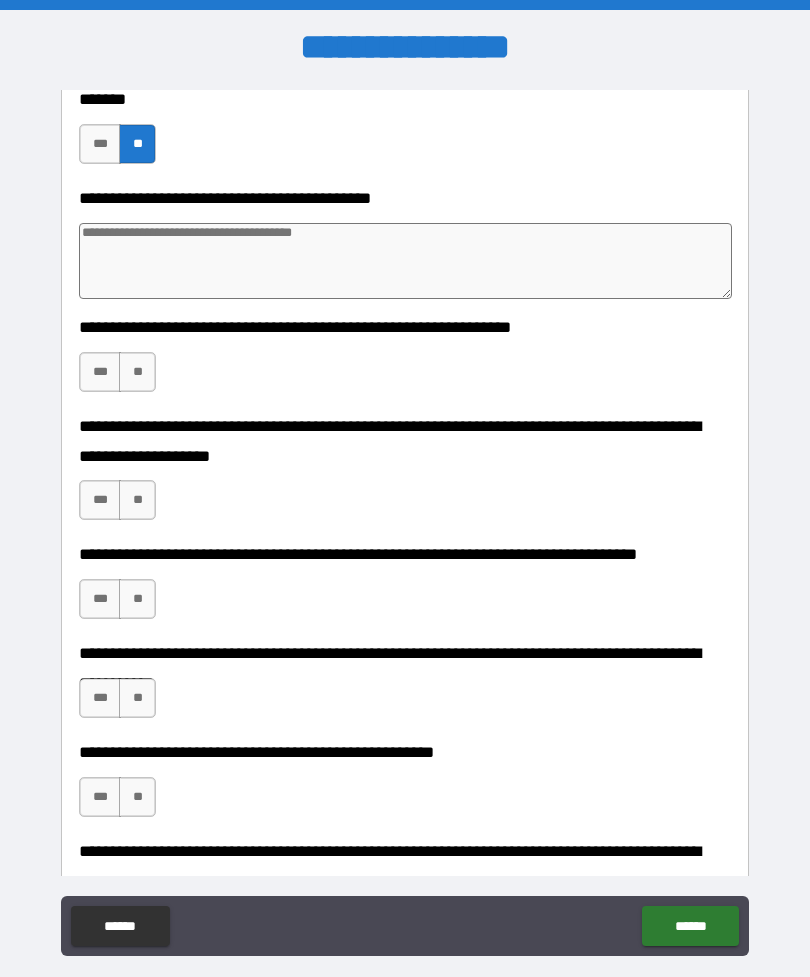 click on "**" at bounding box center (137, 372) 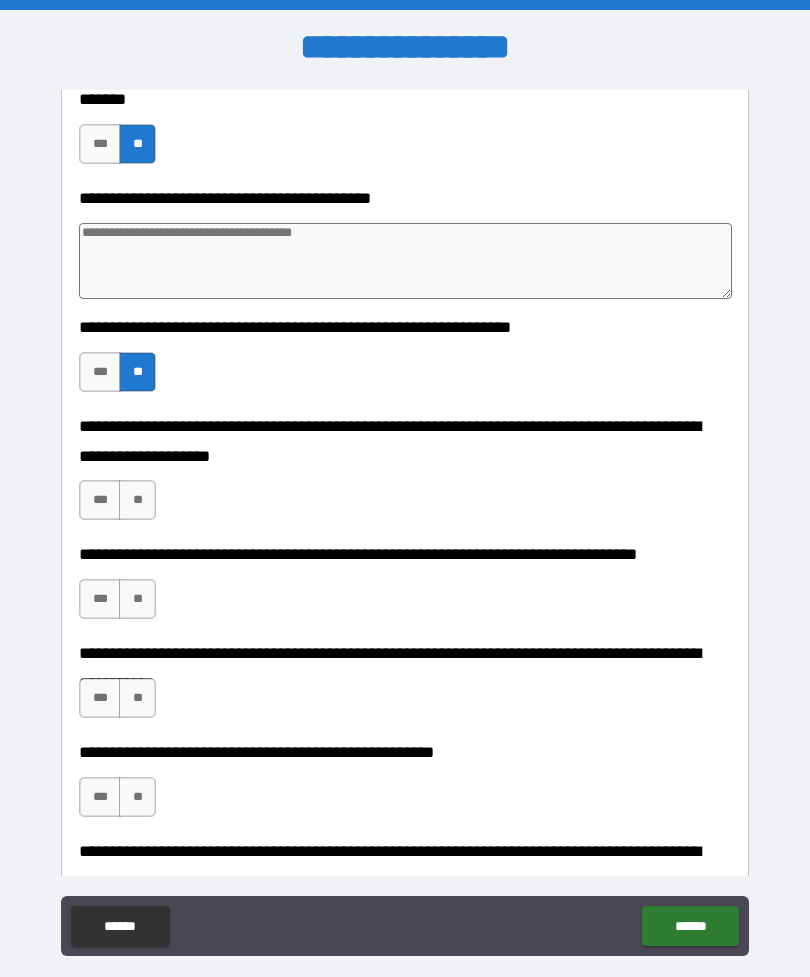 click on "**" at bounding box center [137, 500] 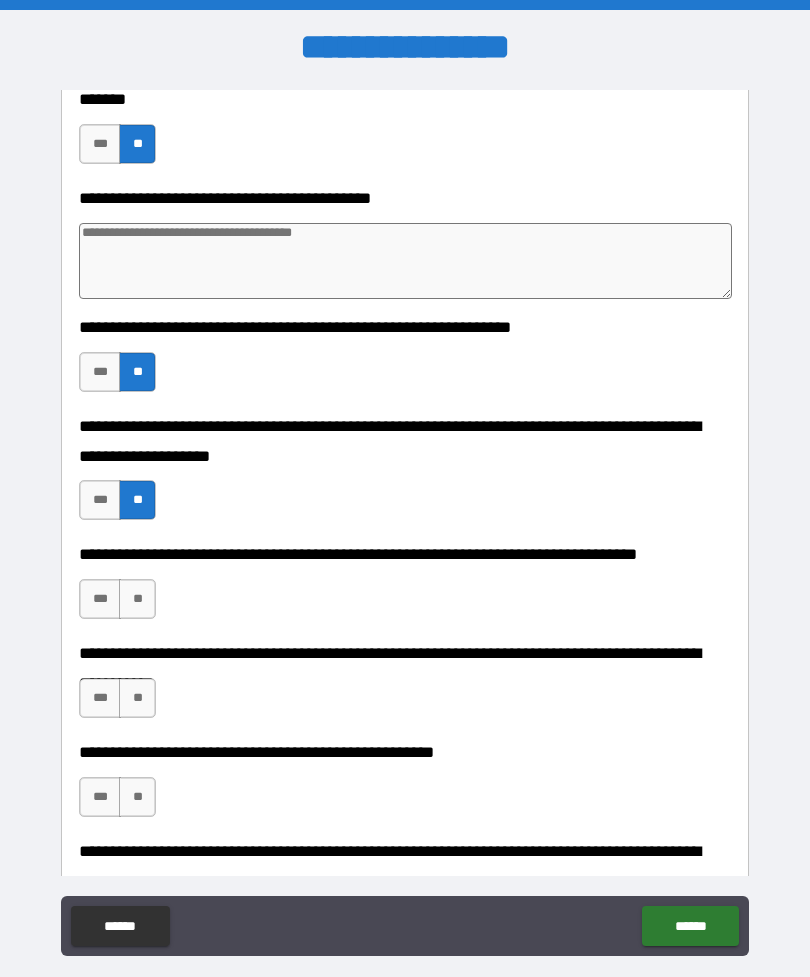 click on "**" at bounding box center [137, 599] 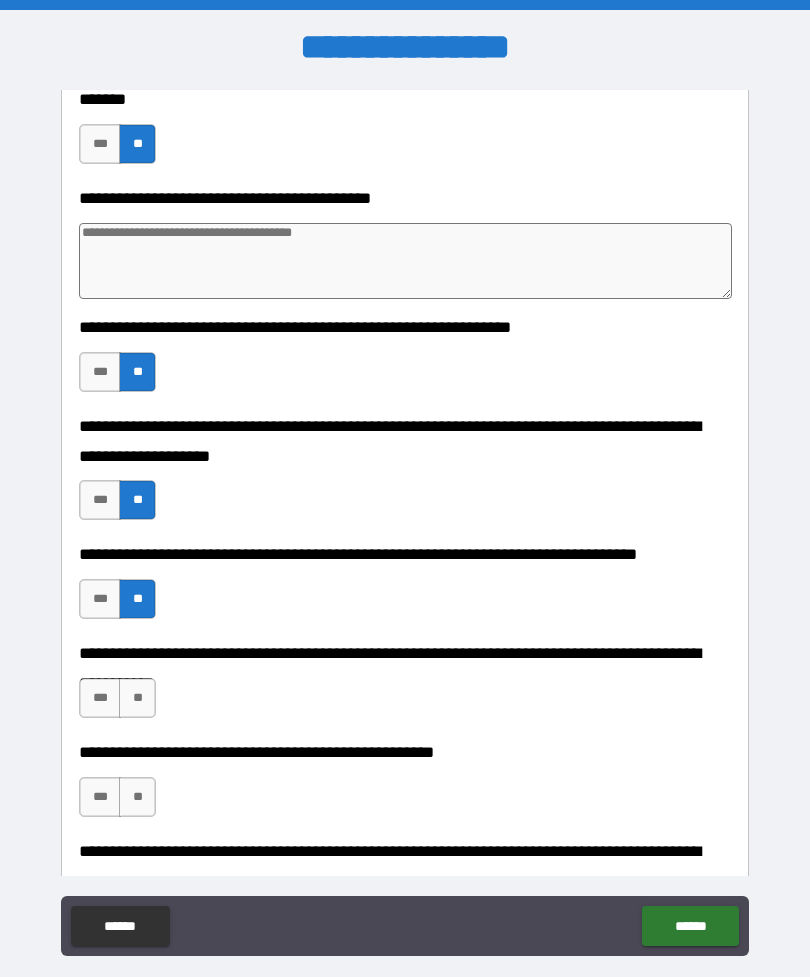 click on "**" at bounding box center (137, 698) 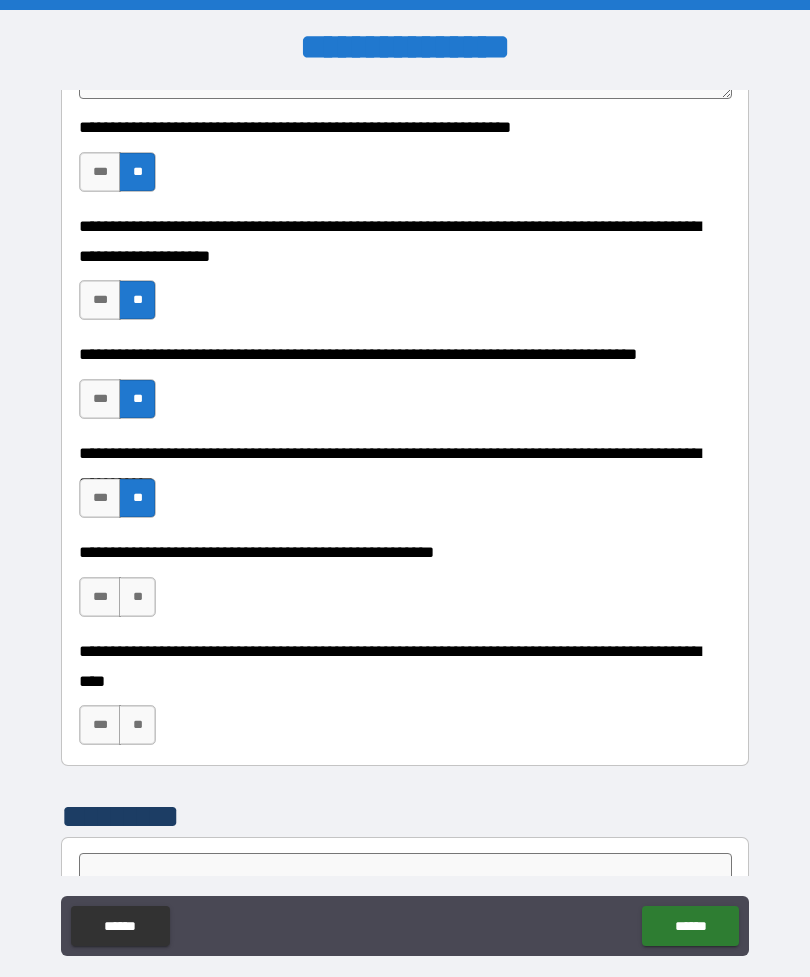 scroll, scrollTop: 5268, scrollLeft: 0, axis: vertical 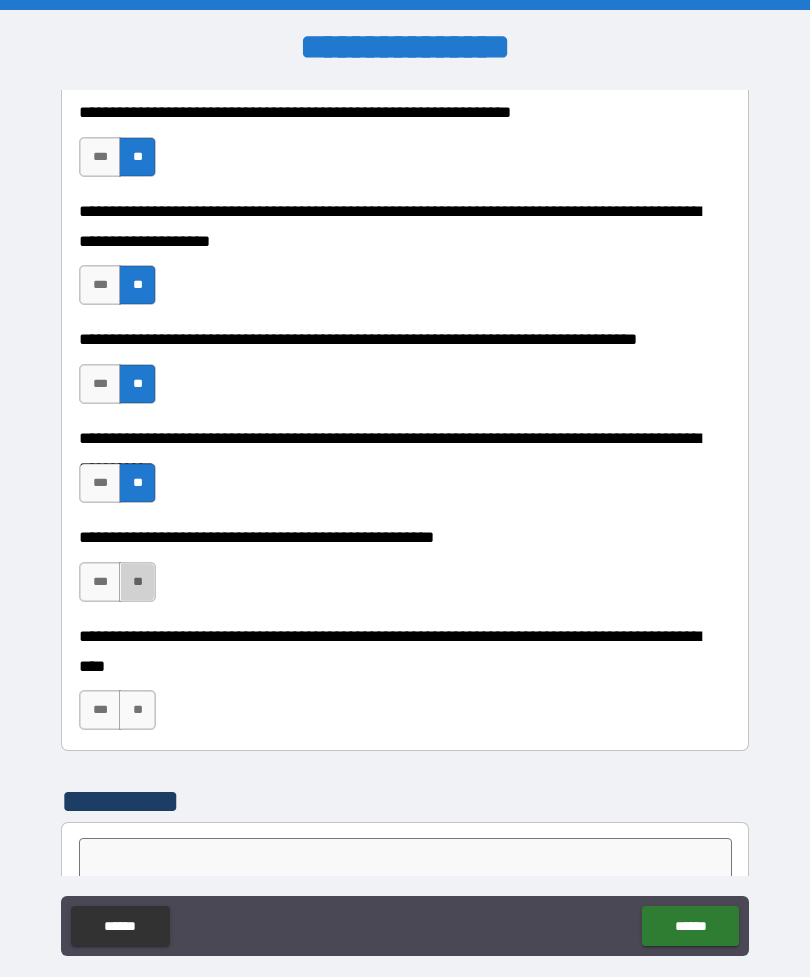 click on "**" at bounding box center [137, 582] 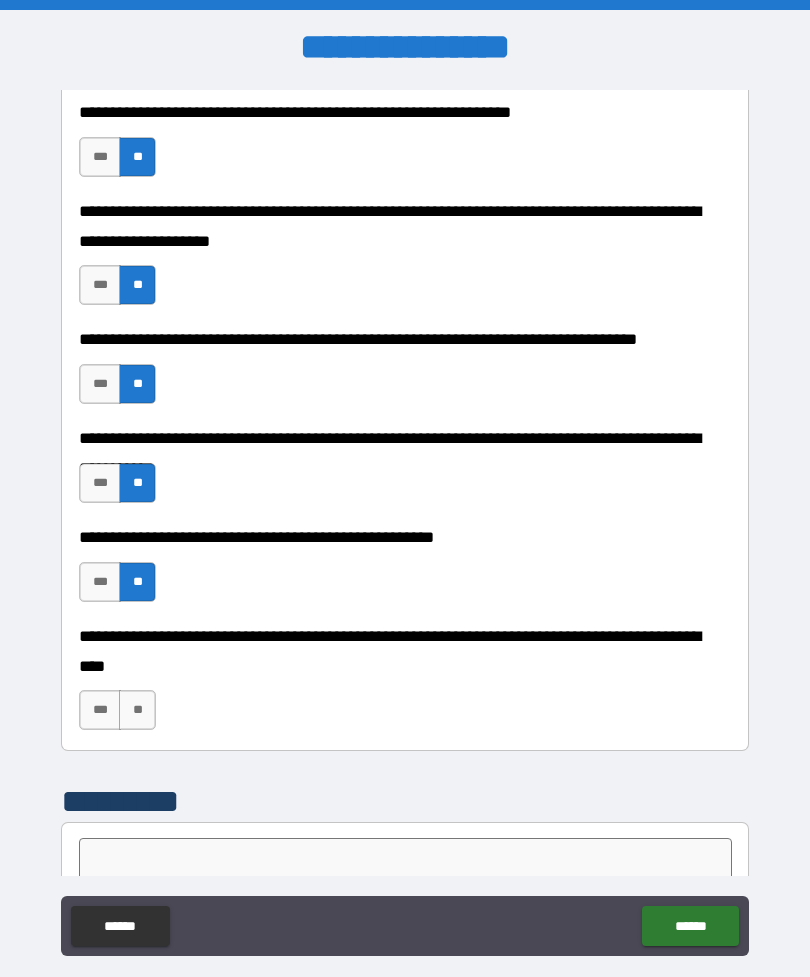 click on "**" at bounding box center [137, 710] 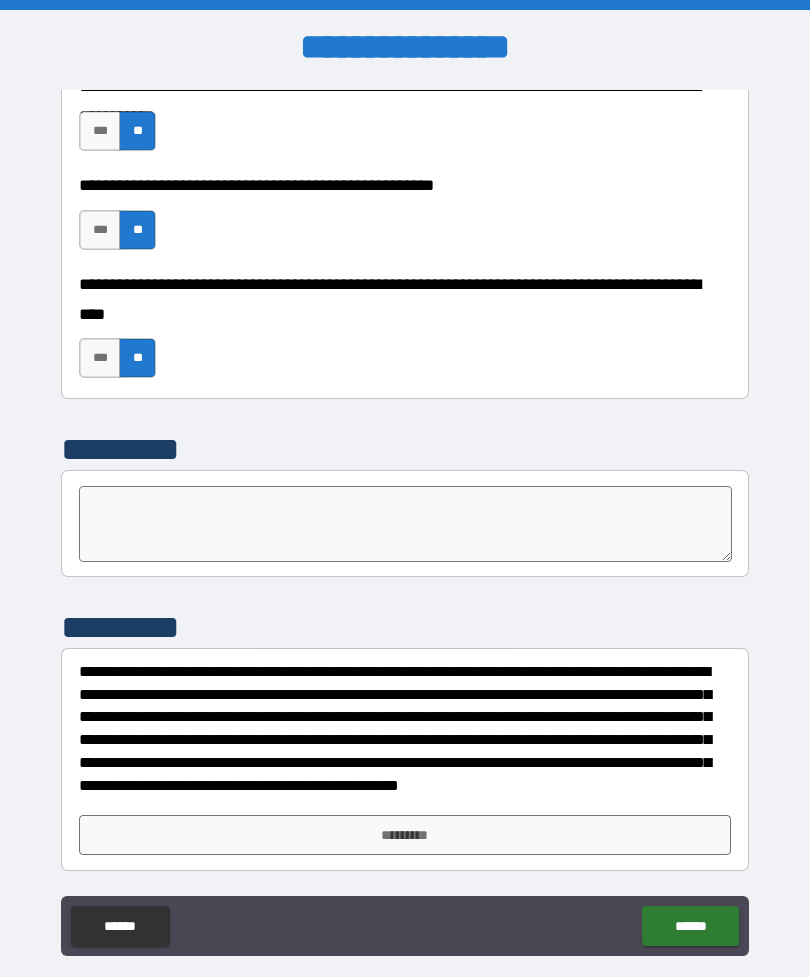 scroll, scrollTop: 5620, scrollLeft: 0, axis: vertical 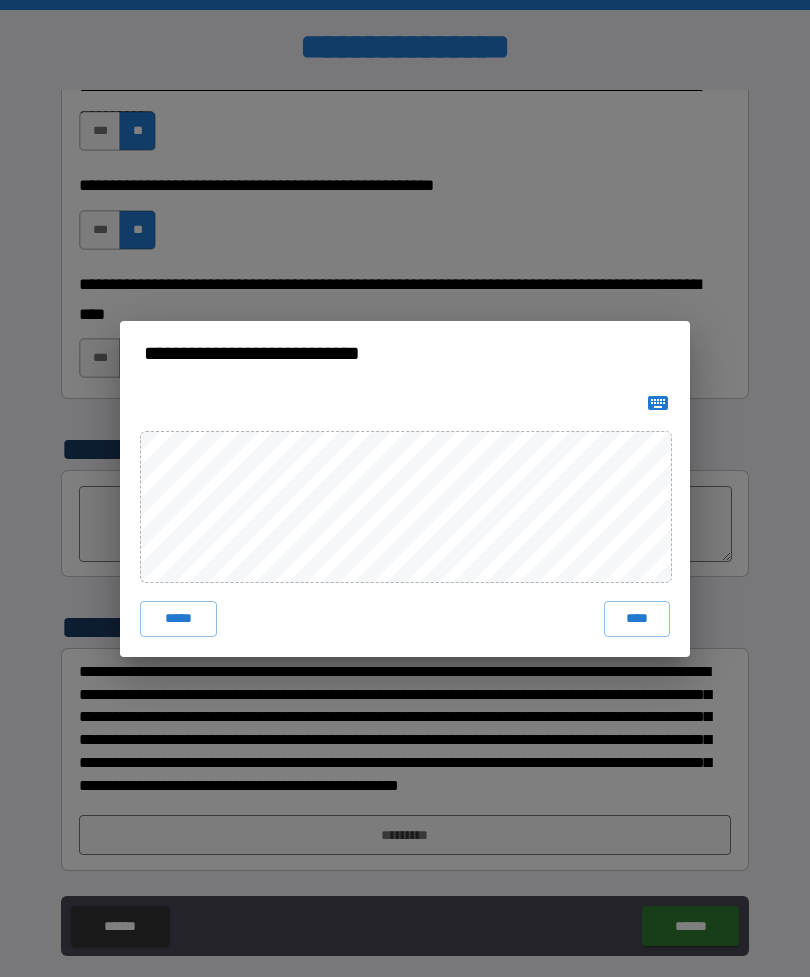 click on "****" at bounding box center [637, 619] 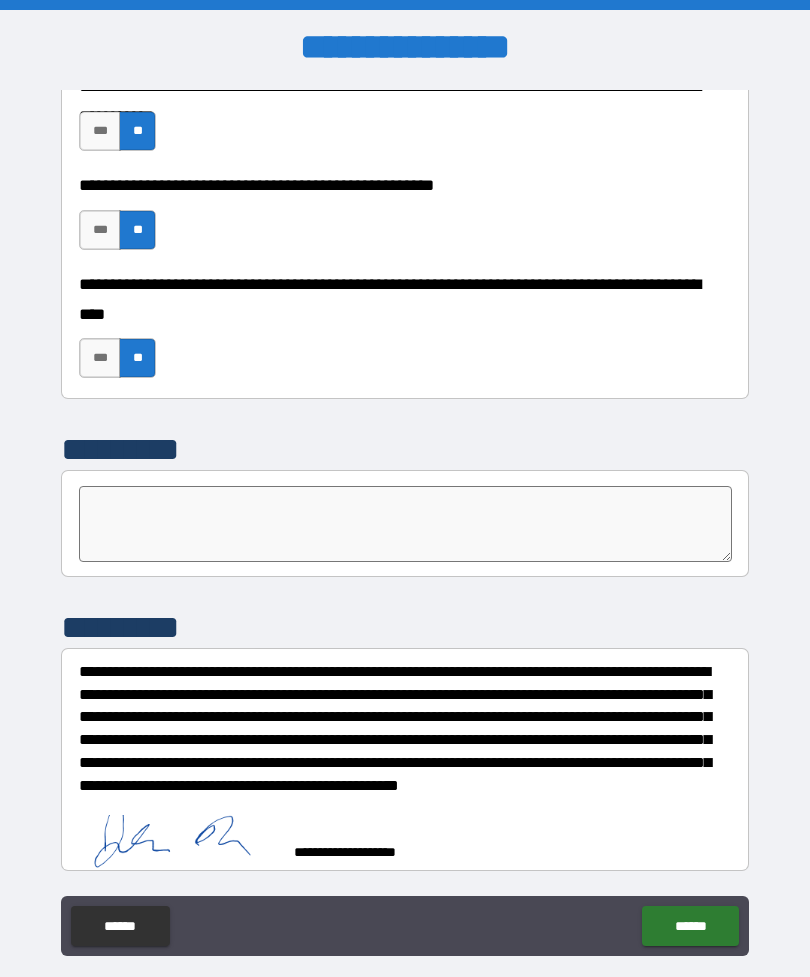 scroll, scrollTop: 5610, scrollLeft: 0, axis: vertical 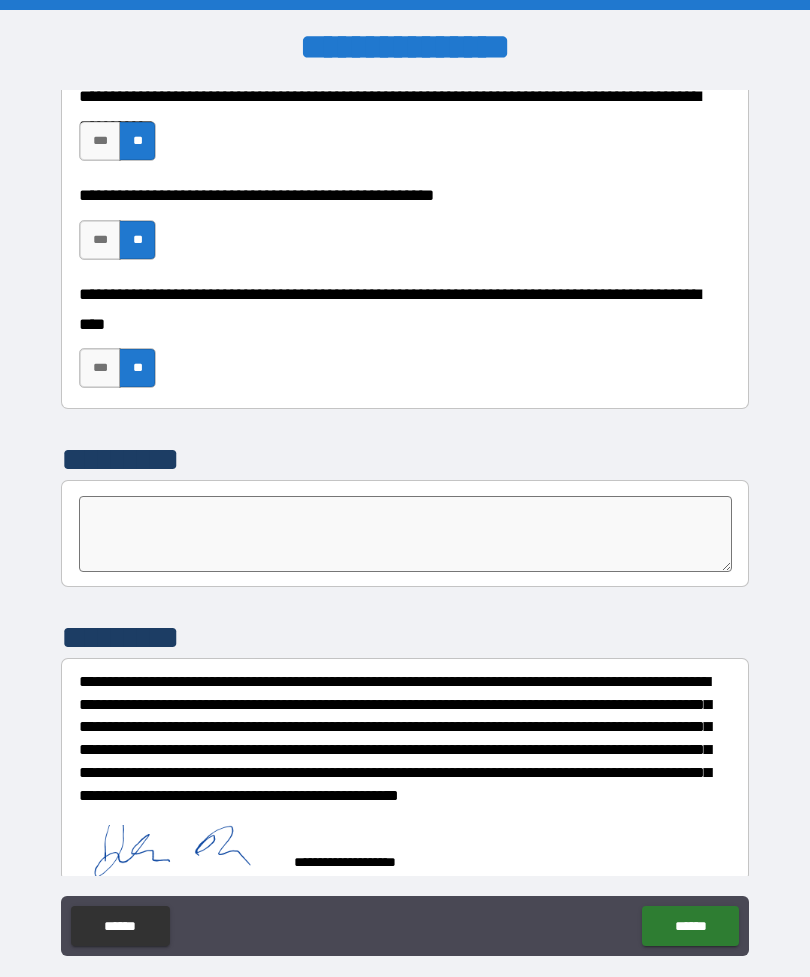 type on "*" 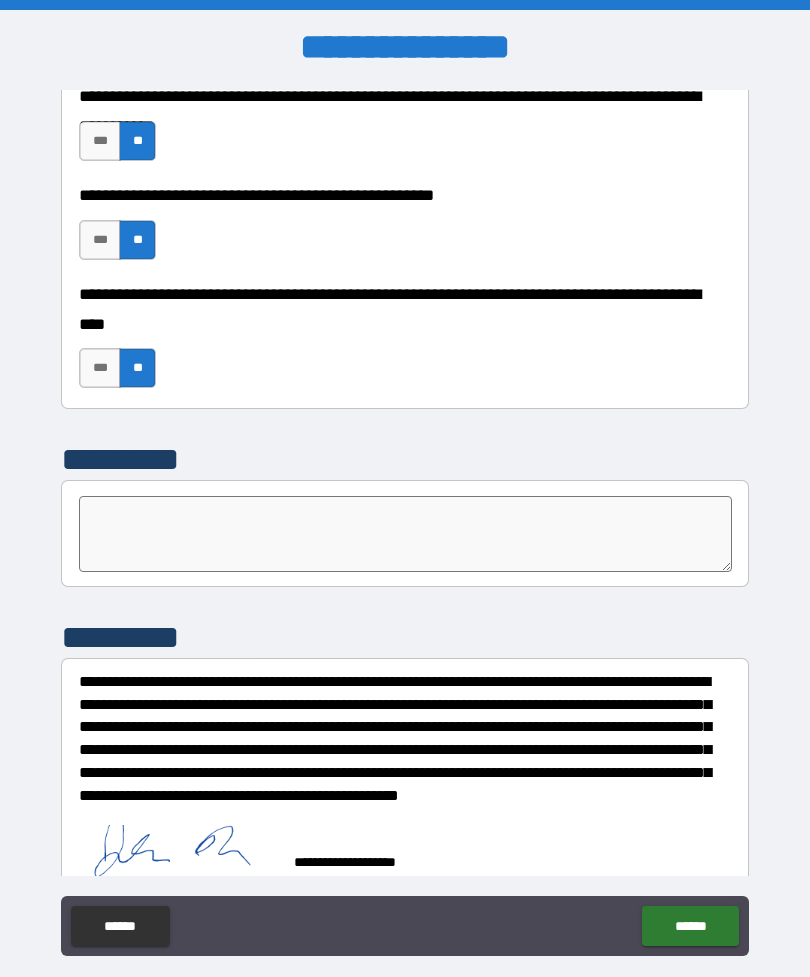click on "******" at bounding box center (690, 926) 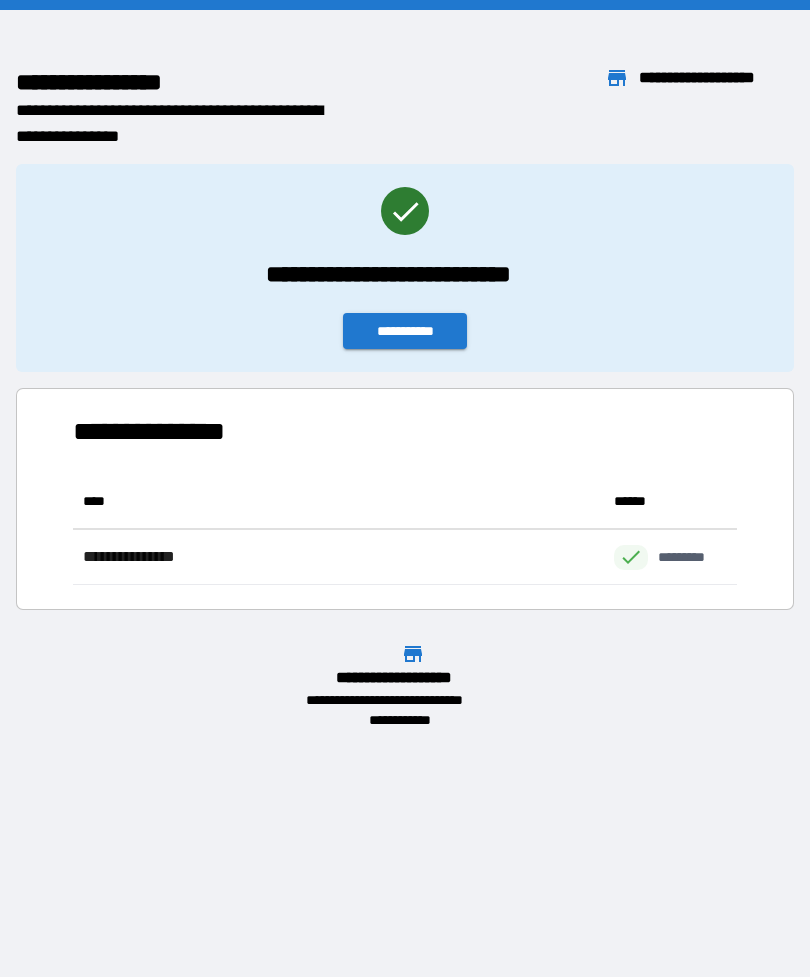 scroll, scrollTop: 111, scrollLeft: 664, axis: both 